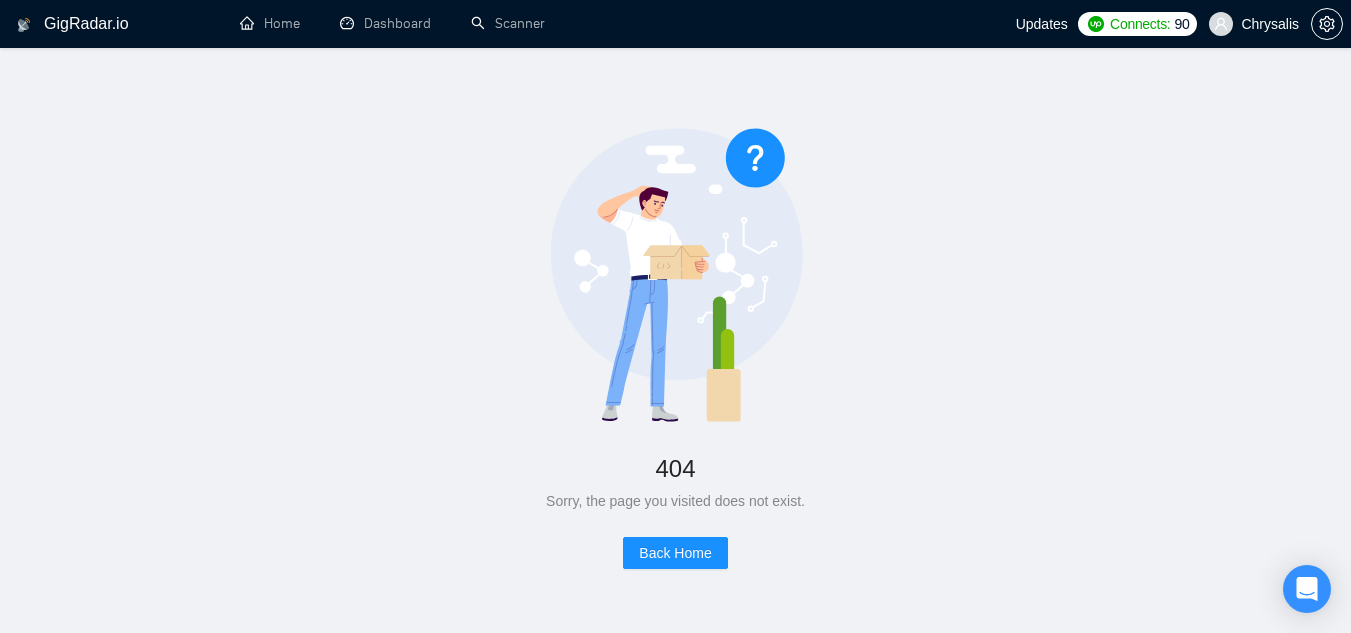 scroll, scrollTop: 0, scrollLeft: 0, axis: both 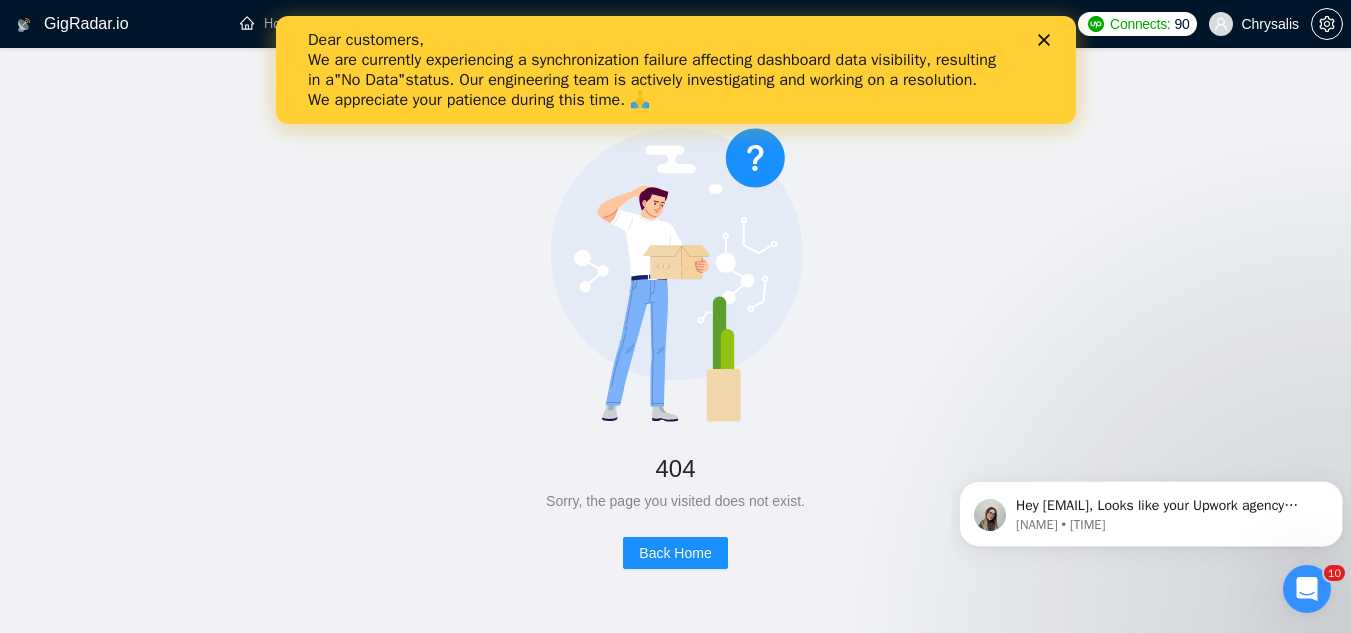 click on "Dear customers, We are currently experiencing a synchronization failure affecting dashboard data visibility, resulting in a  "No Data"  status. Our engineering team is actively investigating and working on a resolution. We appreciate your patience during this time. 🙏" at bounding box center [675, 70] 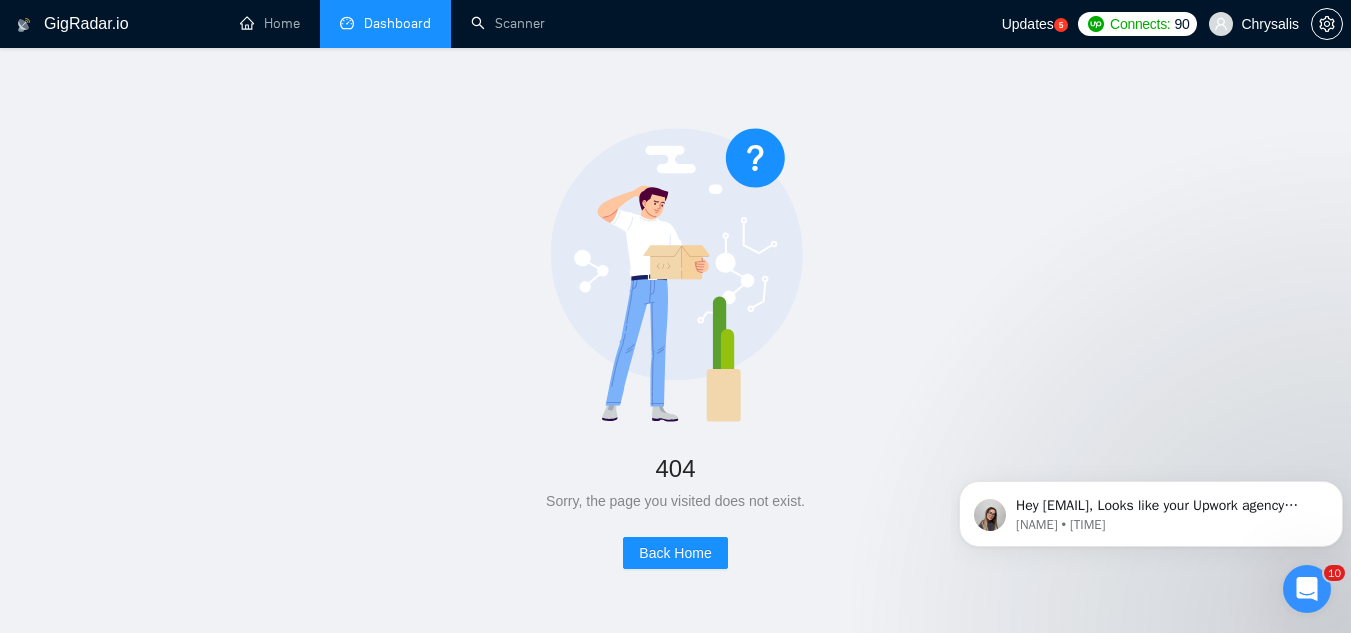 click on "Dashboard" at bounding box center [385, 23] 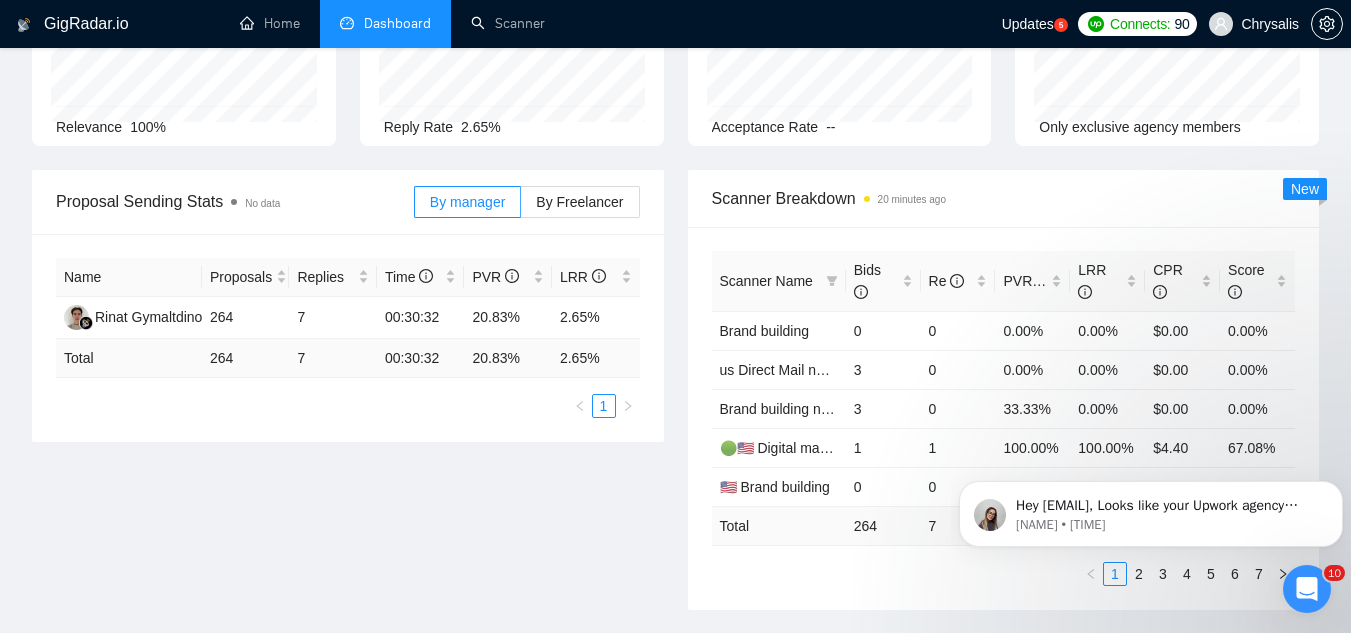 scroll, scrollTop: 0, scrollLeft: 0, axis: both 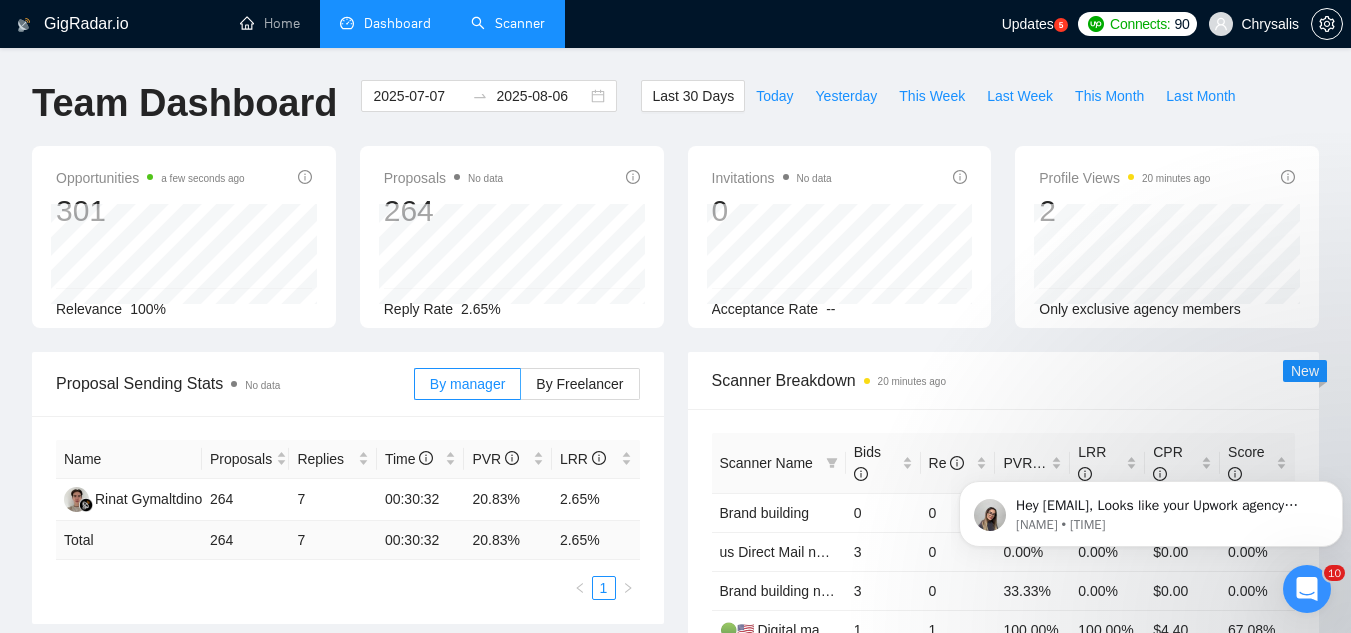 click on "Scanner" at bounding box center [508, 23] 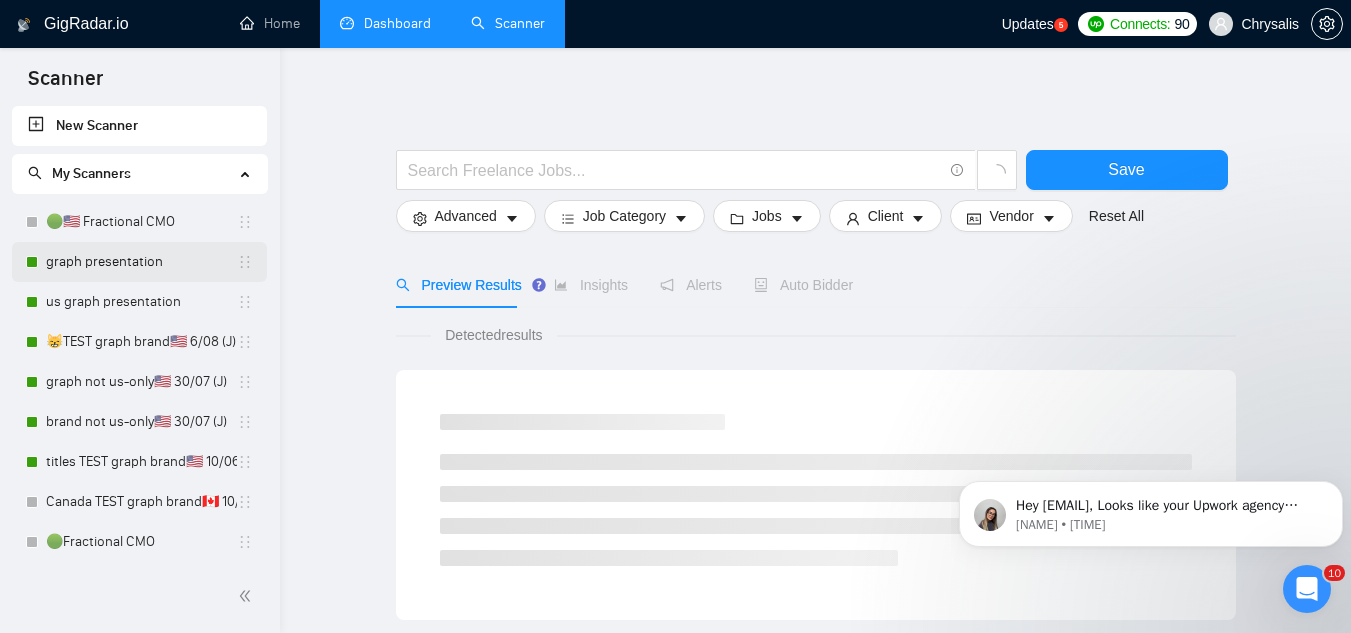 click on "graph presentation" at bounding box center [141, 262] 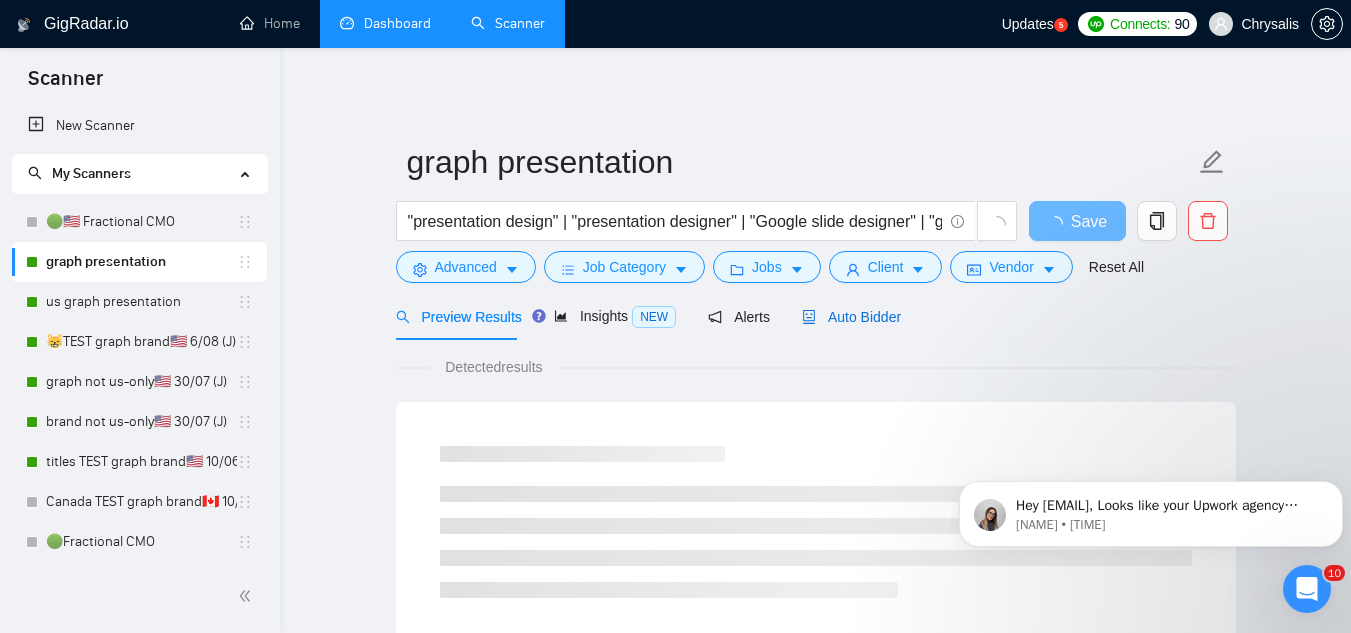 click on "Auto Bidder" at bounding box center [851, 317] 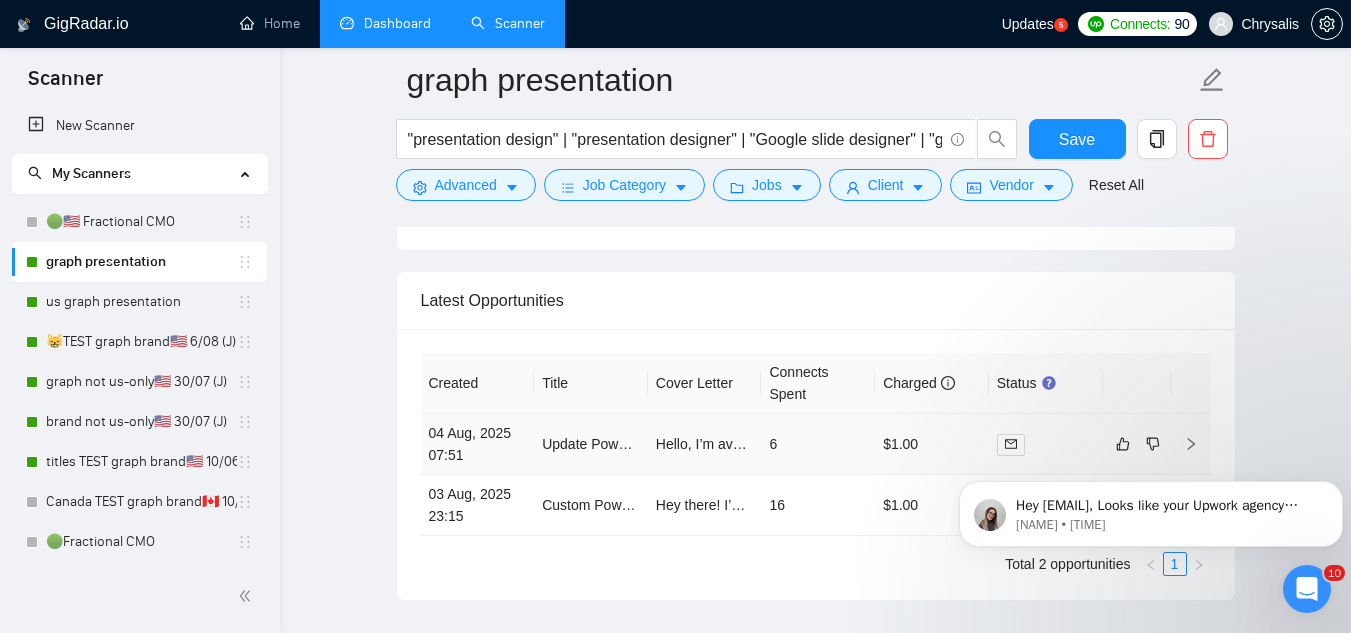 scroll, scrollTop: 5100, scrollLeft: 0, axis: vertical 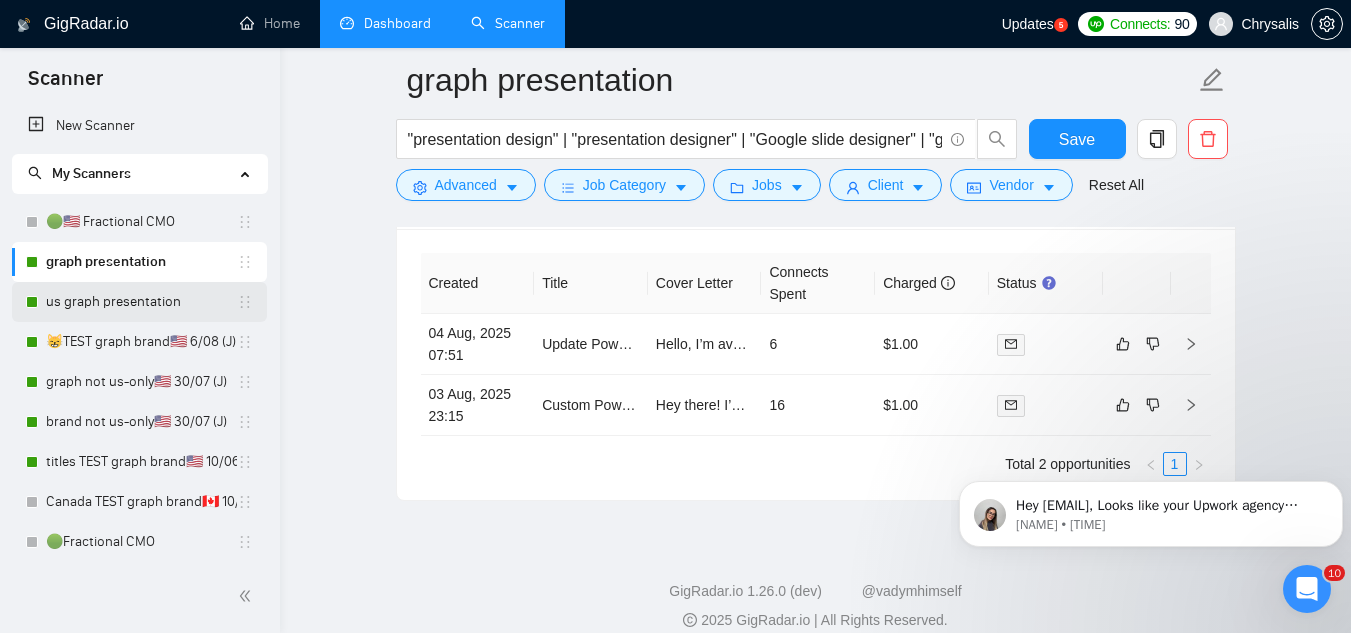click on "us graph presentation" at bounding box center [141, 302] 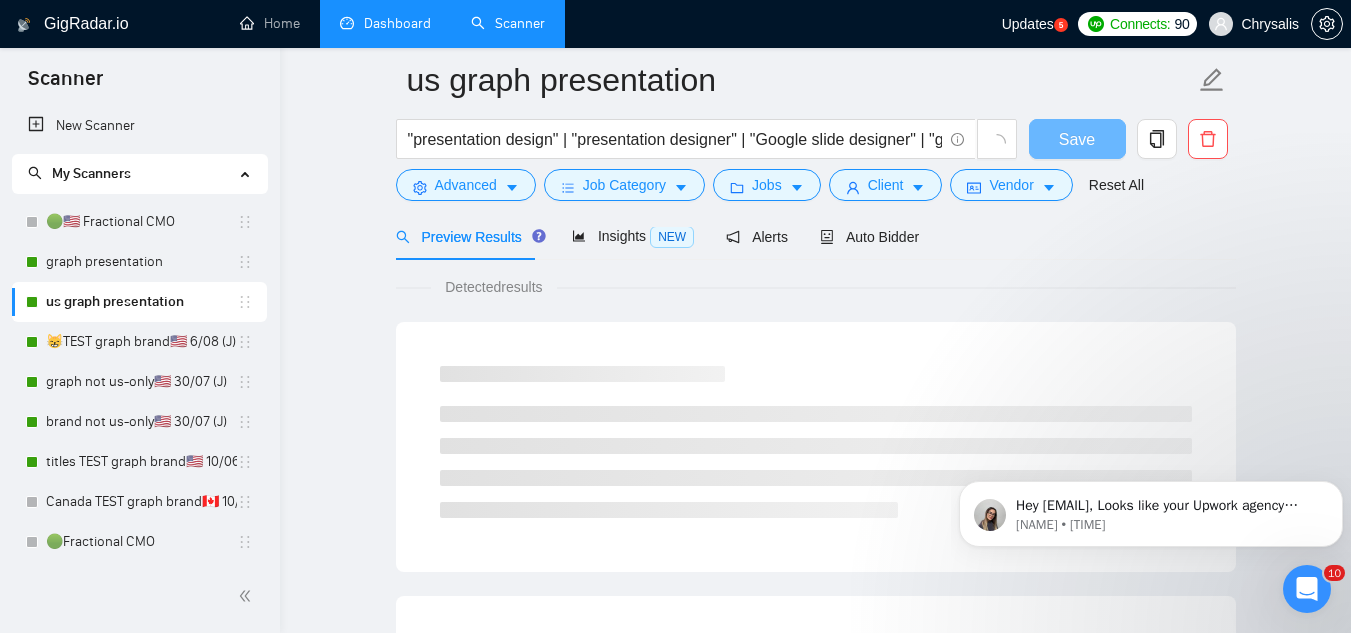 scroll, scrollTop: 1284, scrollLeft: 0, axis: vertical 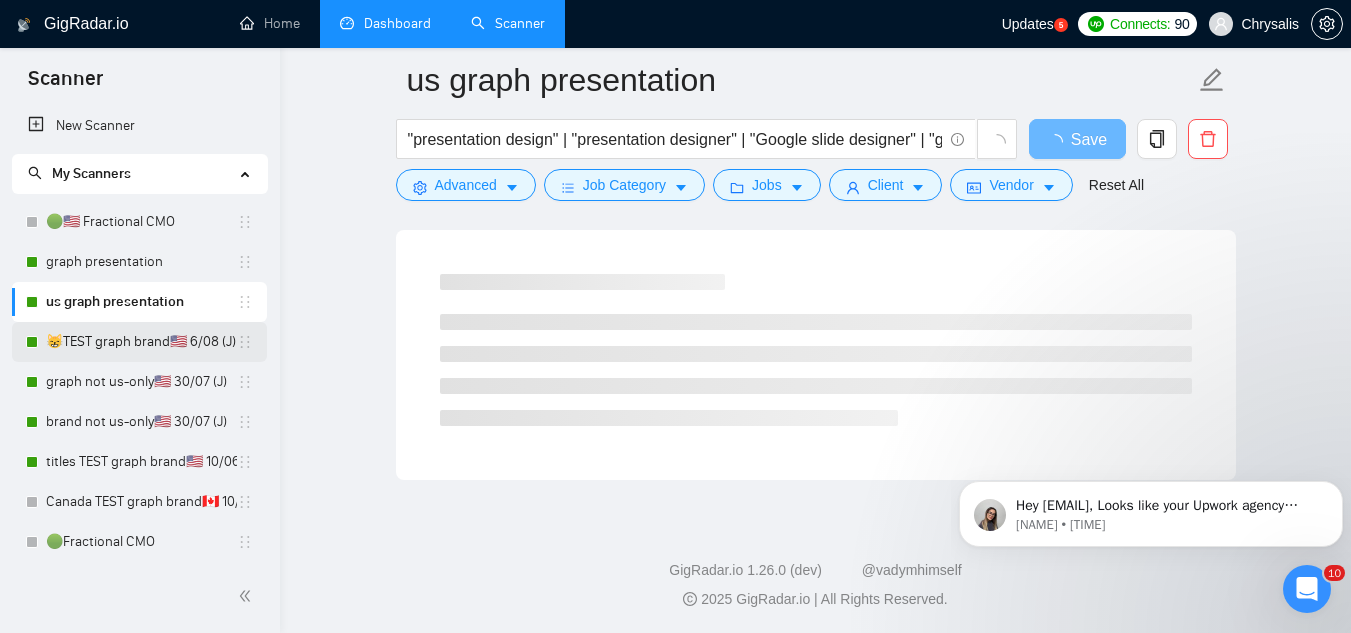click on "😸TEST graph brand🇺🇸 6/08 (J)" at bounding box center [141, 342] 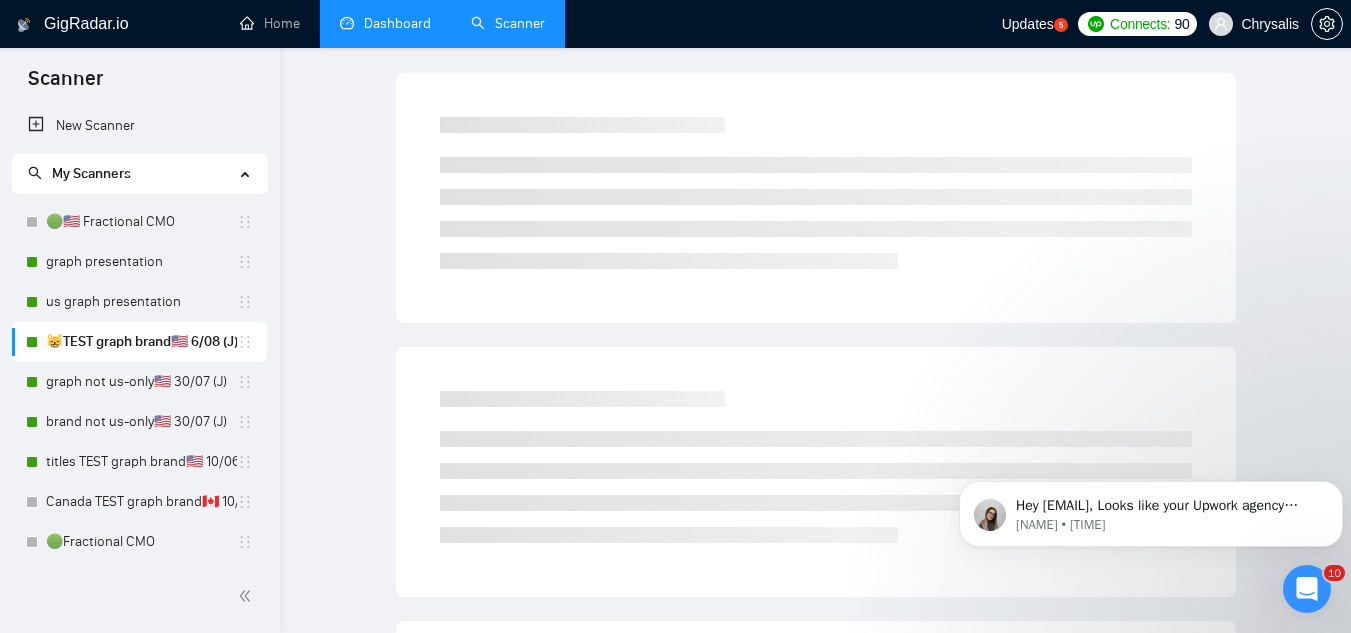 scroll, scrollTop: 0, scrollLeft: 0, axis: both 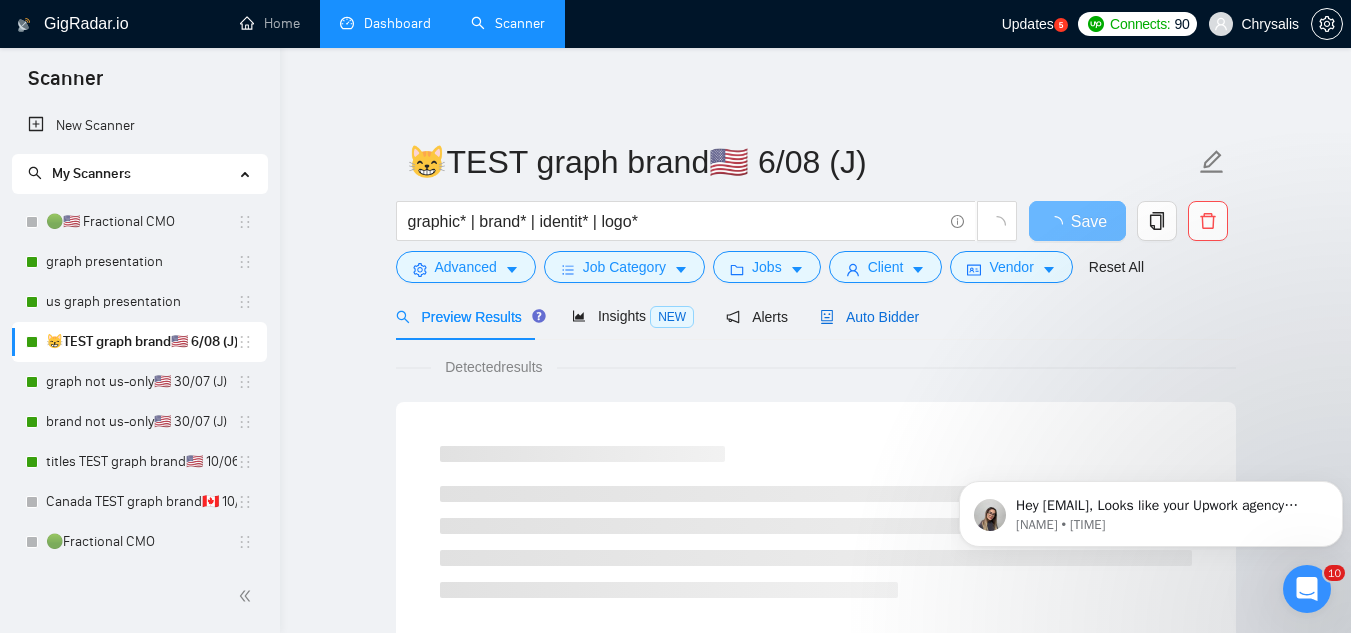 click on "Auto Bidder" at bounding box center (869, 317) 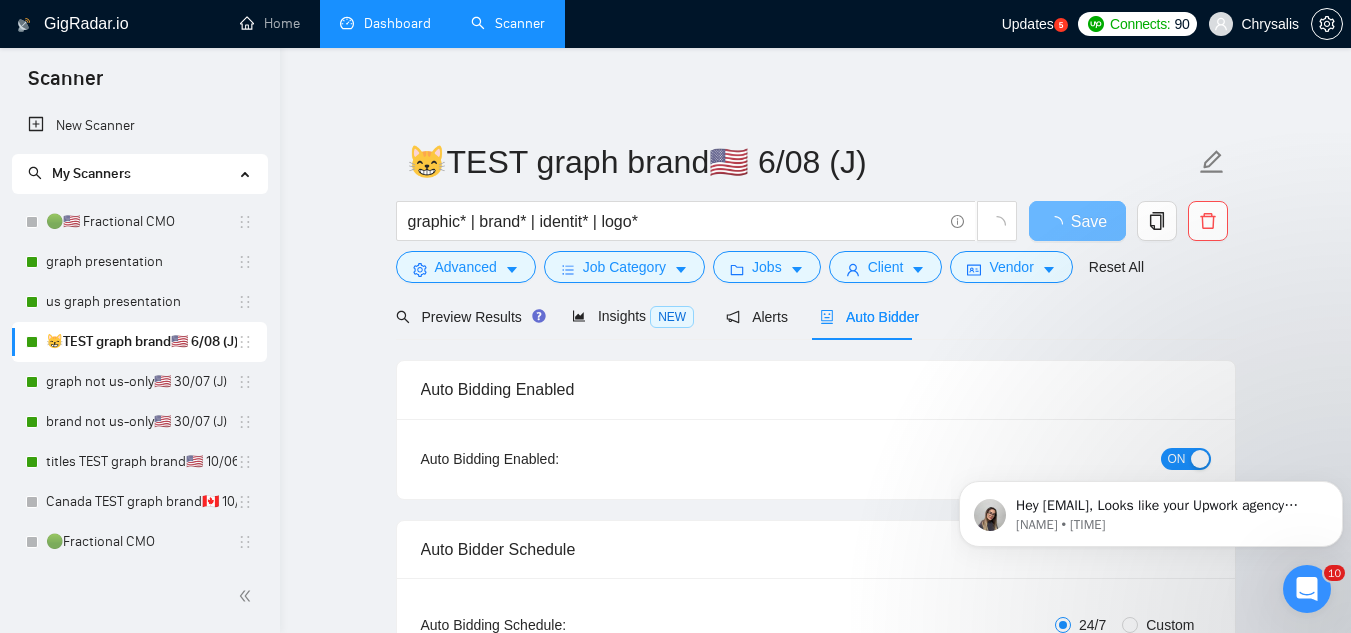 type 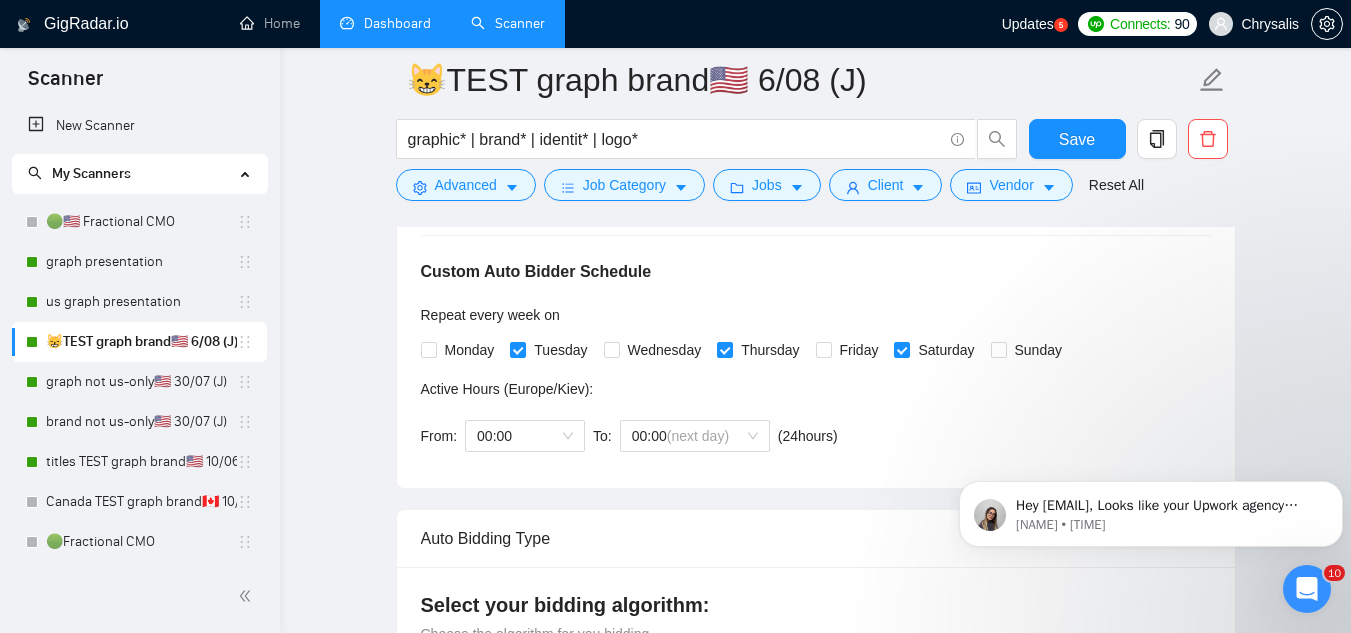 scroll, scrollTop: 400, scrollLeft: 0, axis: vertical 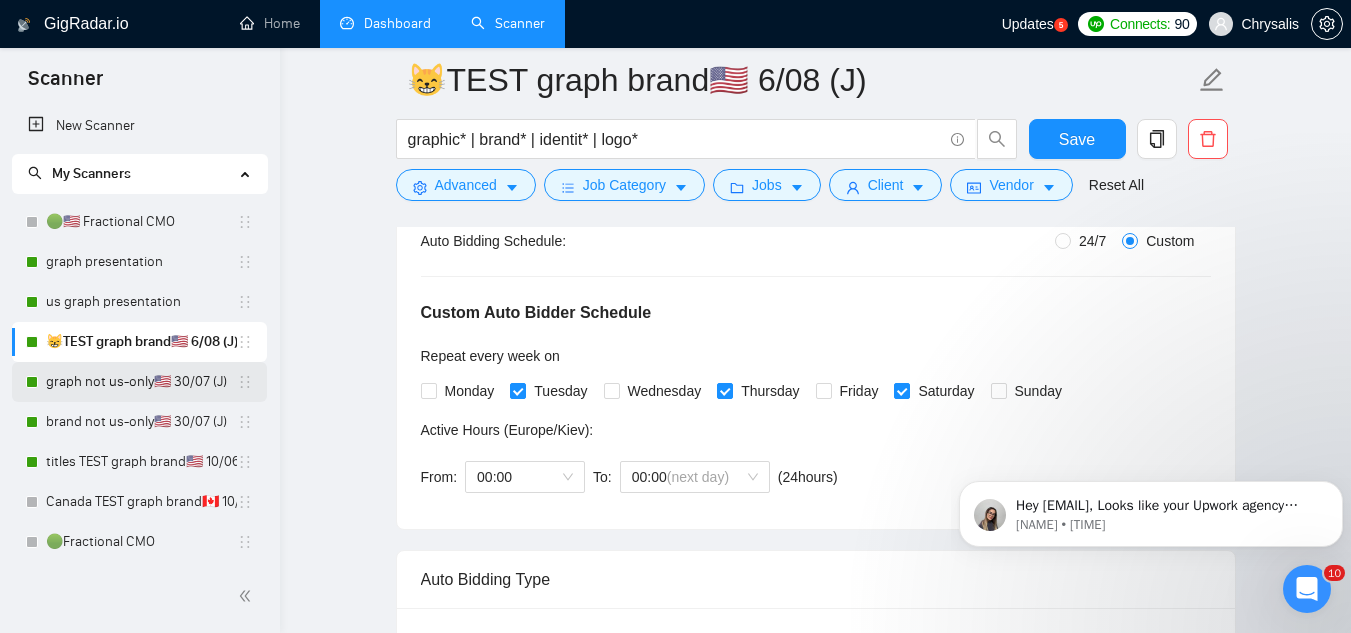 click on "graph not us-only🇺🇸 30/07 (J)" at bounding box center [141, 382] 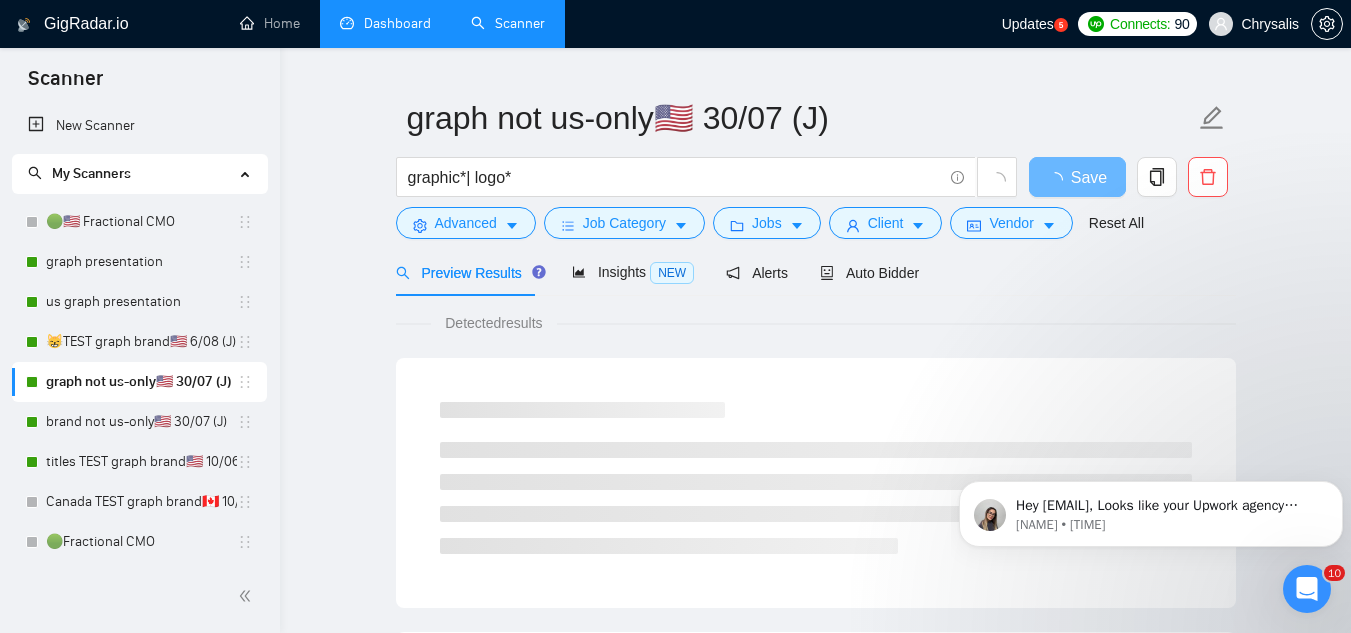 scroll, scrollTop: 0, scrollLeft: 0, axis: both 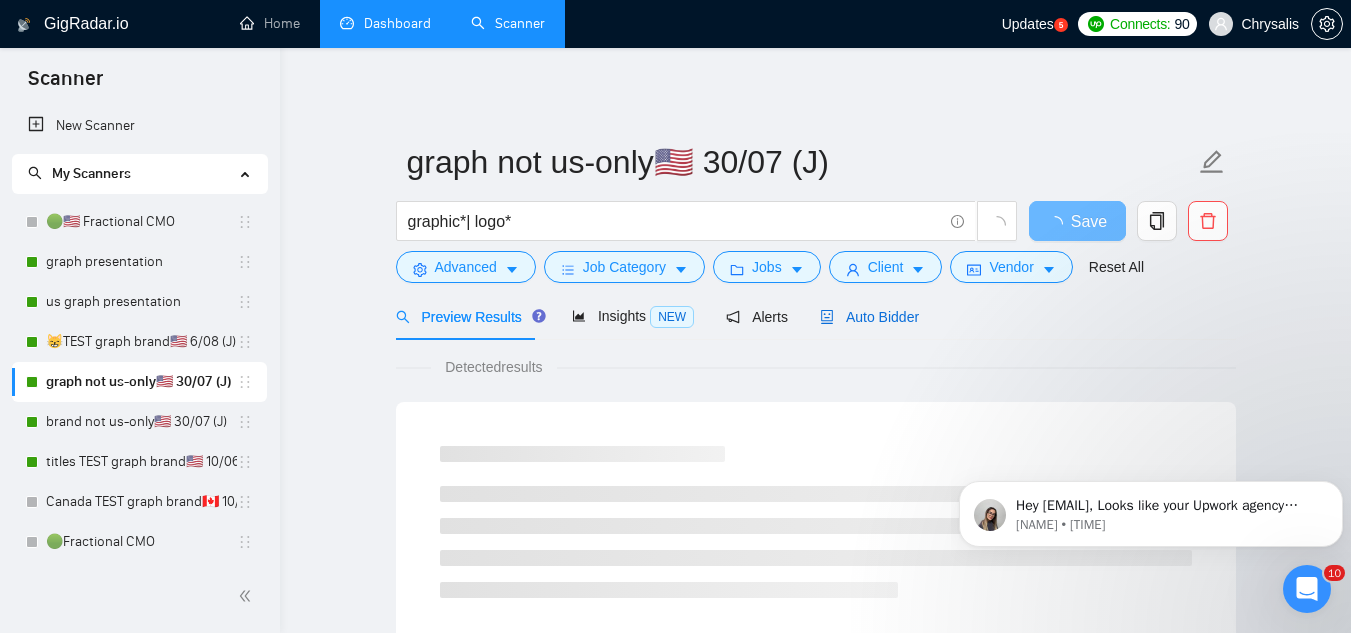 click on "Auto Bidder" at bounding box center (869, 317) 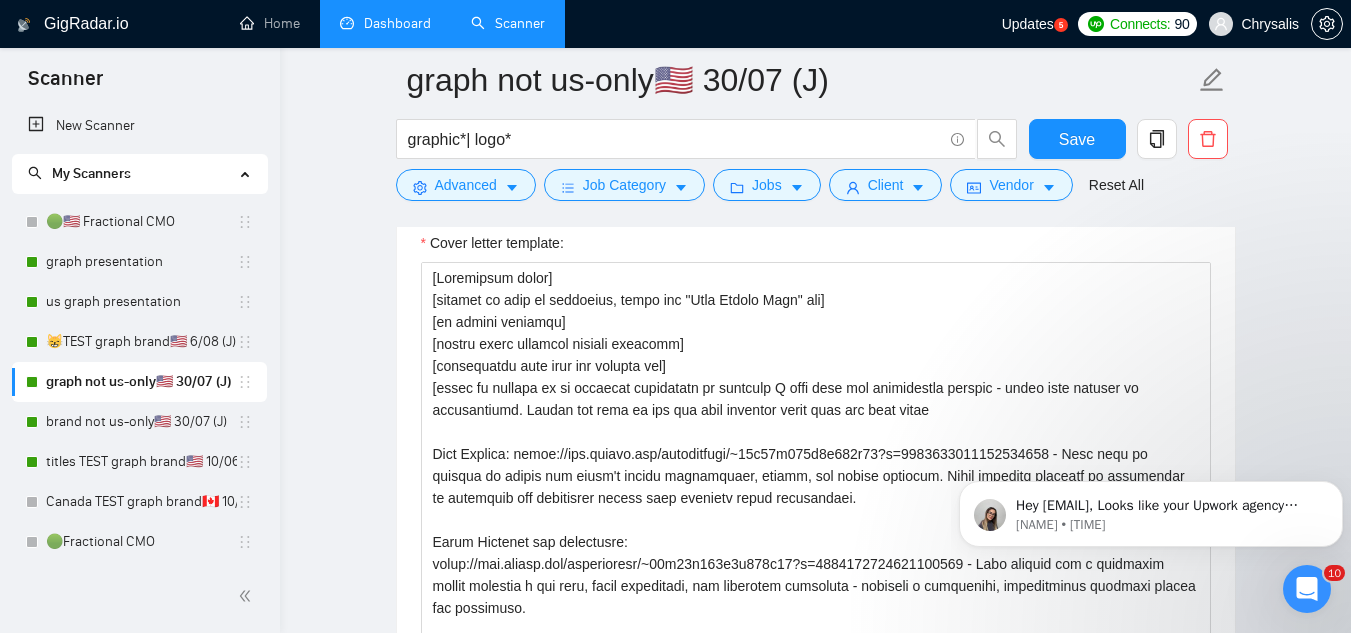 scroll, scrollTop: 2400, scrollLeft: 0, axis: vertical 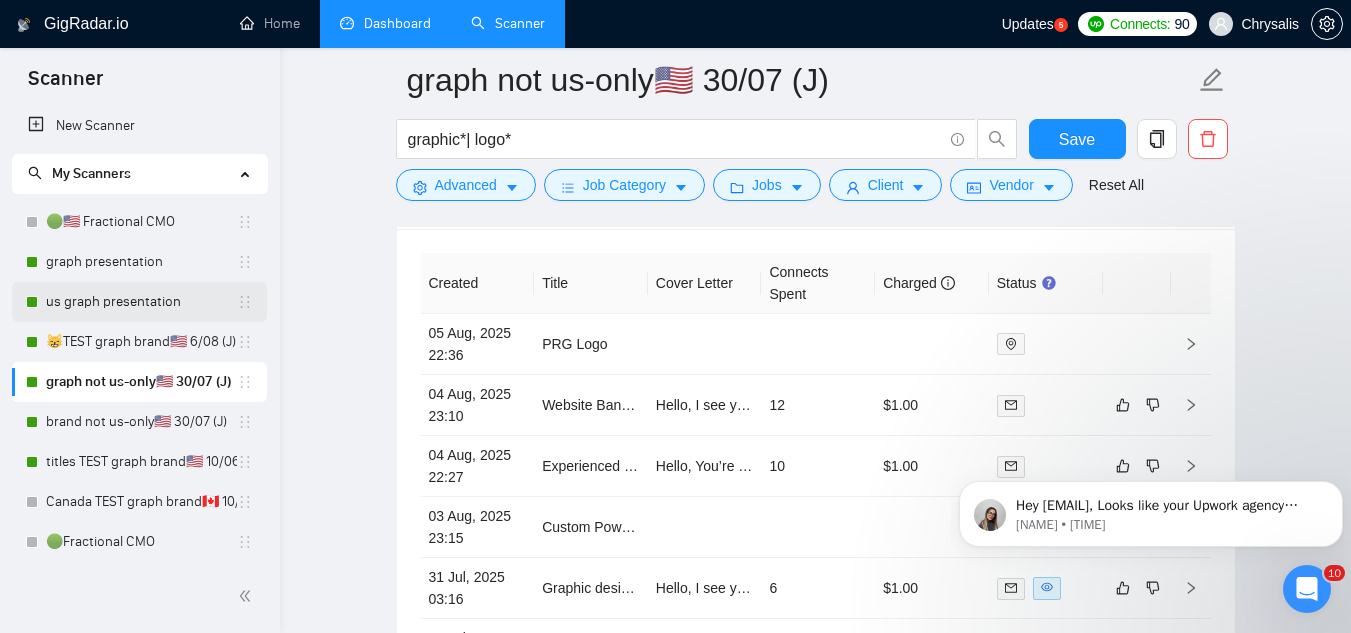 click on "us graph presentation" at bounding box center (141, 302) 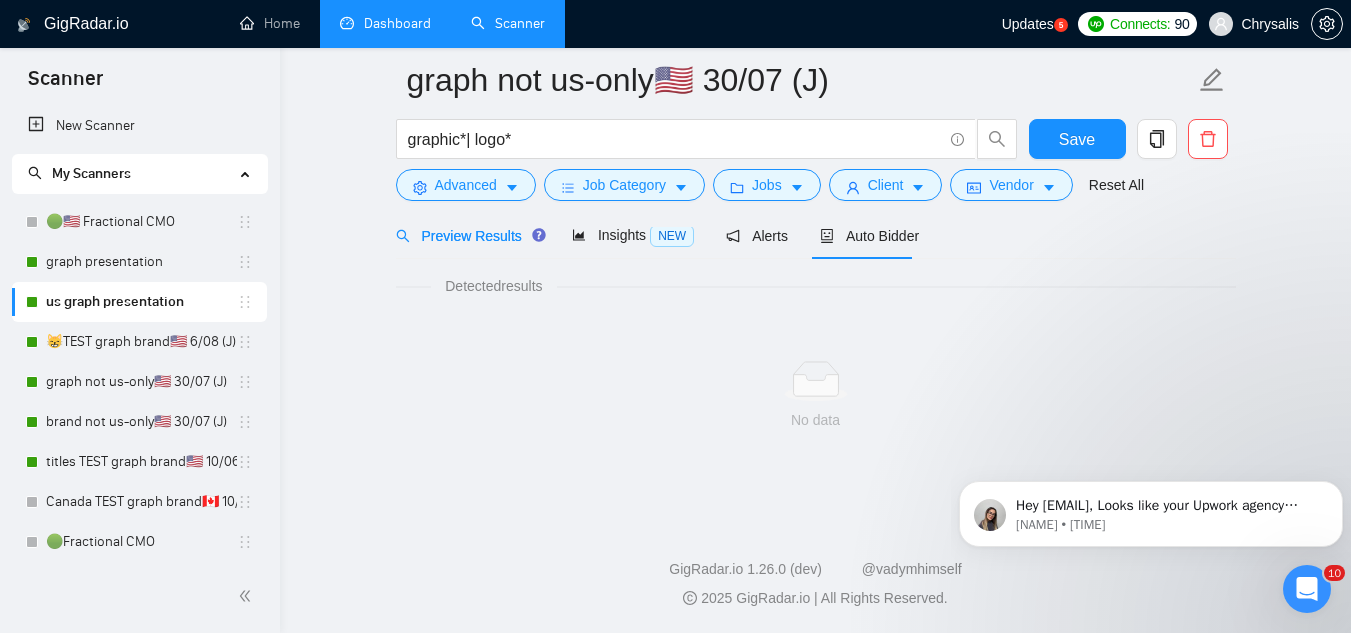 scroll, scrollTop: 1284, scrollLeft: 0, axis: vertical 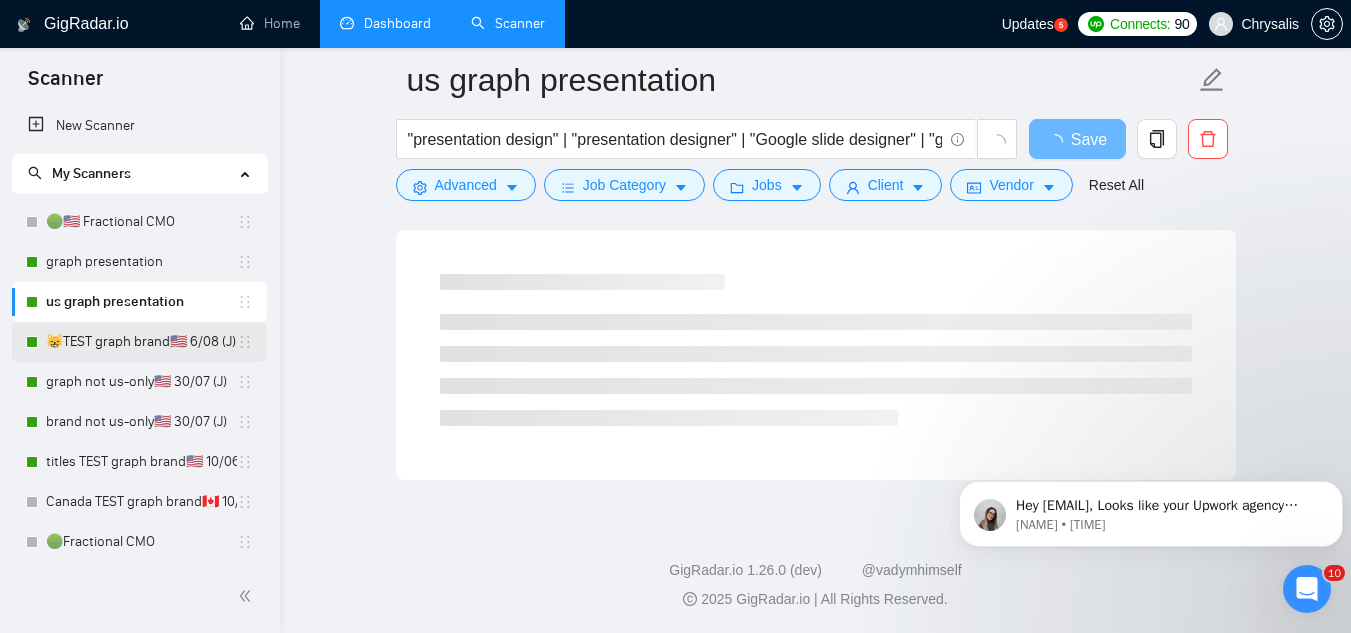 click on "😸TEST graph brand🇺🇸 6/08 (J)" at bounding box center [141, 342] 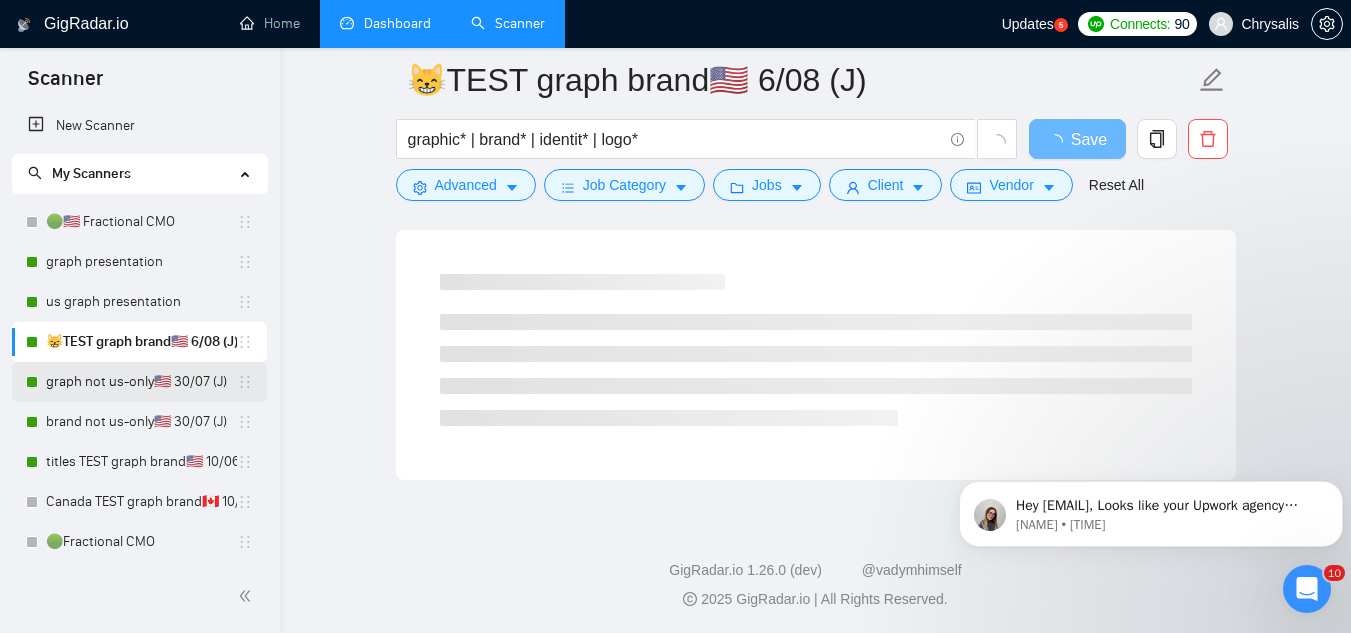 click on "graph not us-only🇺🇸 30/07 (J)" at bounding box center (141, 382) 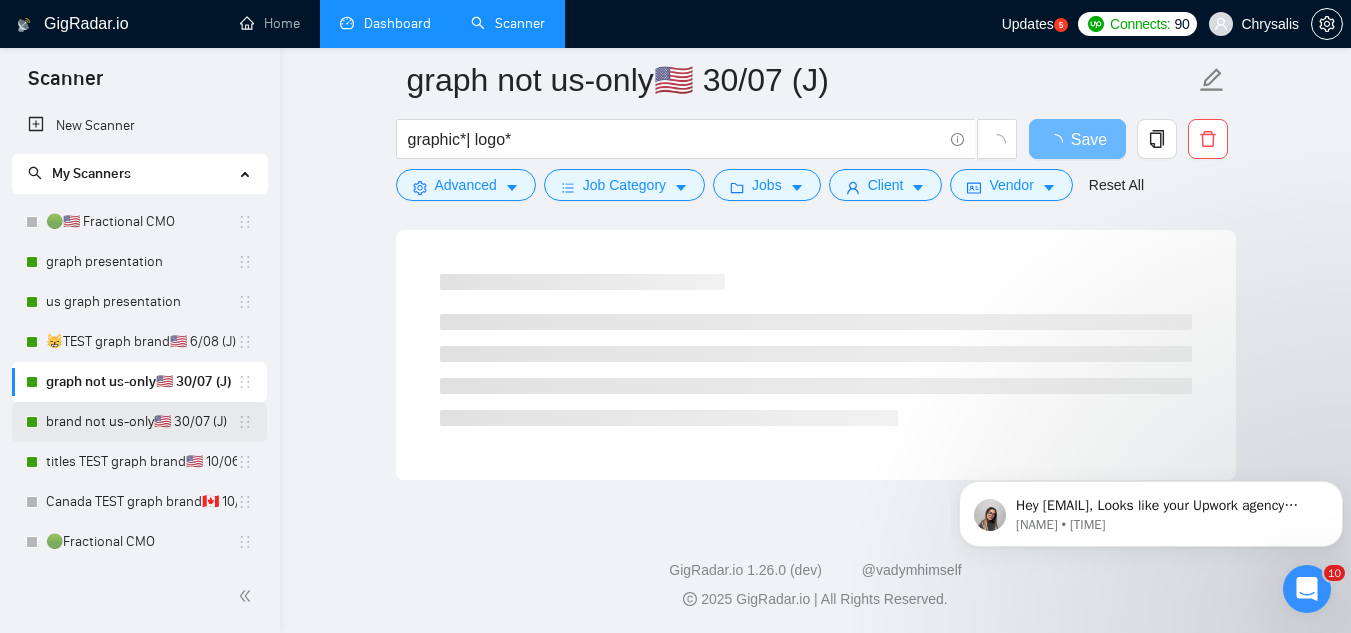 click on "brand not us-only🇺🇸 30/07 (J)" at bounding box center (141, 422) 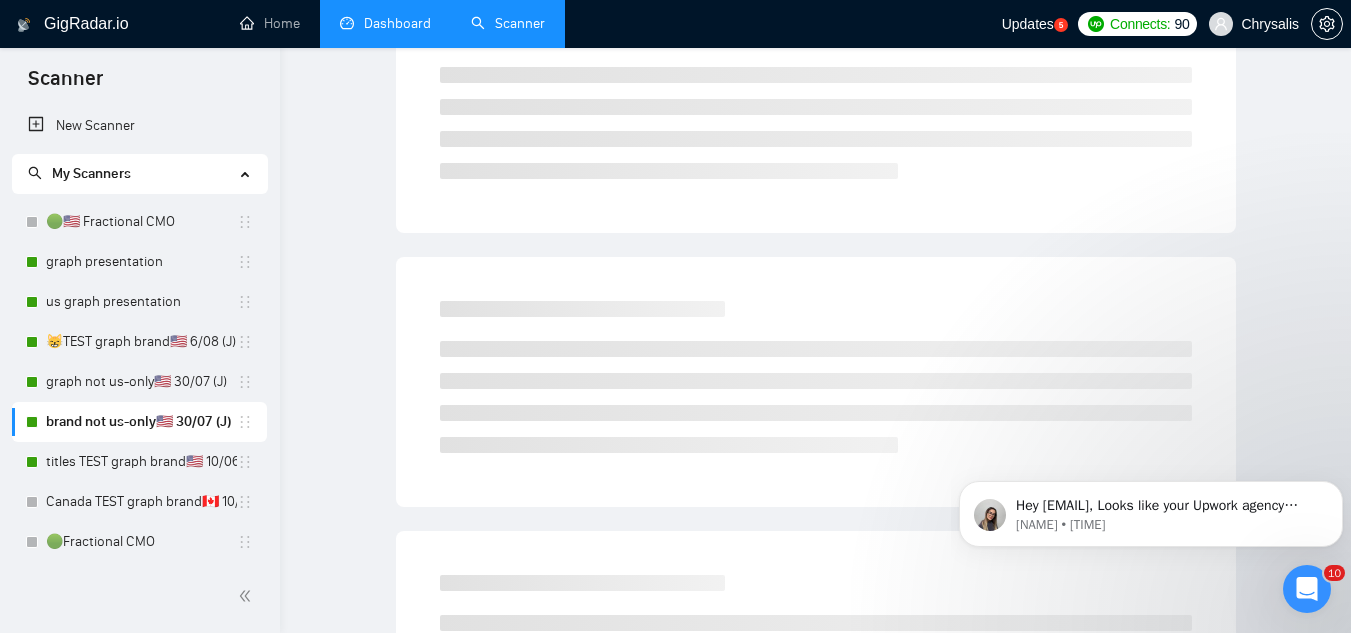 scroll, scrollTop: 0, scrollLeft: 0, axis: both 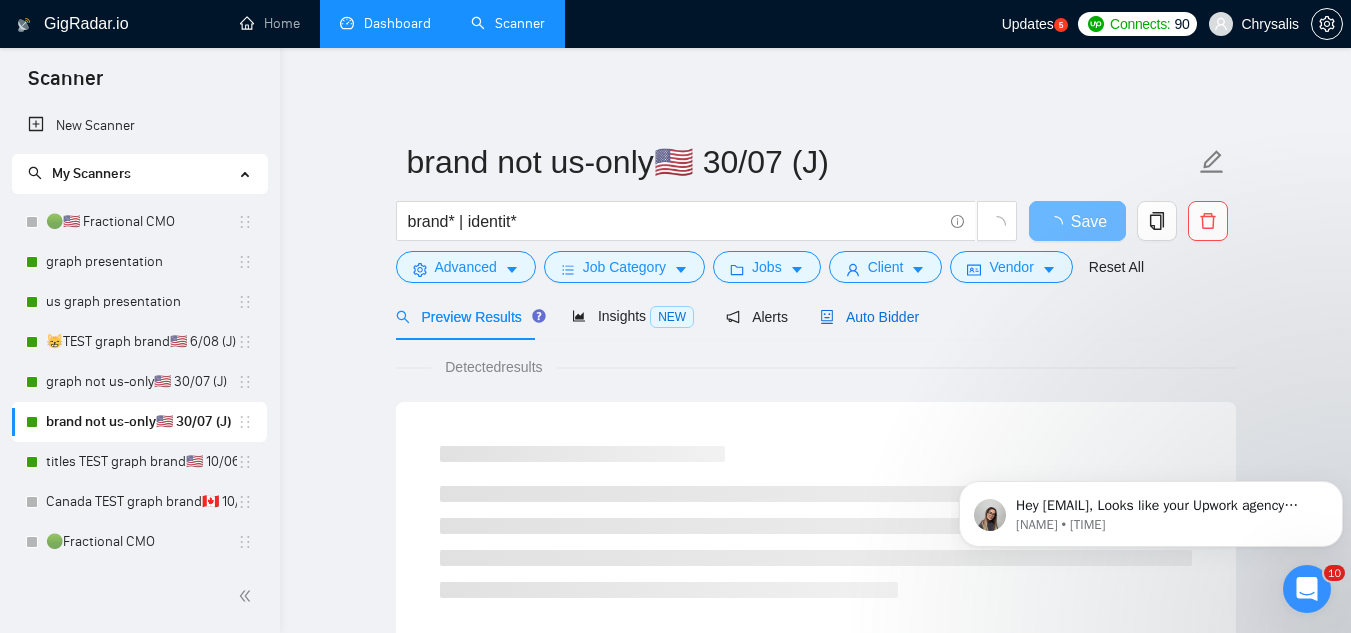 click on "Auto Bidder" at bounding box center (869, 317) 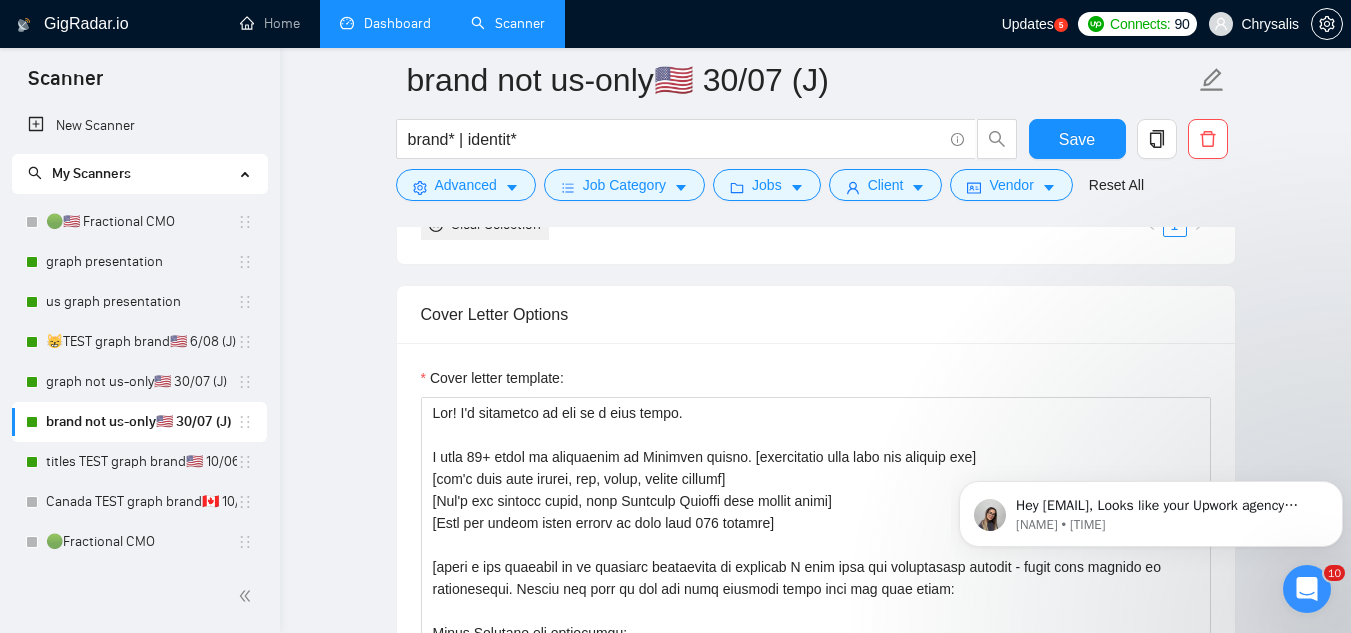 scroll, scrollTop: 2300, scrollLeft: 0, axis: vertical 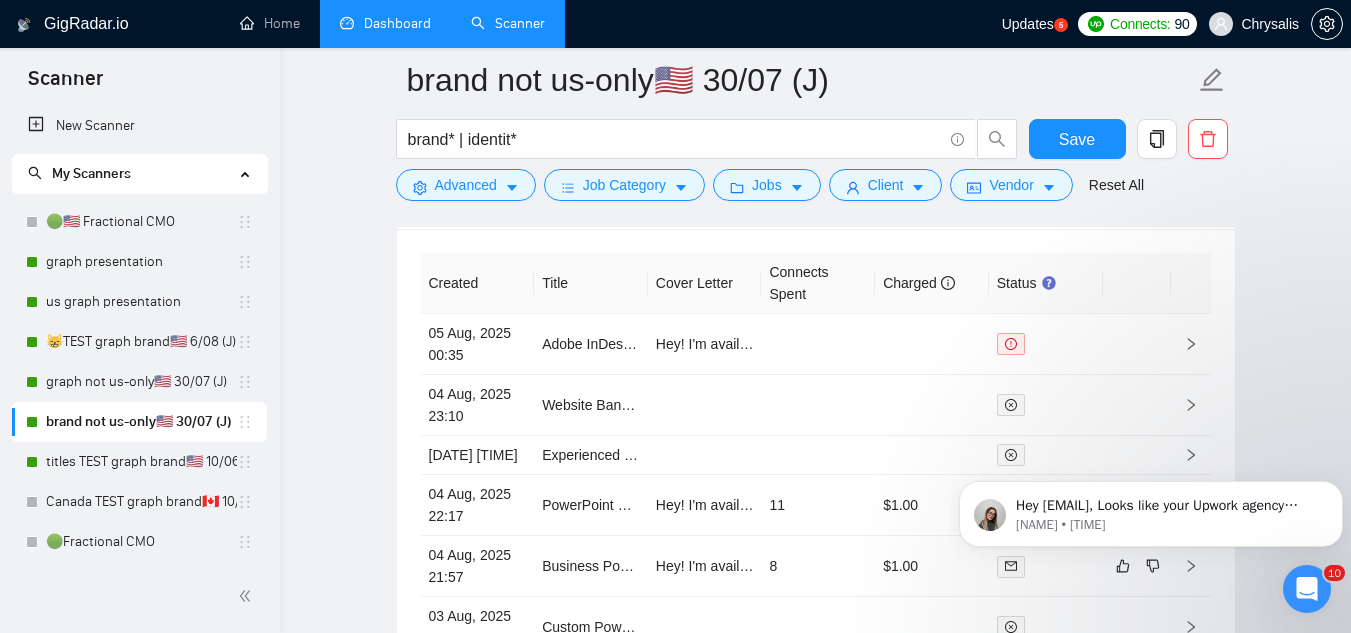 click on "Dashboard" at bounding box center (385, 23) 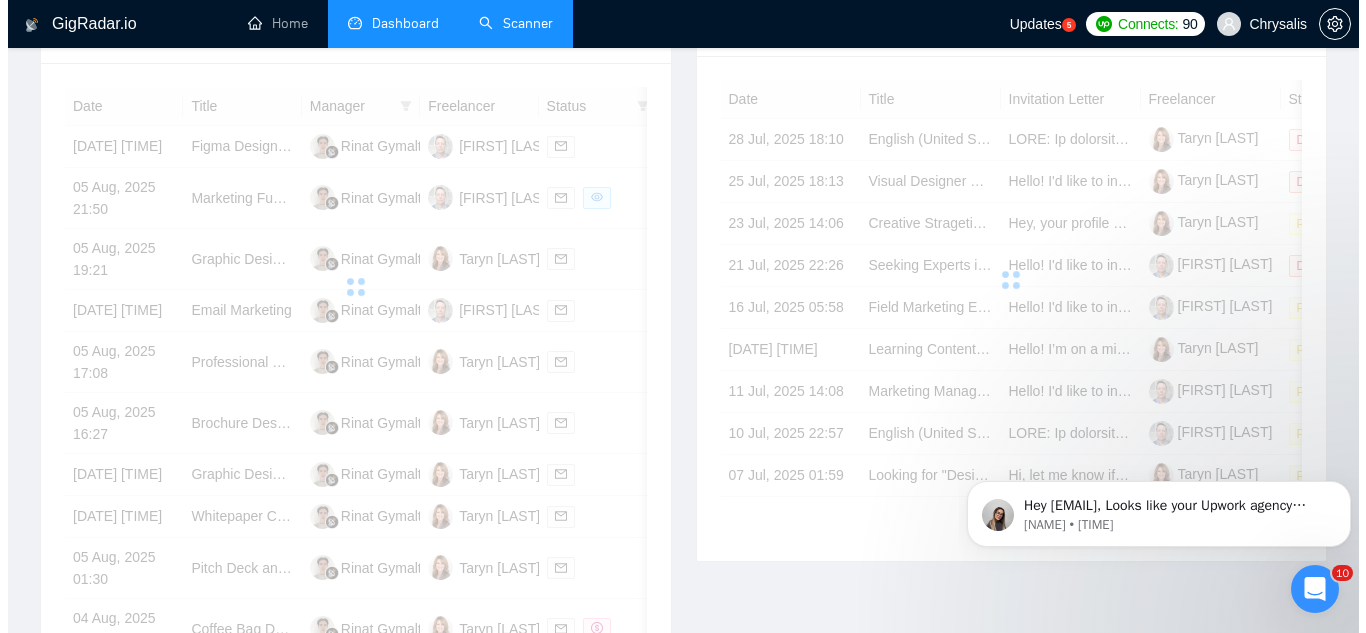 scroll, scrollTop: 602, scrollLeft: 0, axis: vertical 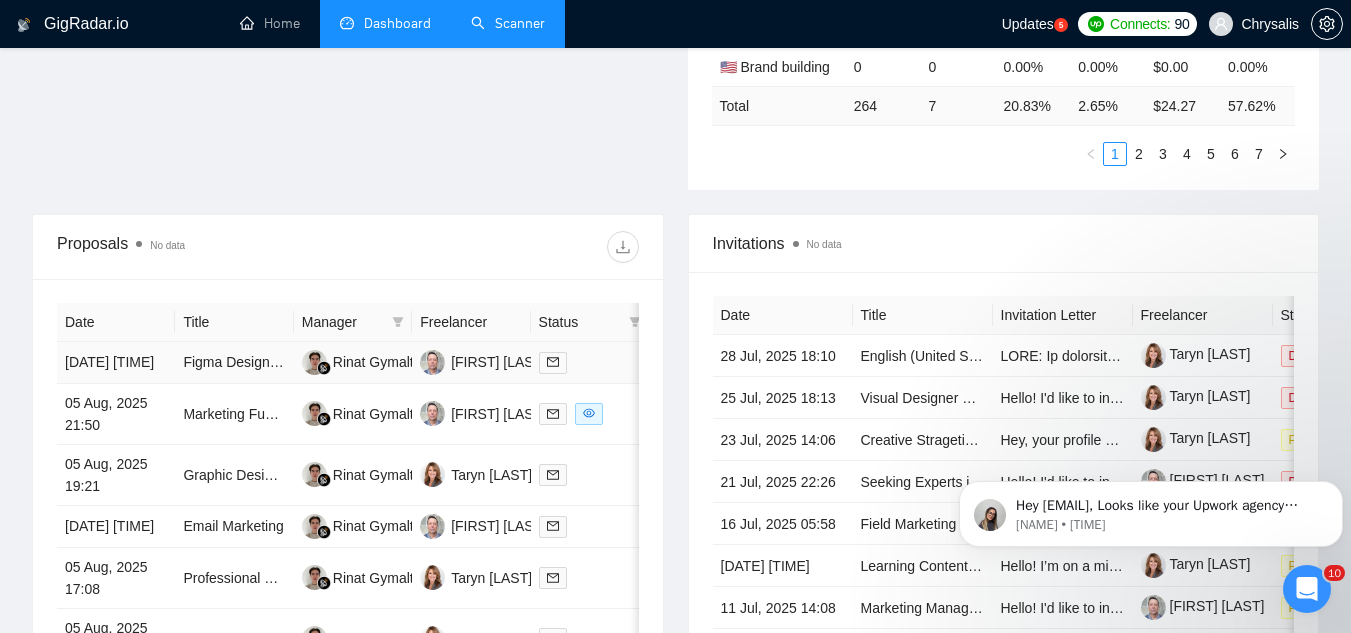 click on "Figma Designer Needed for Email Marketing Projects" at bounding box center [234, 363] 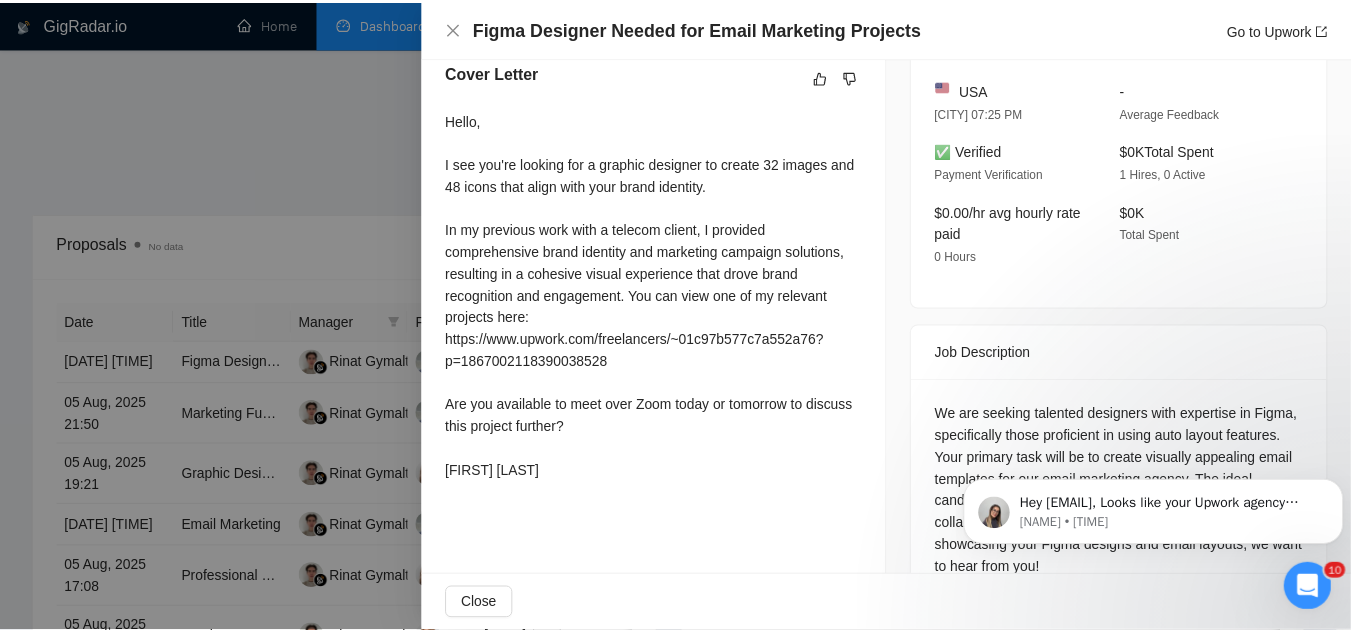 scroll, scrollTop: 578, scrollLeft: 0, axis: vertical 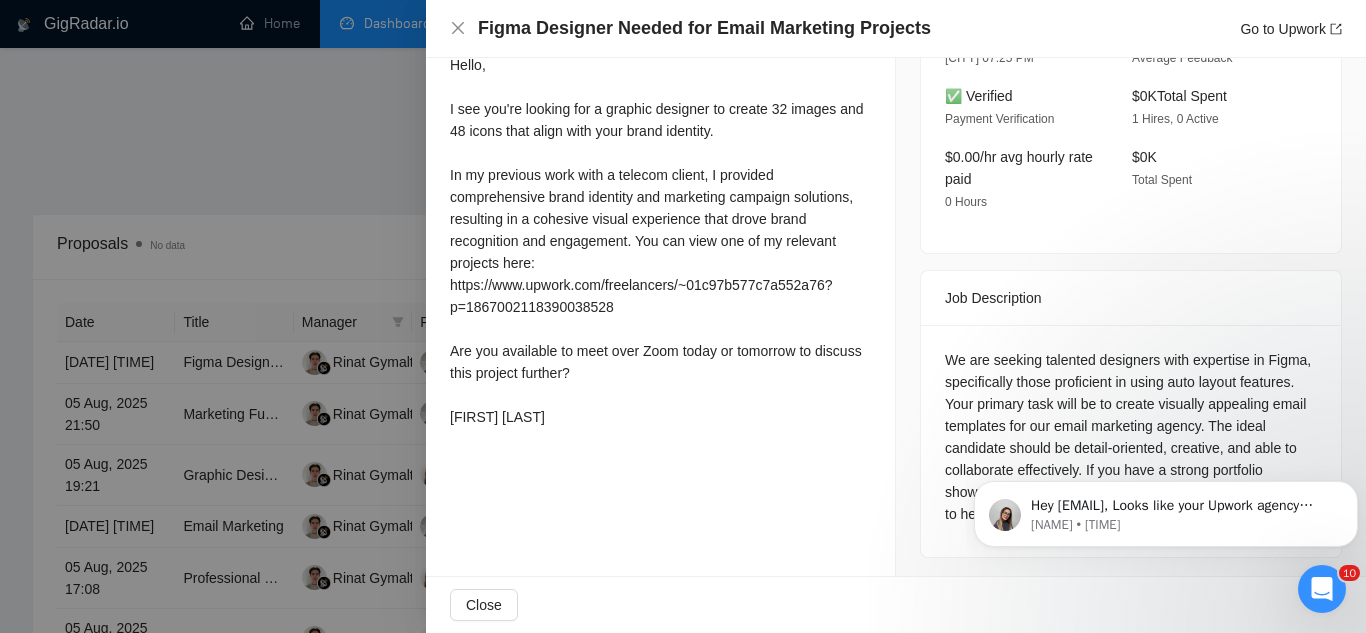 click at bounding box center (683, 316) 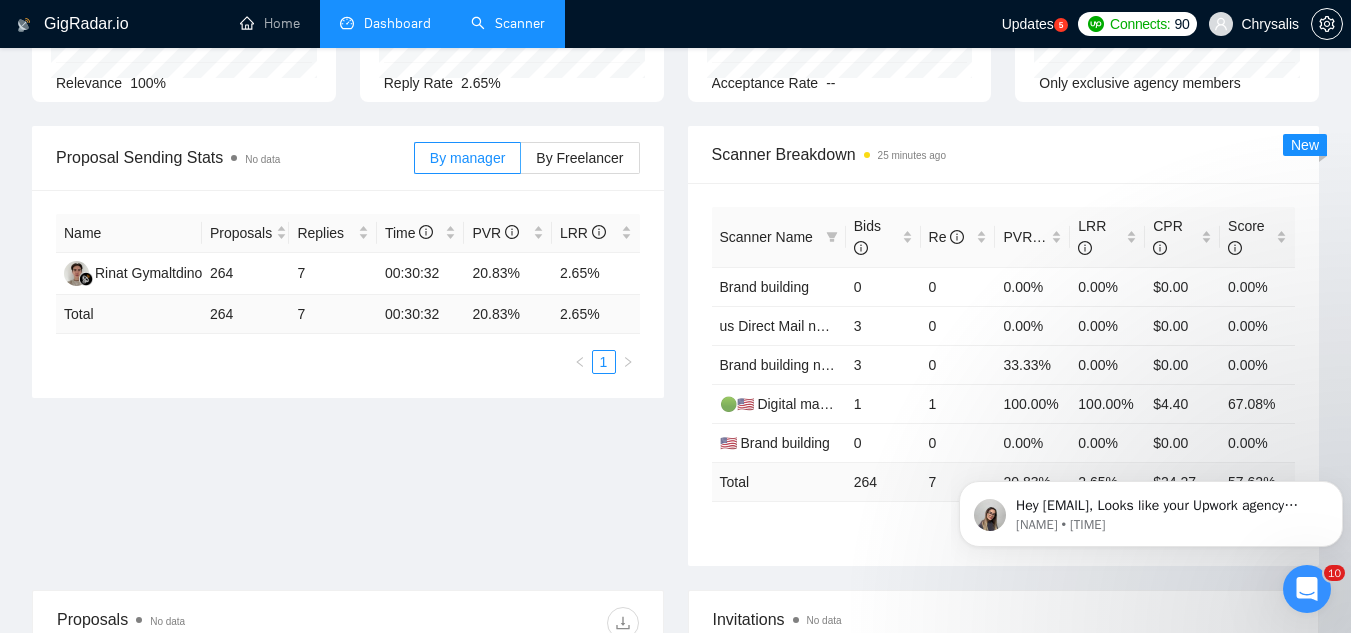 scroll, scrollTop: 202, scrollLeft: 0, axis: vertical 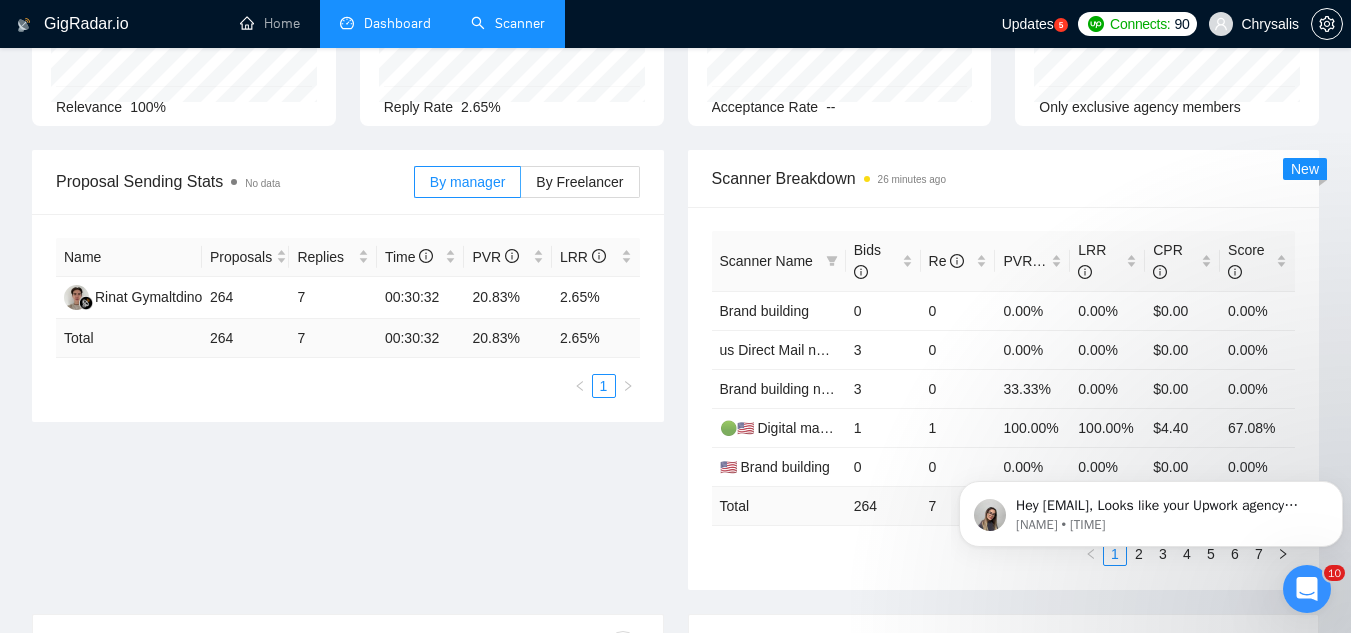 click on "Scanner" at bounding box center (508, 23) 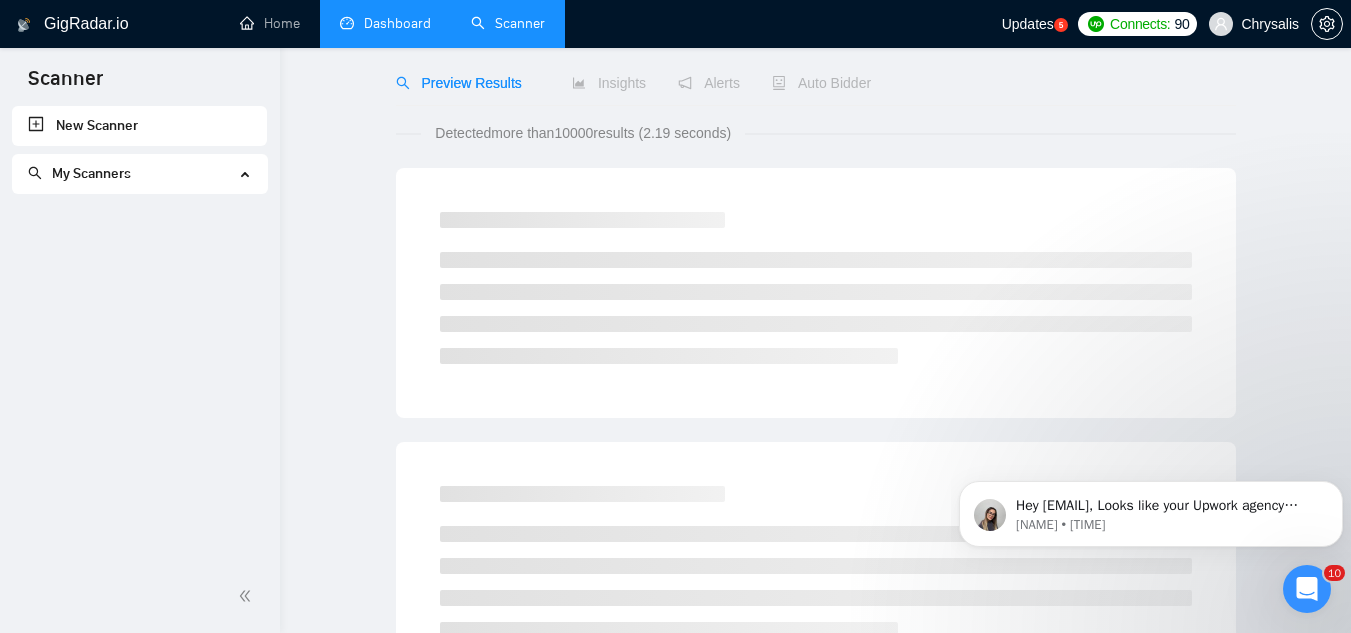 scroll, scrollTop: 0, scrollLeft: 0, axis: both 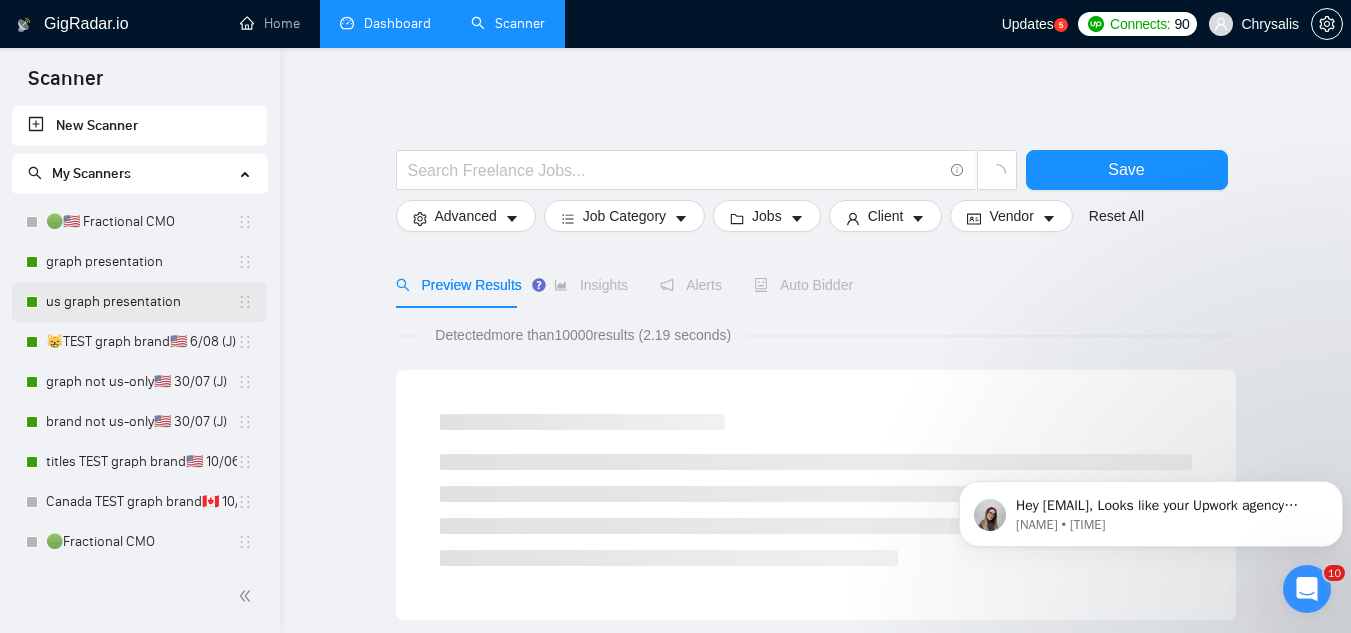 click on "us graph presentation" at bounding box center [141, 302] 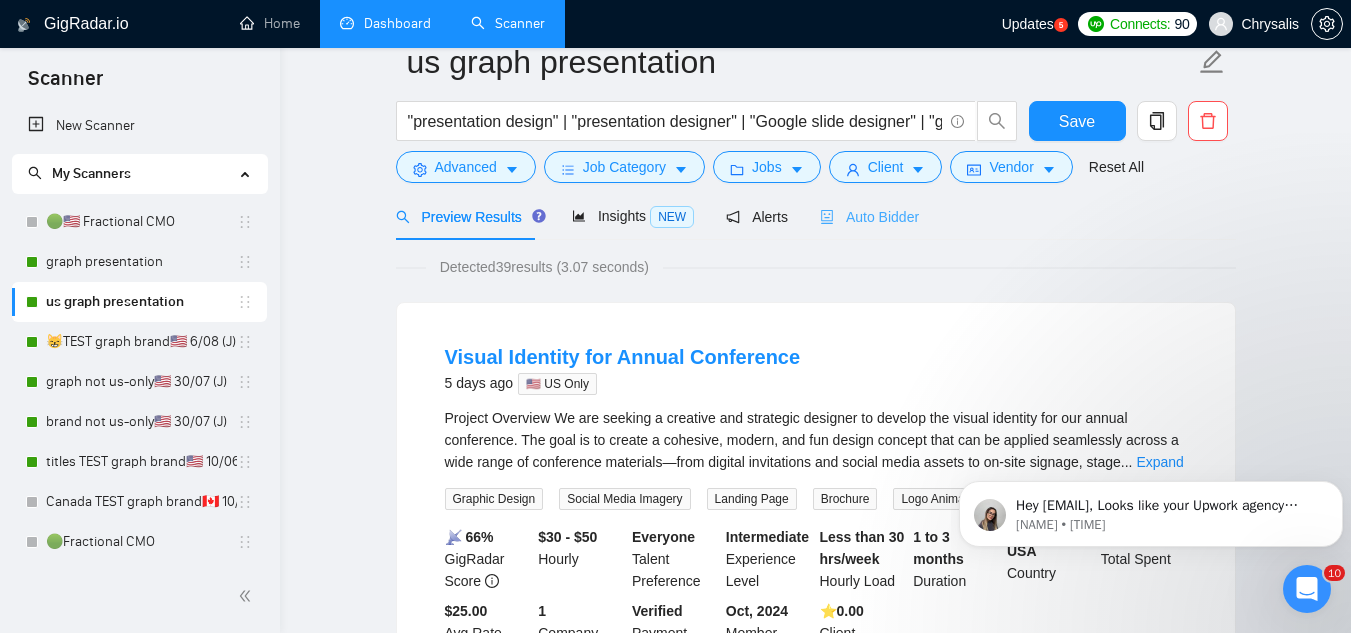 scroll, scrollTop: 0, scrollLeft: 0, axis: both 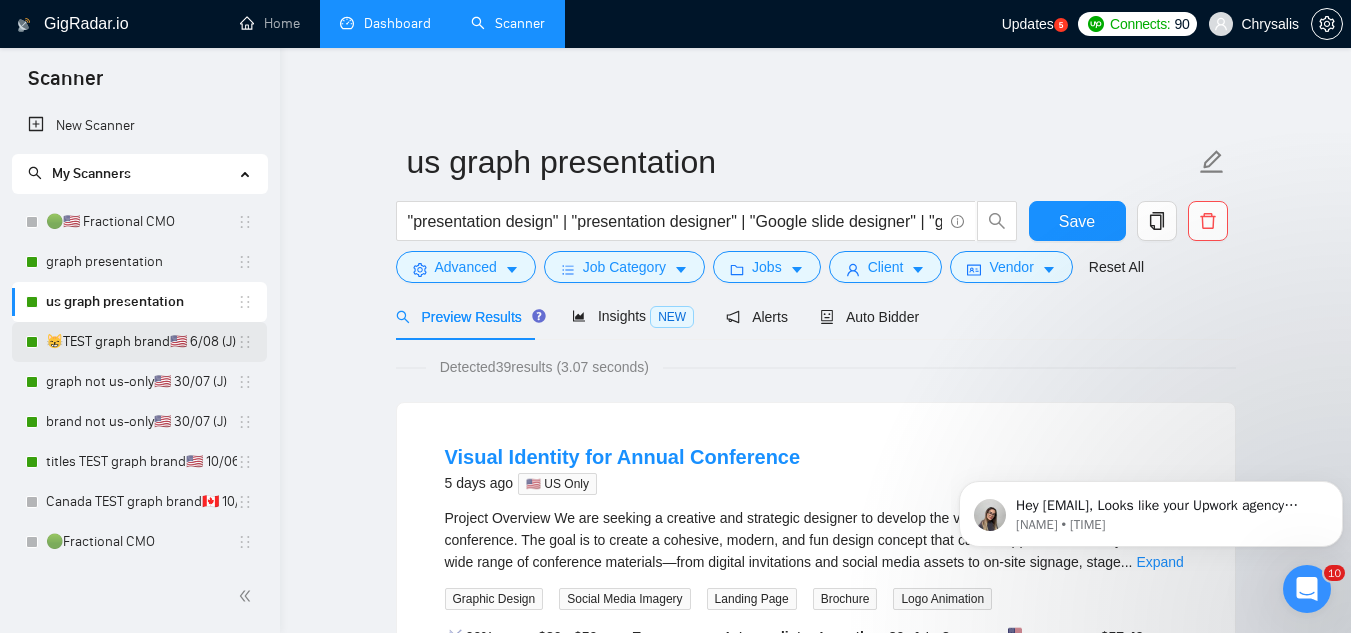 click on "😸TEST graph brand🇺🇸 6/08 (J)" at bounding box center [141, 342] 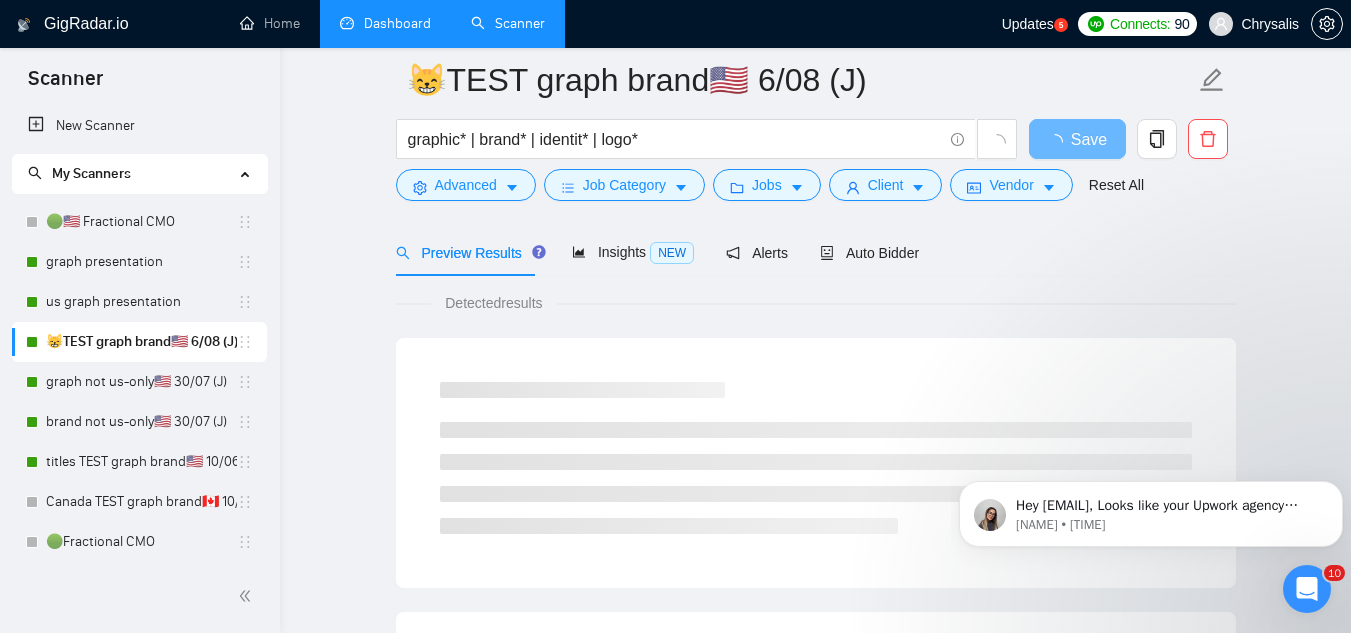 scroll, scrollTop: 100, scrollLeft: 0, axis: vertical 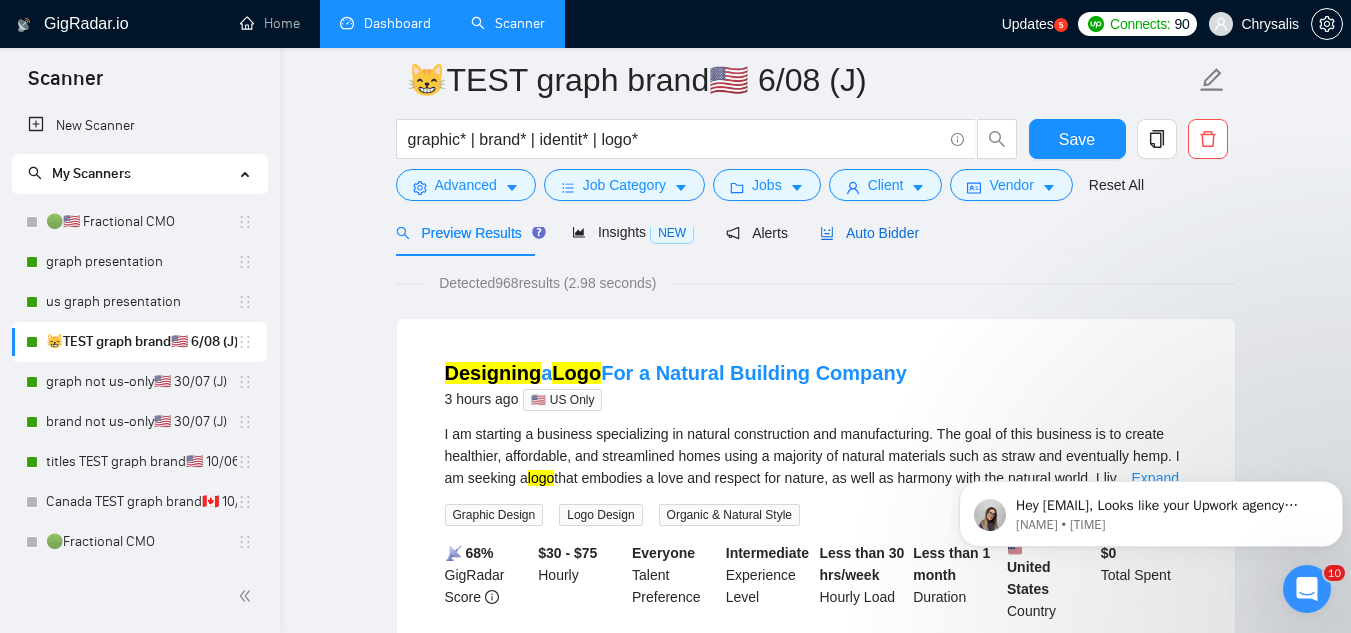 click on "Auto Bidder" at bounding box center [869, 233] 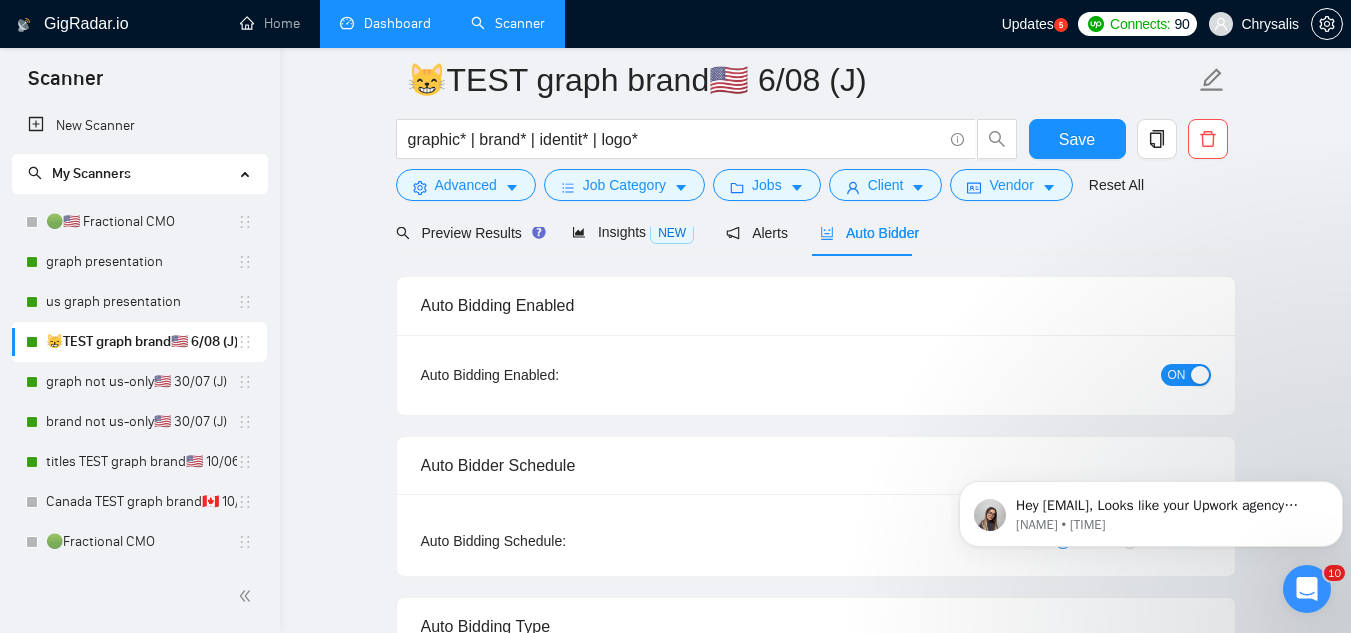 type 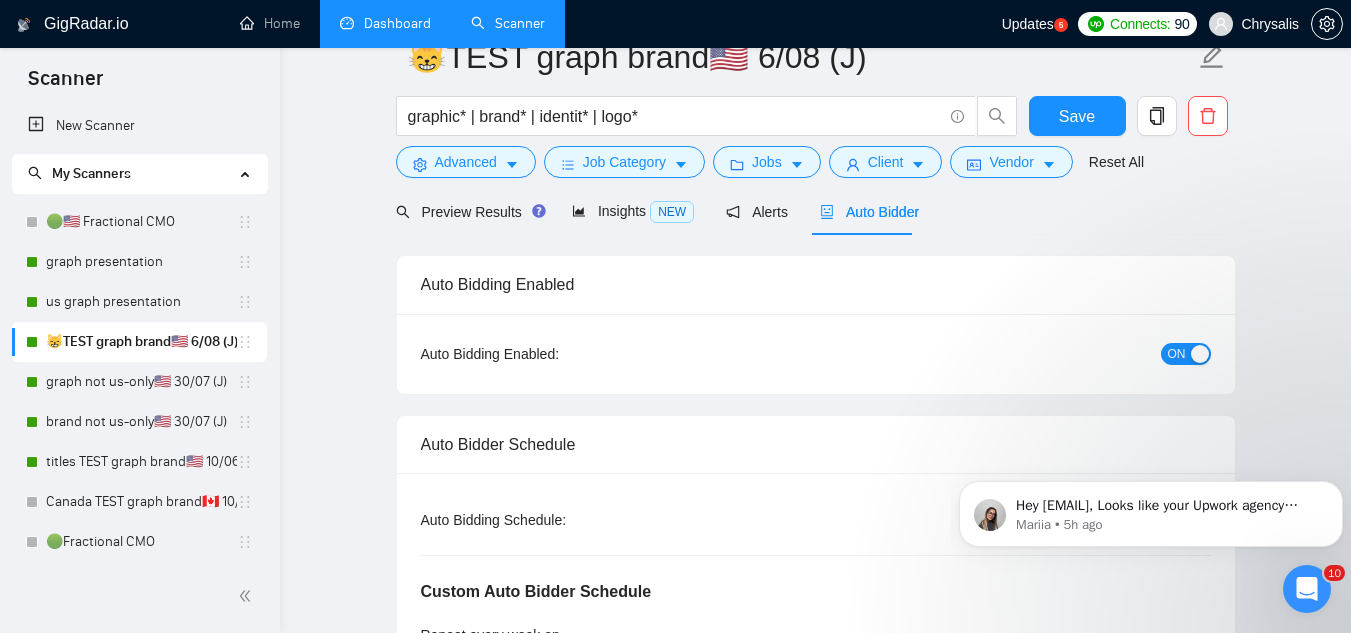 scroll, scrollTop: 0, scrollLeft: 0, axis: both 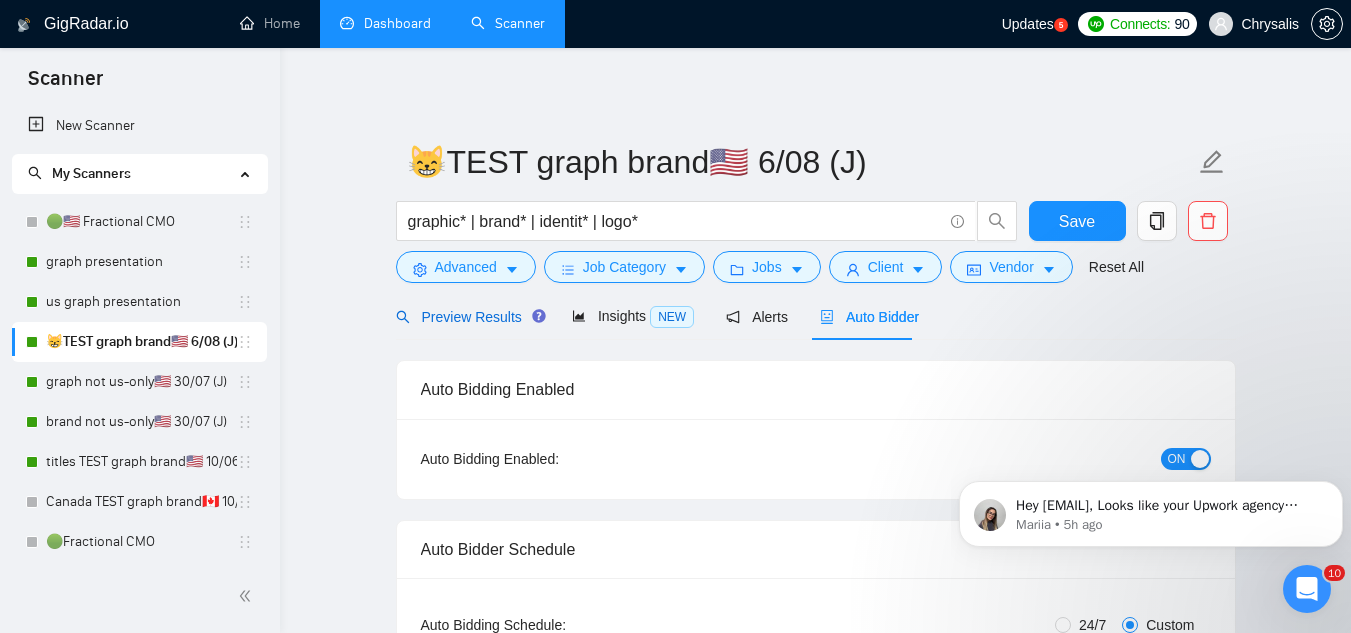 click on "Preview Results" at bounding box center (468, 317) 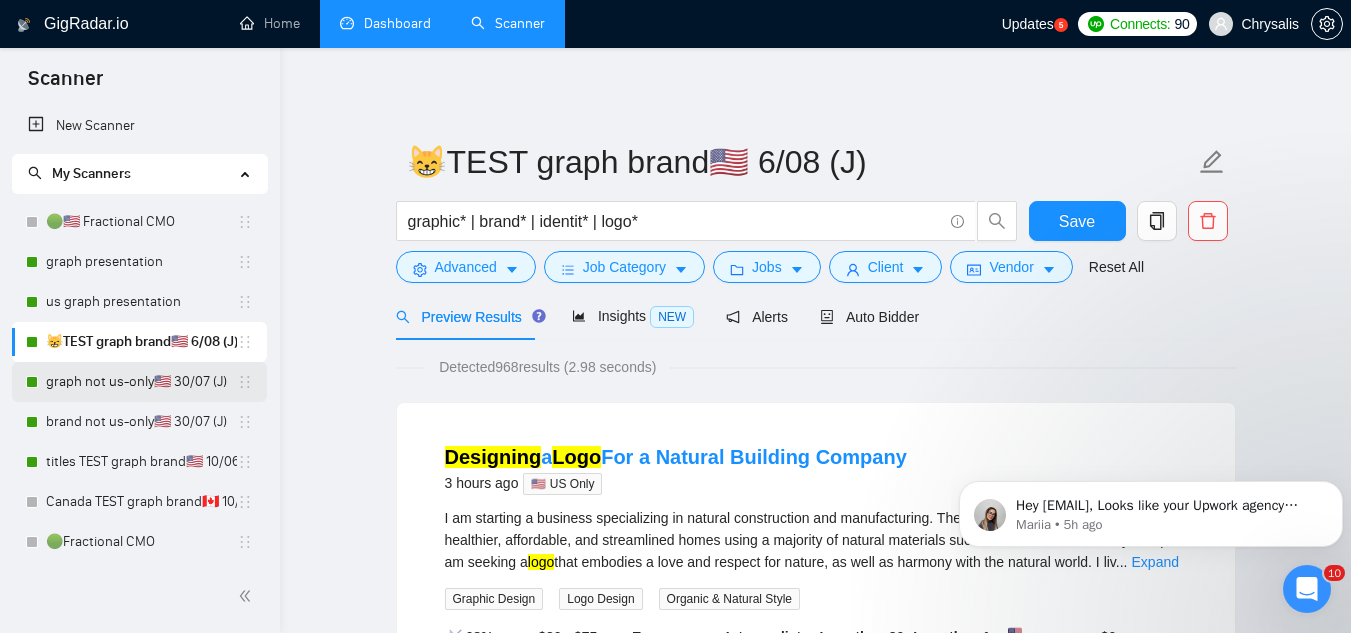 click on "graph not us-only🇺🇸 30/07 (J)" at bounding box center [141, 382] 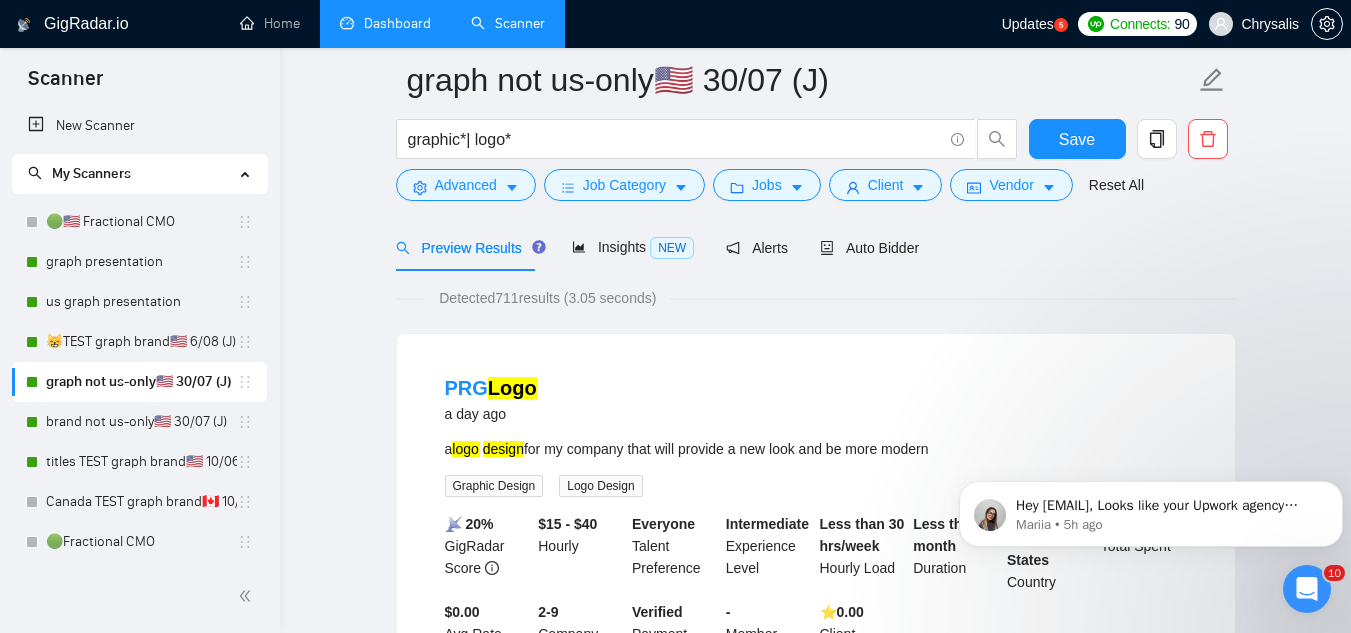 scroll, scrollTop: 100, scrollLeft: 0, axis: vertical 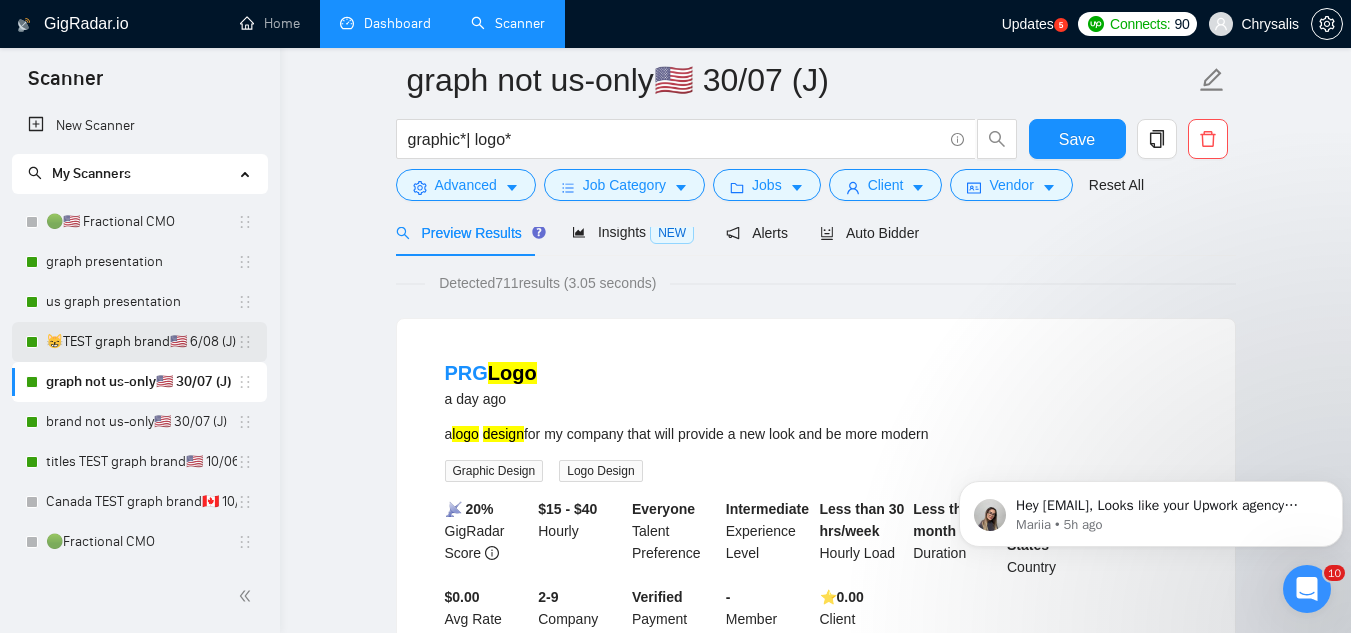 click on "😸TEST graph brand🇺🇸 6/08 (J)" at bounding box center (141, 342) 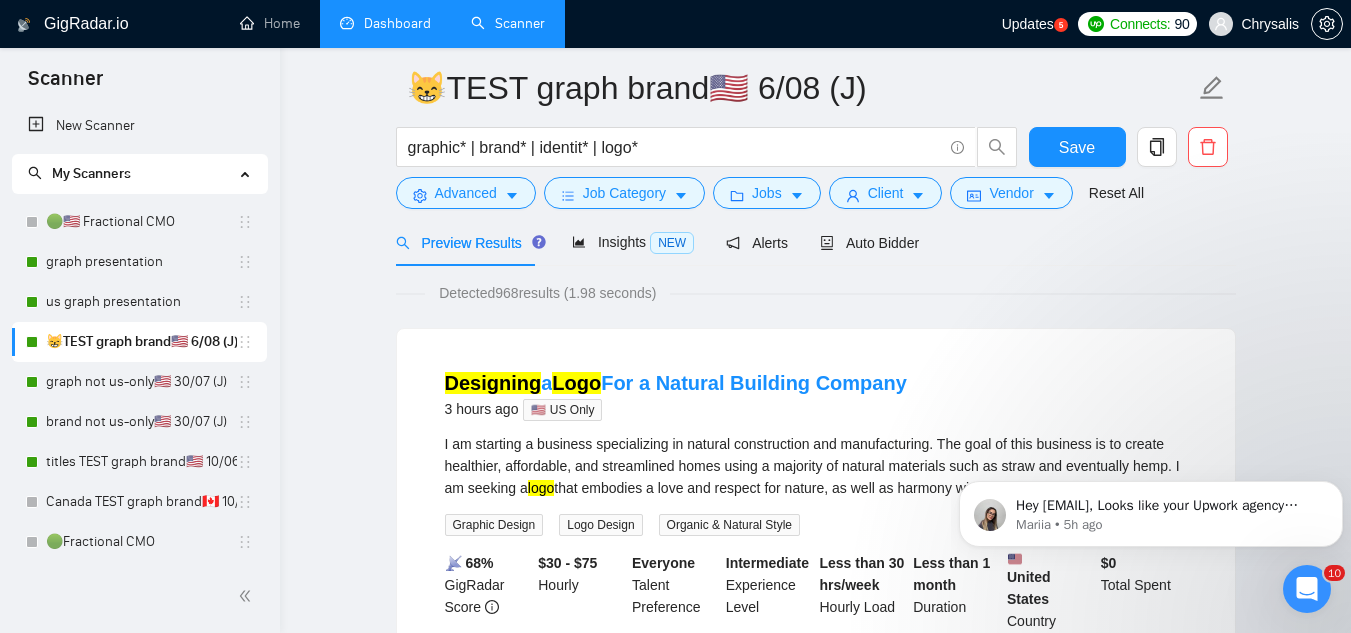 scroll, scrollTop: 0, scrollLeft: 0, axis: both 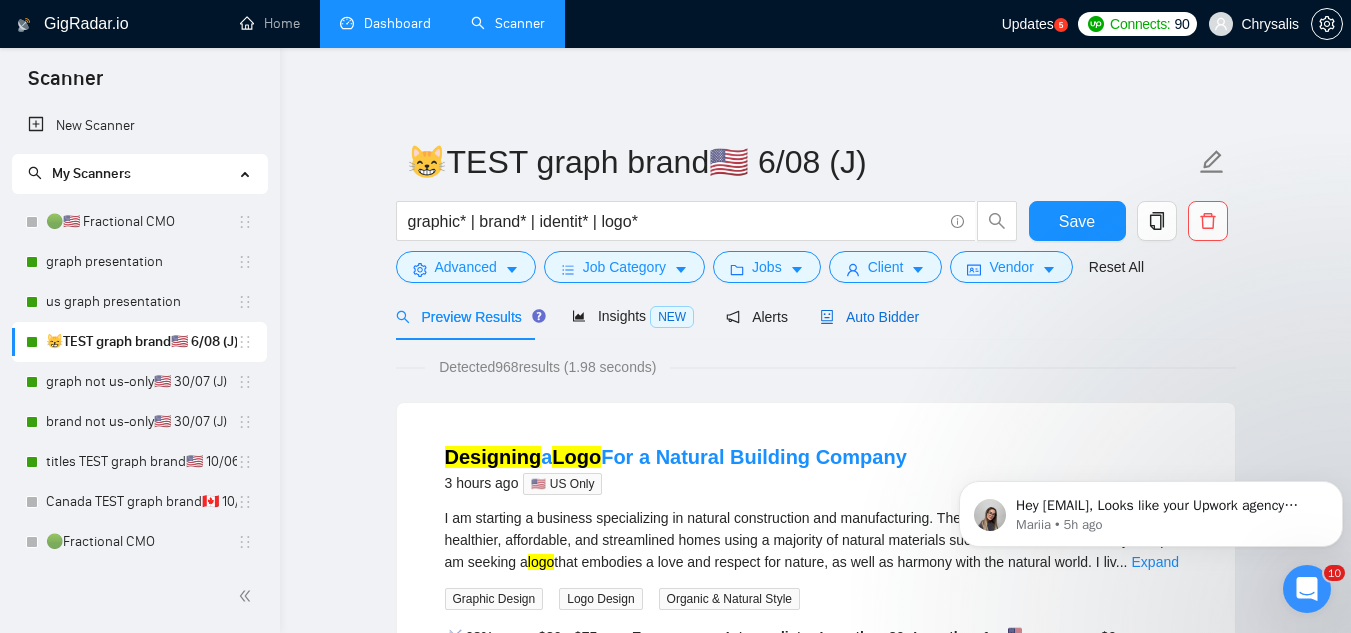 click on "Auto Bidder" at bounding box center (869, 317) 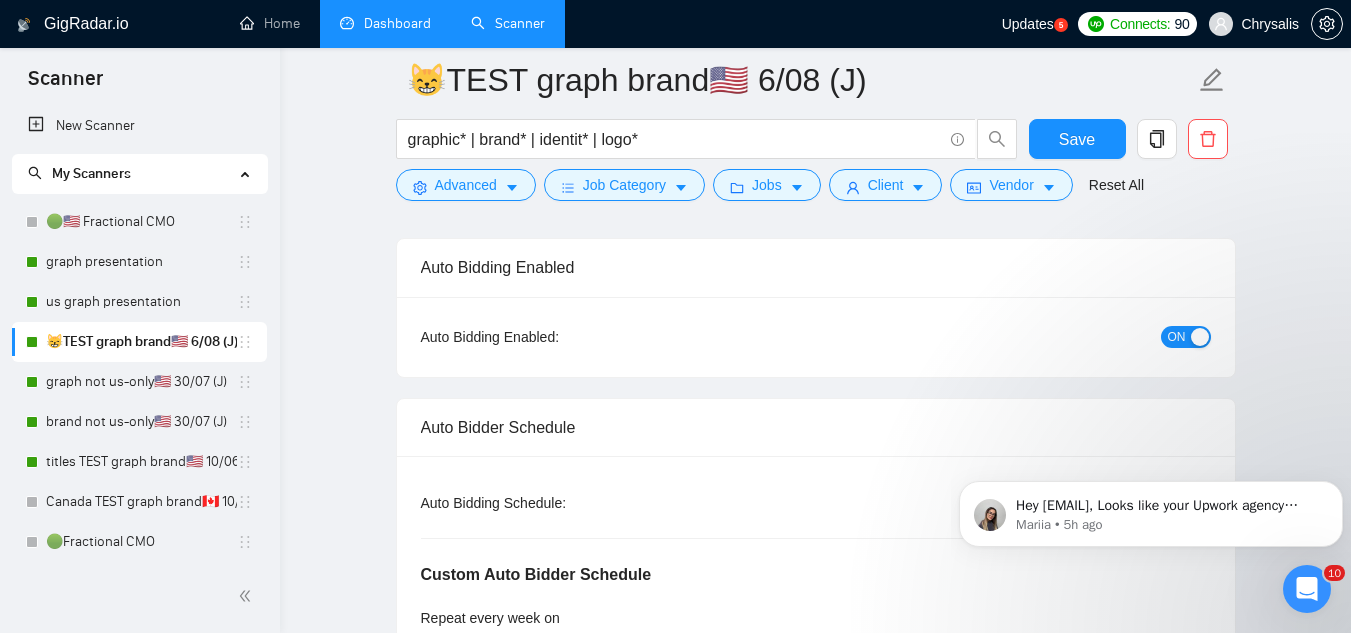 scroll, scrollTop: 0, scrollLeft: 0, axis: both 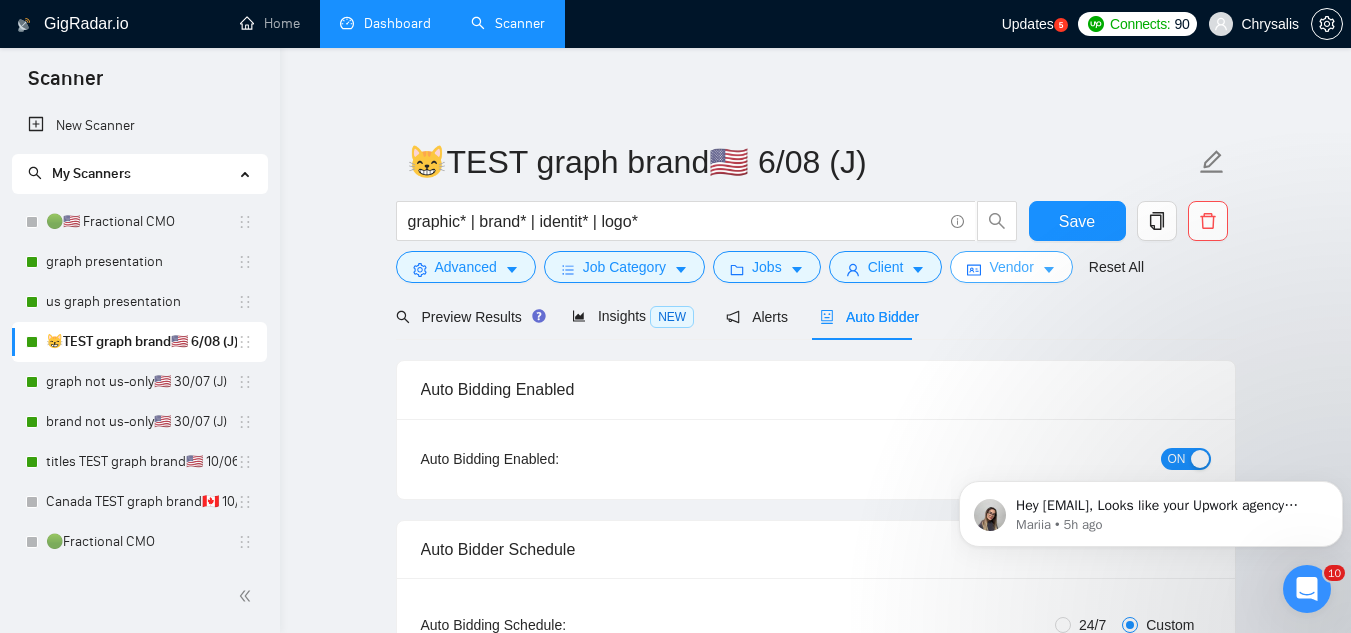 click on "Vendor" at bounding box center [1011, 267] 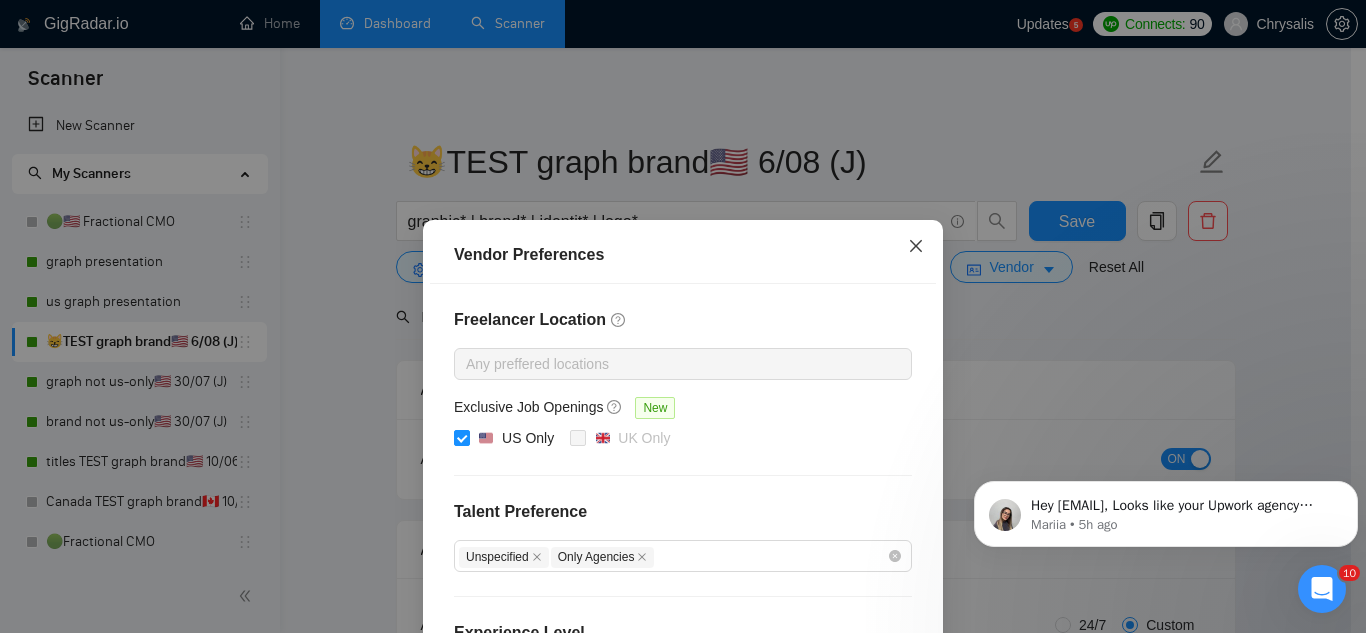 click 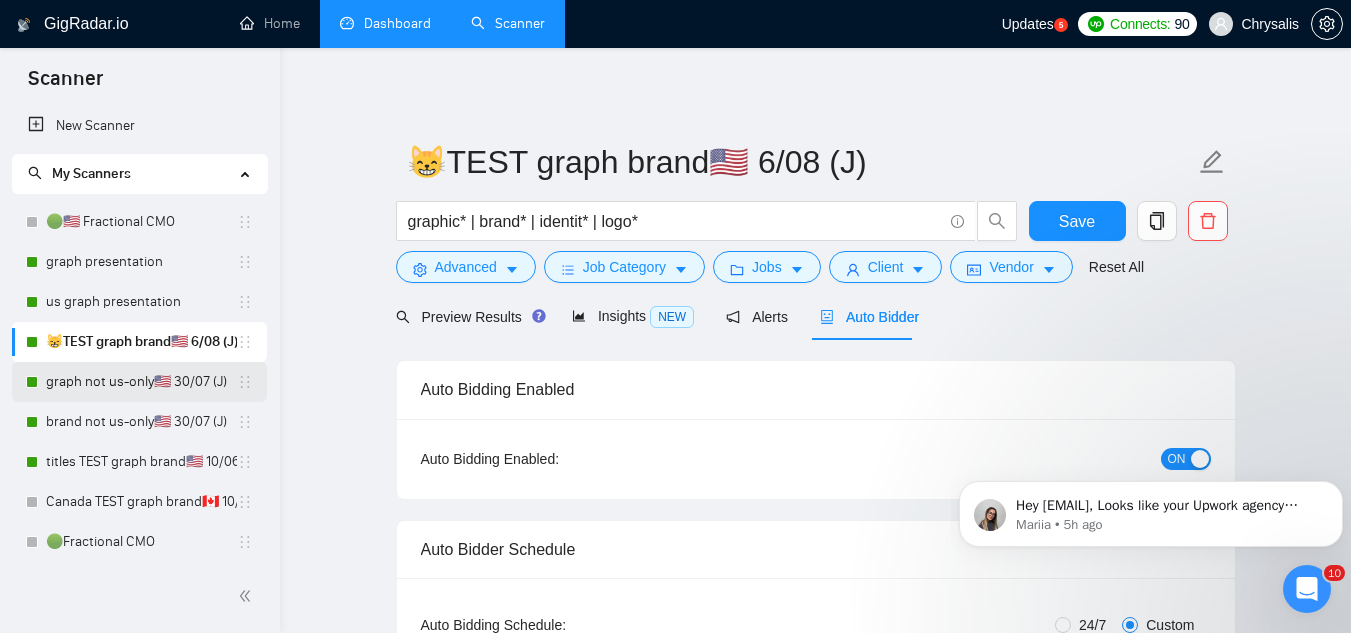 click on "graph not us-only🇺🇸 30/07 (J)" at bounding box center [141, 382] 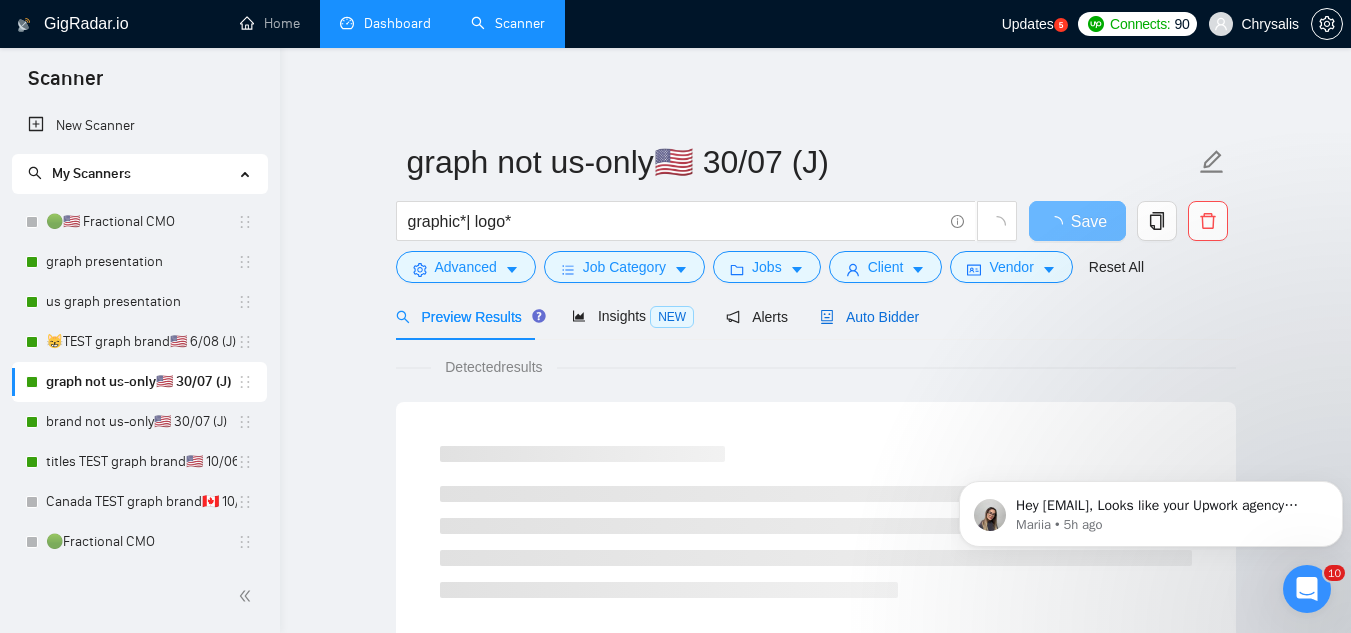 click on "Auto Bidder" at bounding box center [869, 317] 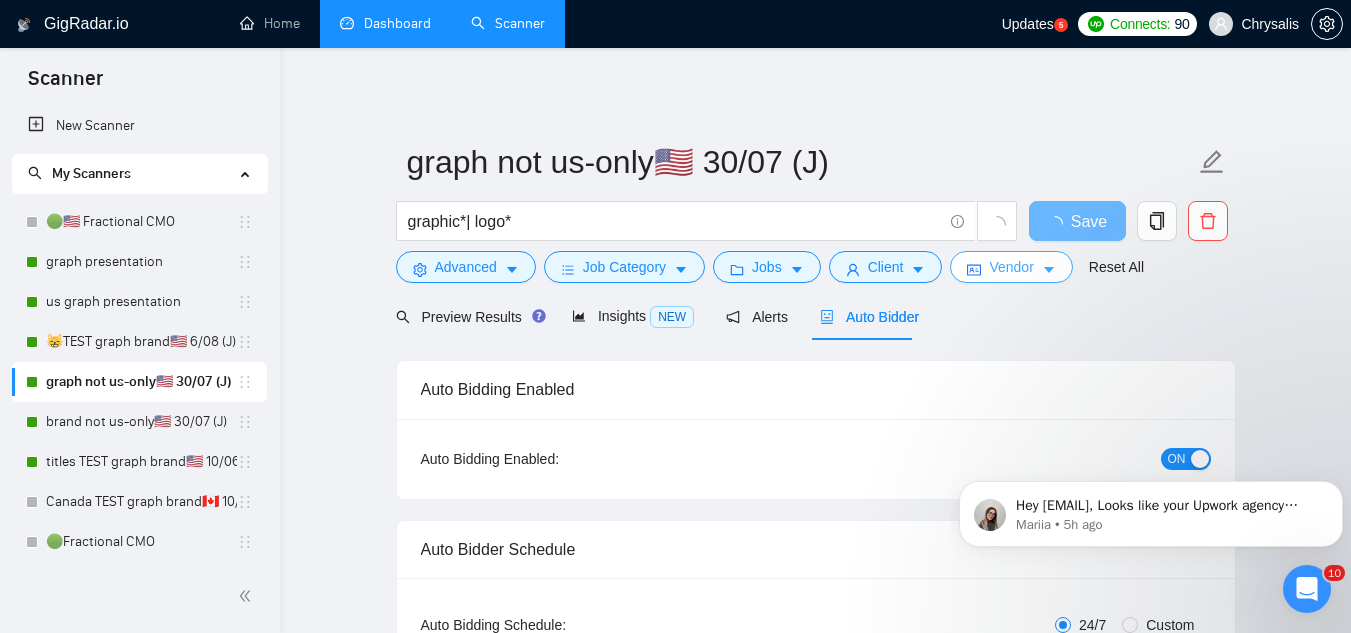 click on "Vendor" at bounding box center (1011, 267) 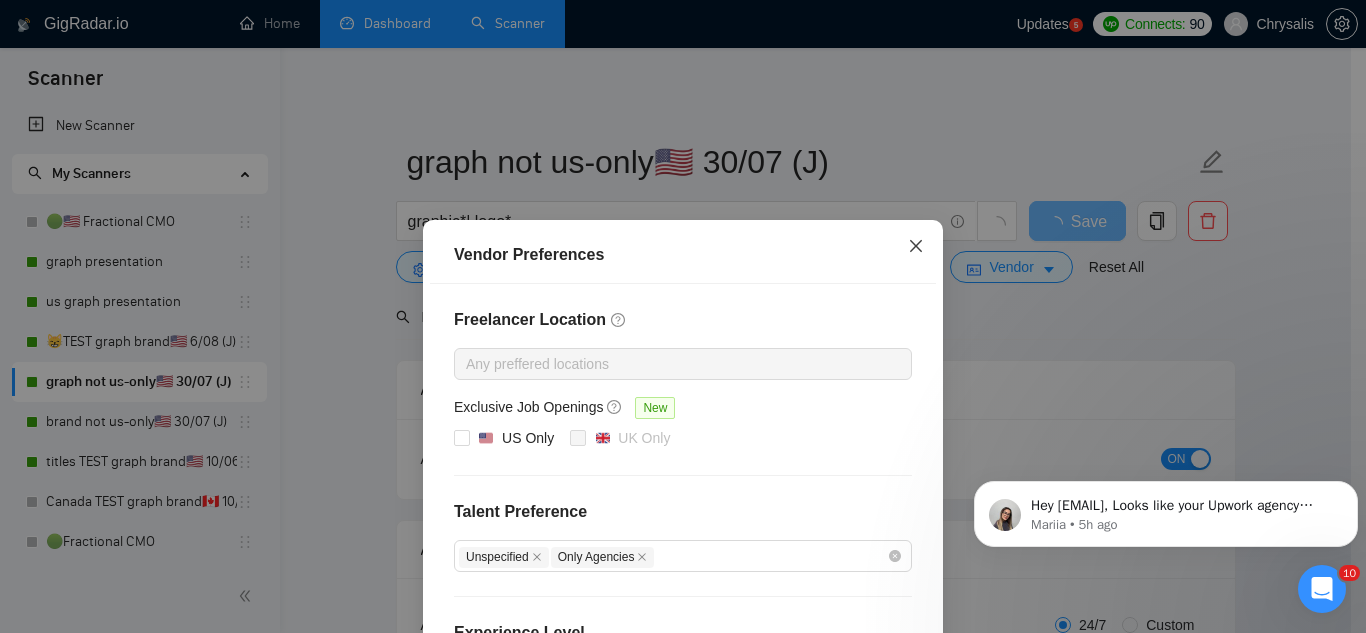 click 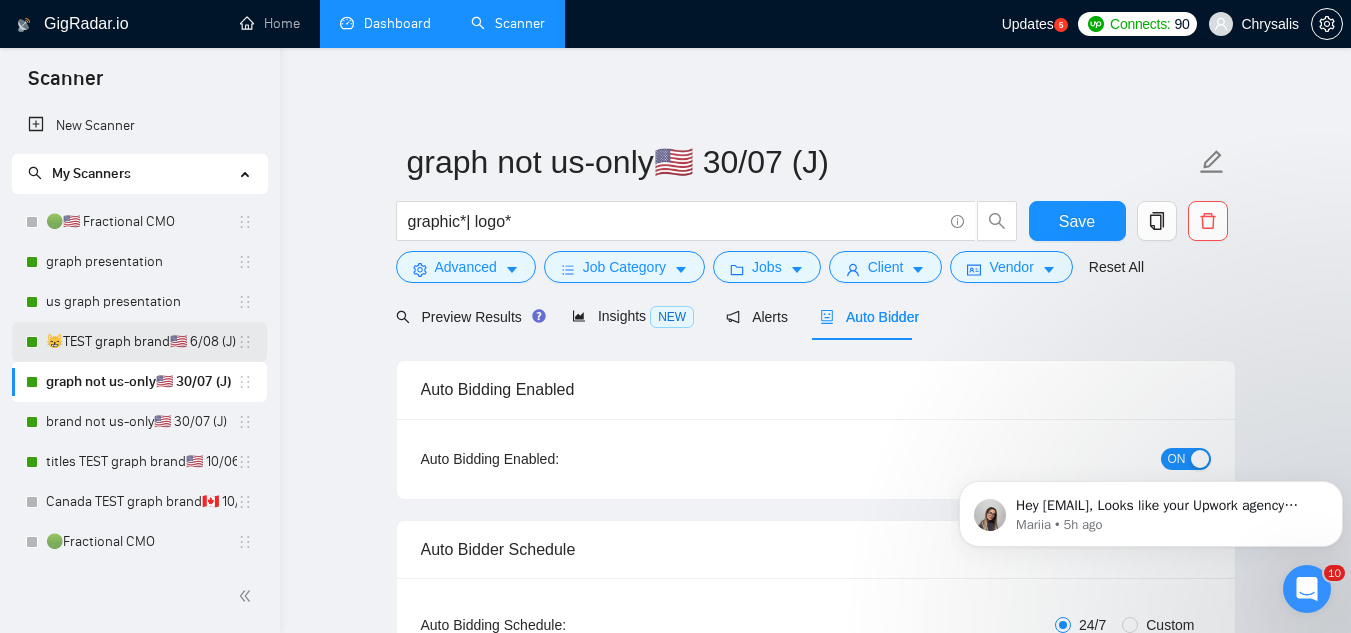 click on "😸TEST graph brand🇺🇸 6/08 (J)" at bounding box center (141, 342) 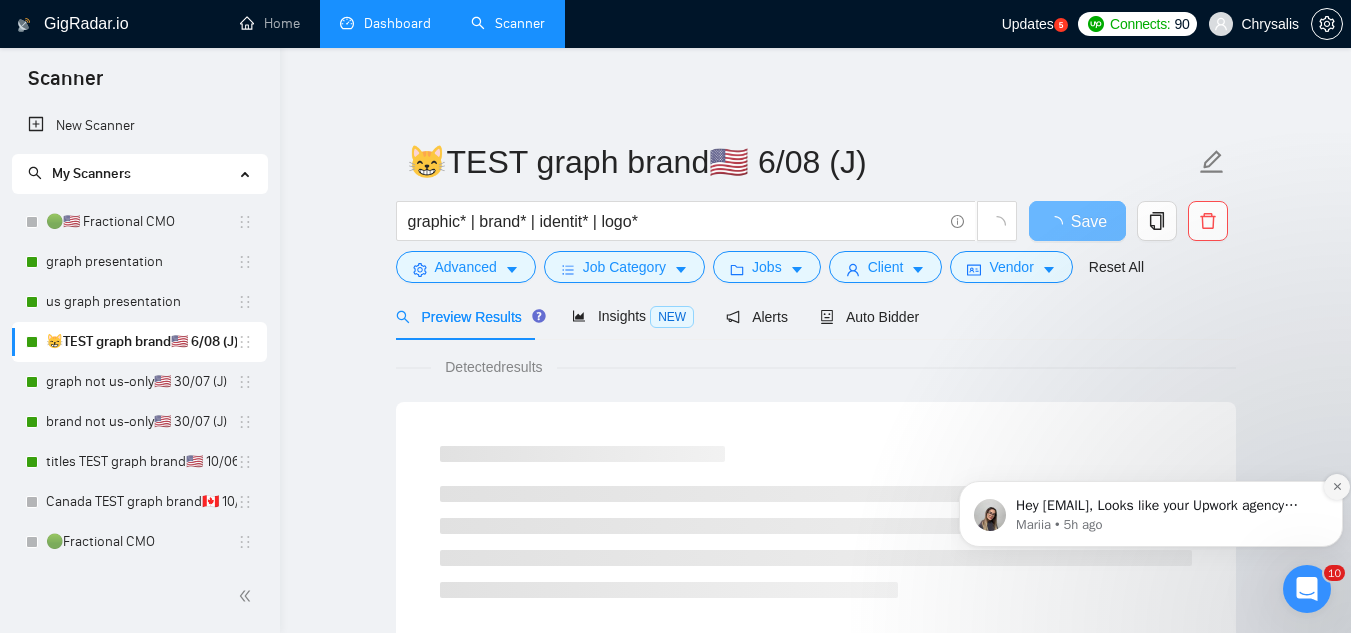click 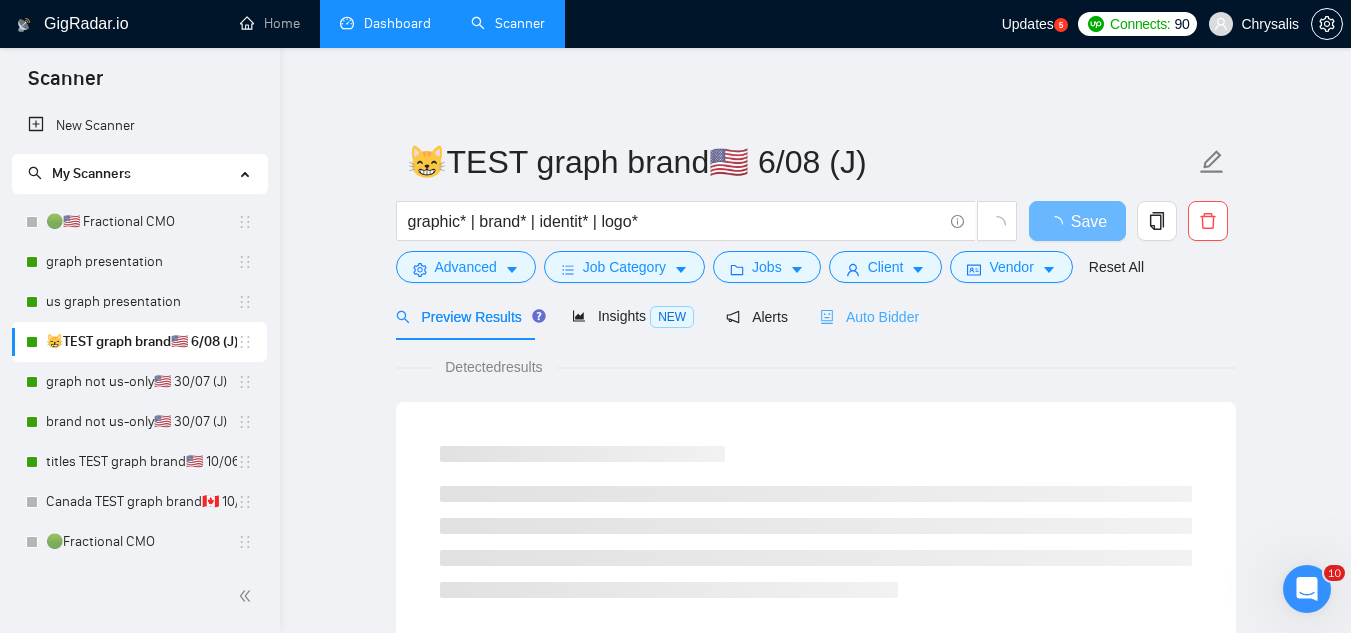 click on "Auto Bidder" at bounding box center (869, 316) 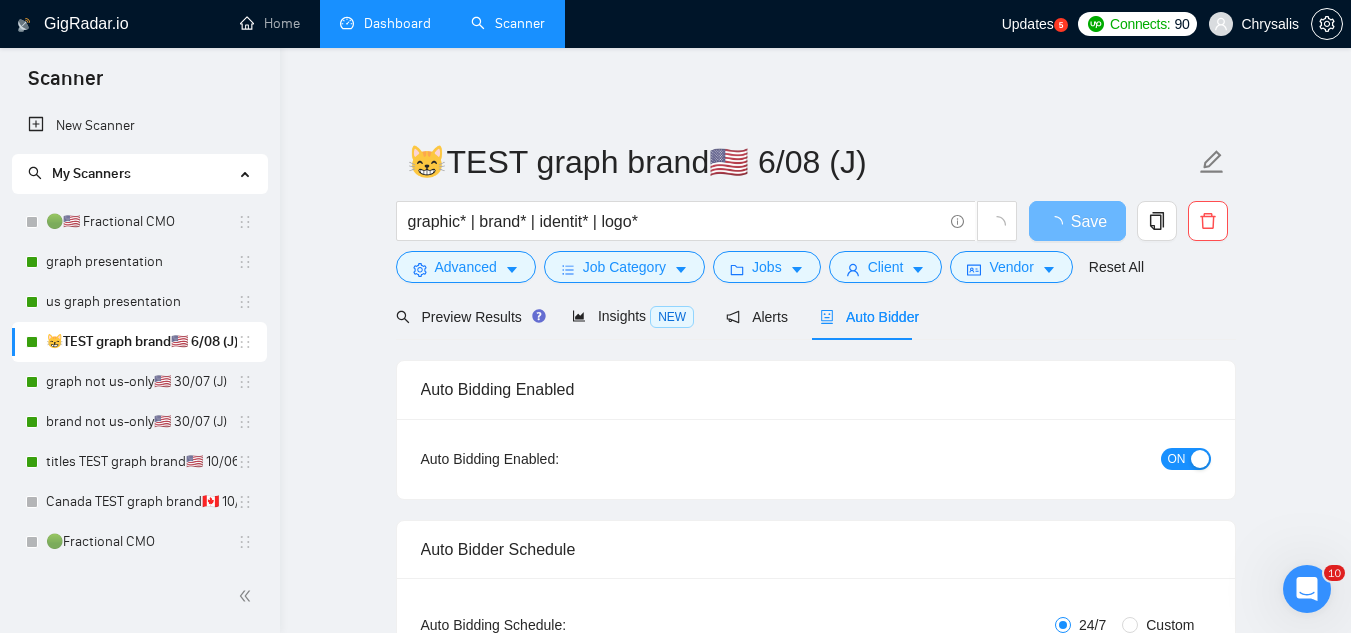 type 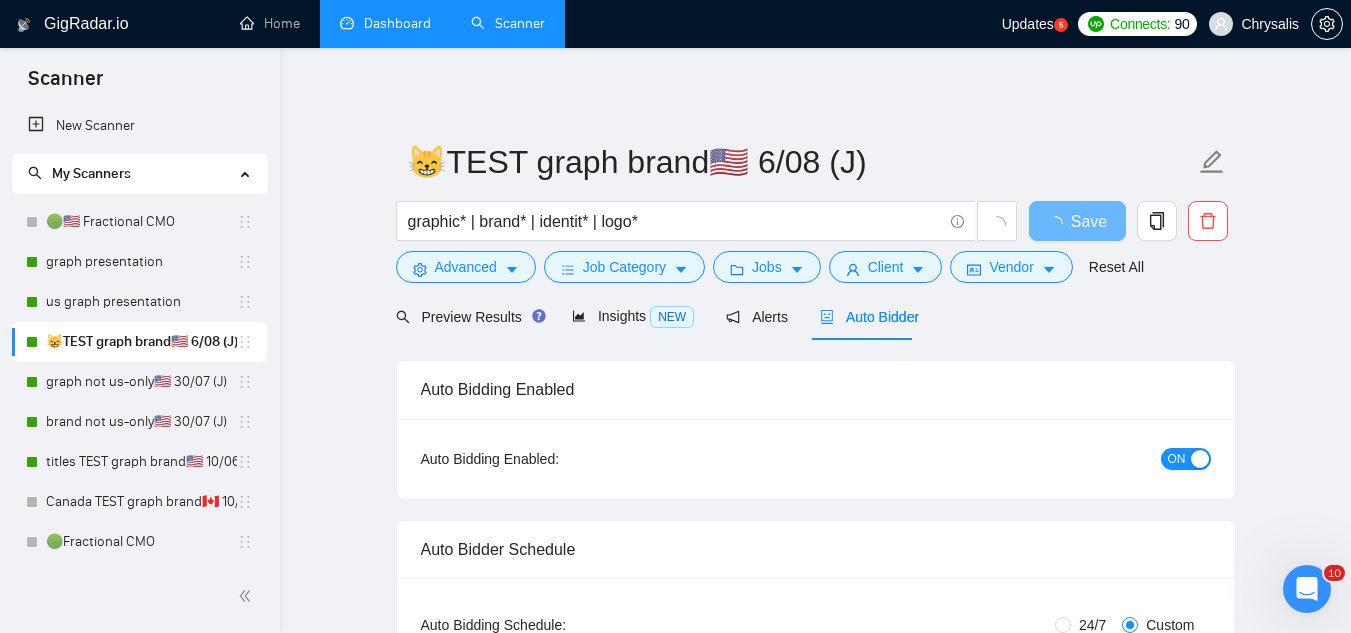 type 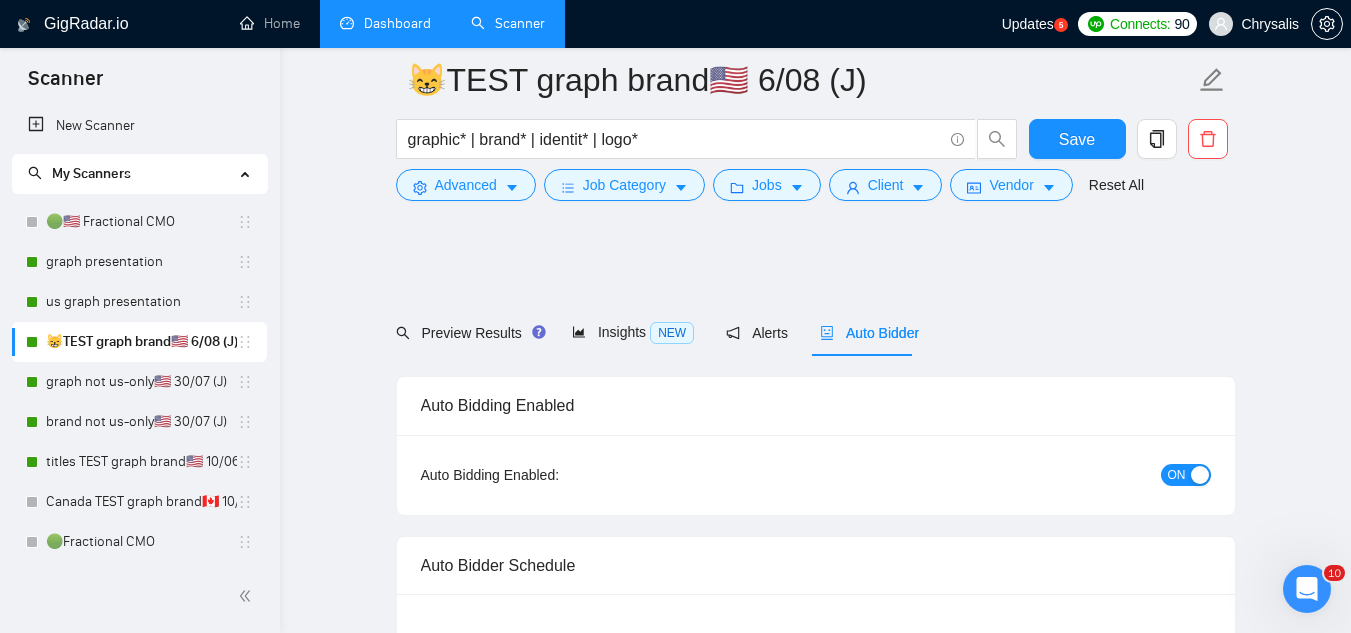 scroll, scrollTop: 400, scrollLeft: 0, axis: vertical 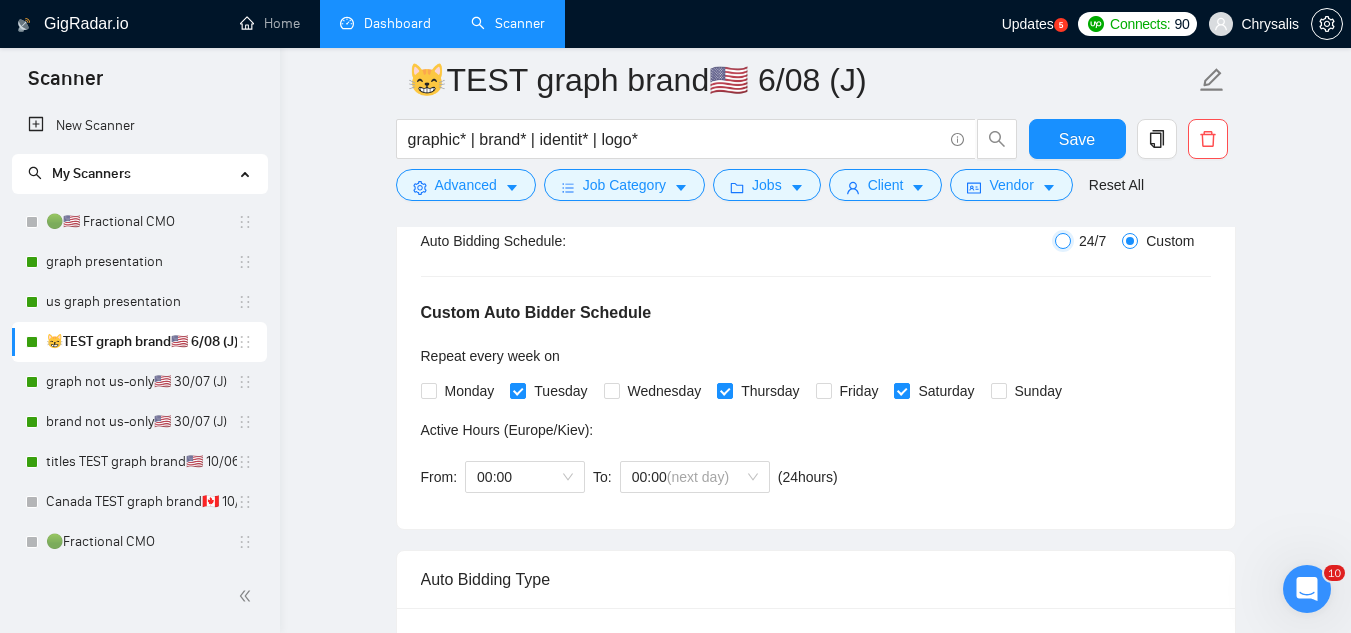 click on "24/7" at bounding box center [1063, 241] 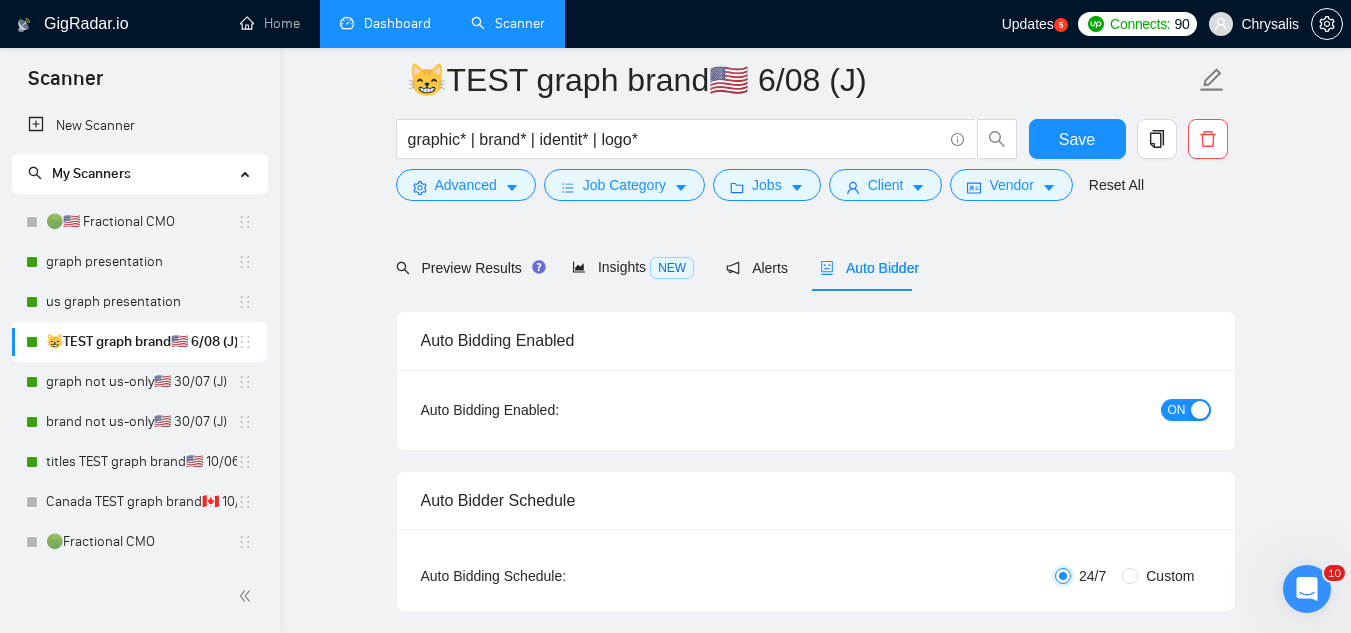 scroll, scrollTop: 100, scrollLeft: 0, axis: vertical 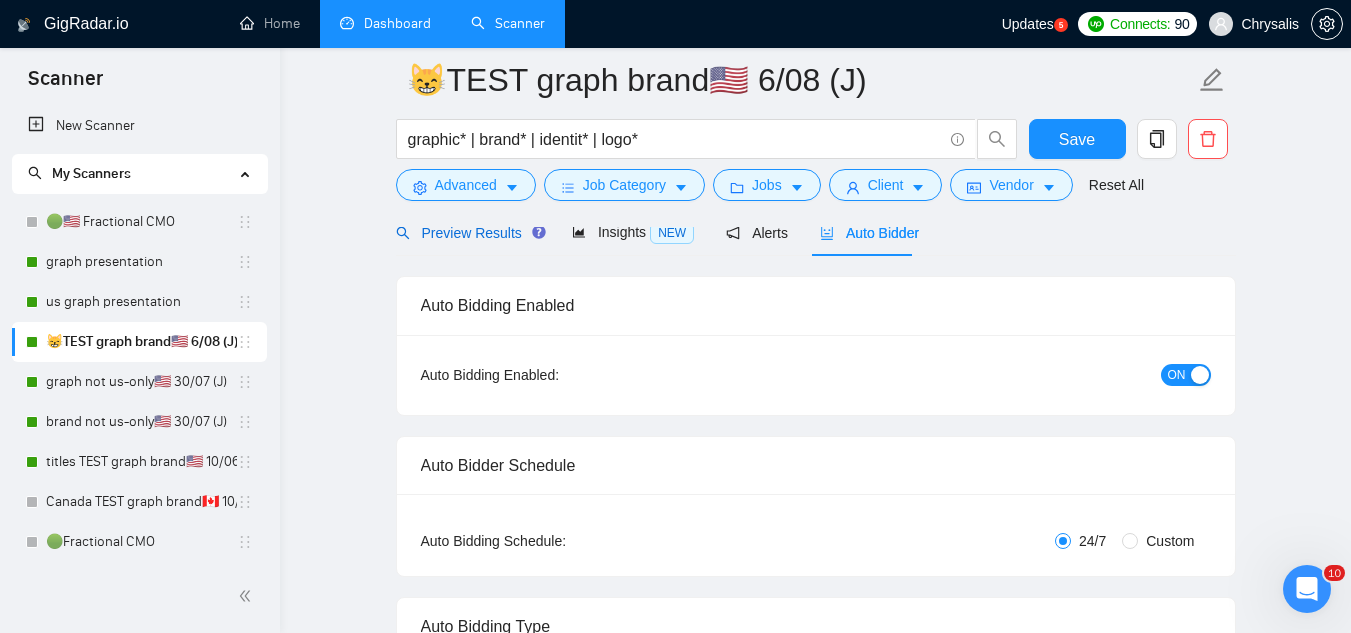 click on "Preview Results" at bounding box center [468, 233] 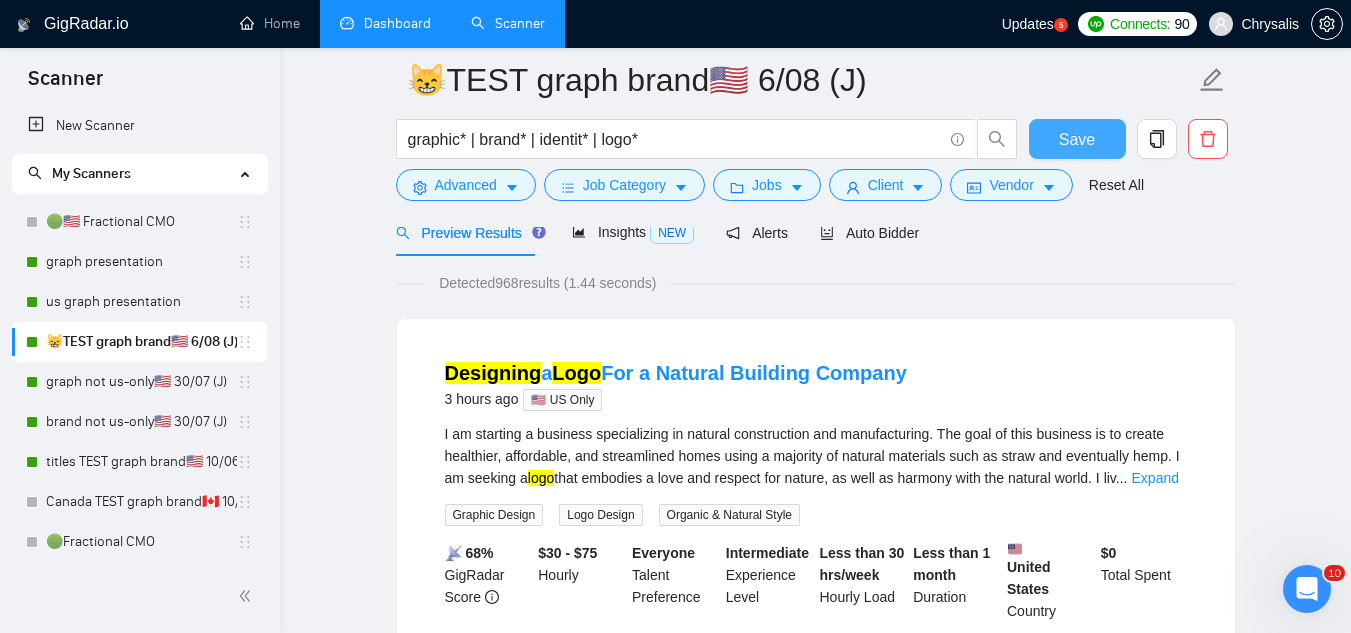 click on "Save" at bounding box center (1077, 139) 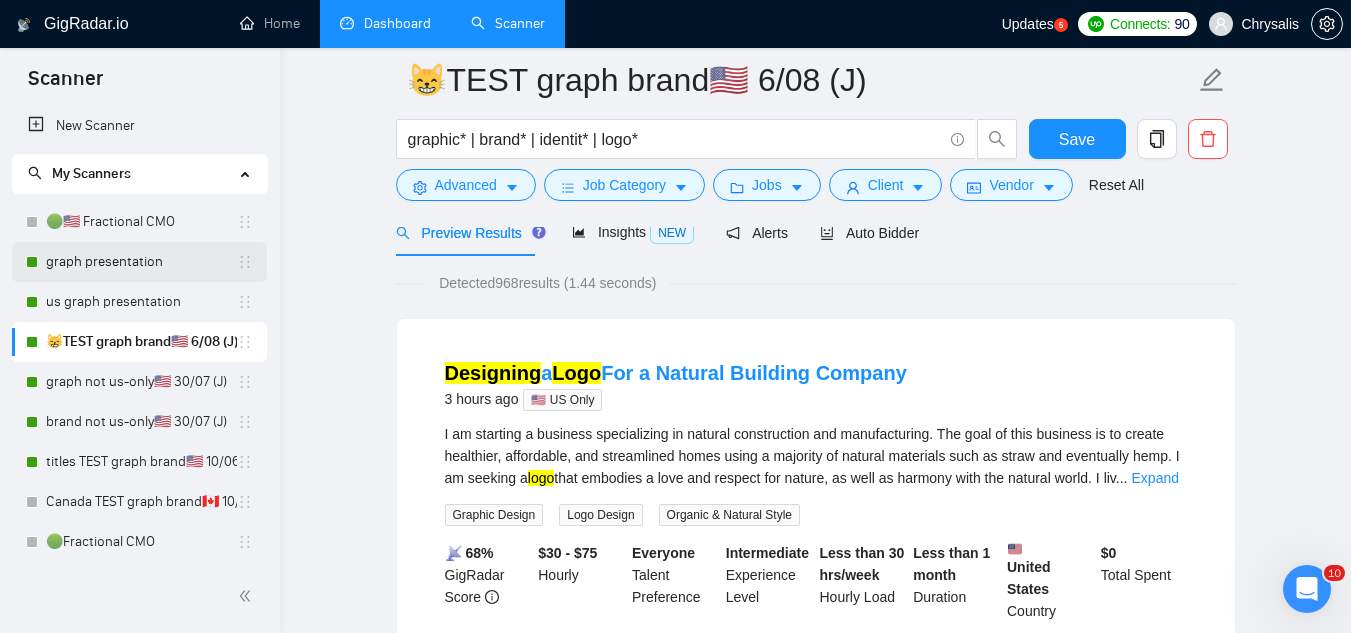 click on "graph presentation" at bounding box center (141, 262) 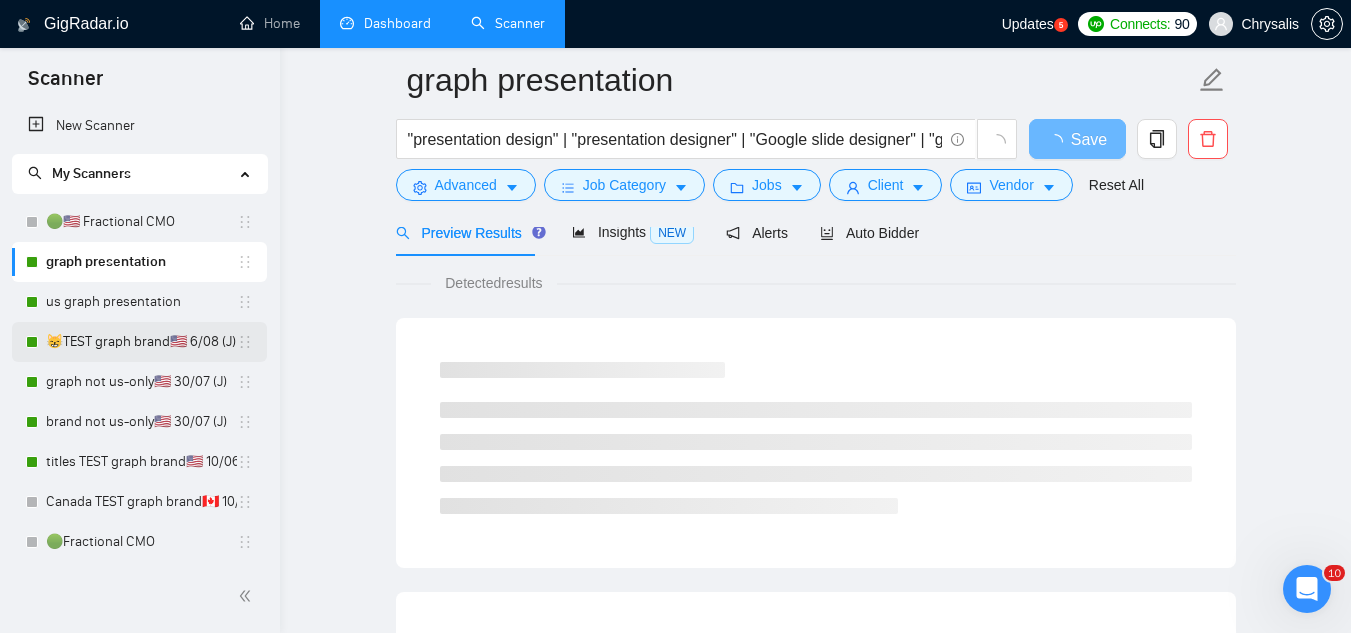 click on "😸TEST graph brand🇺🇸 6/08 (J)" at bounding box center [141, 342] 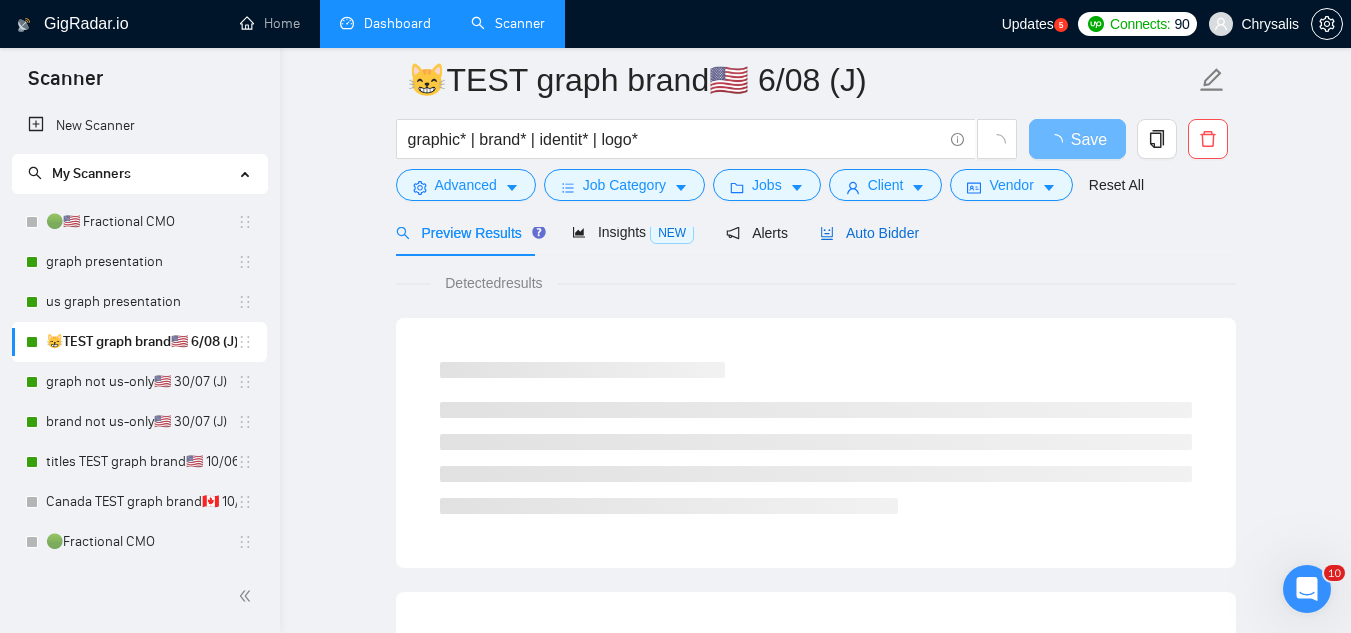 click on "Auto Bidder" at bounding box center [869, 233] 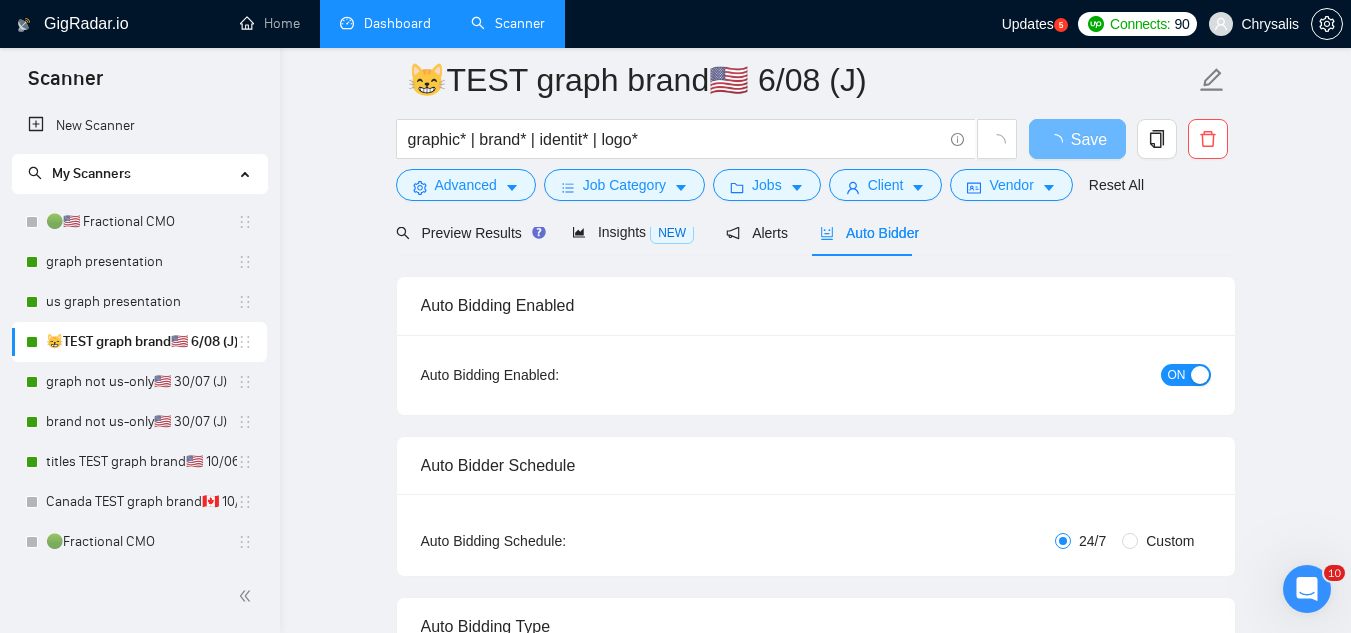 type 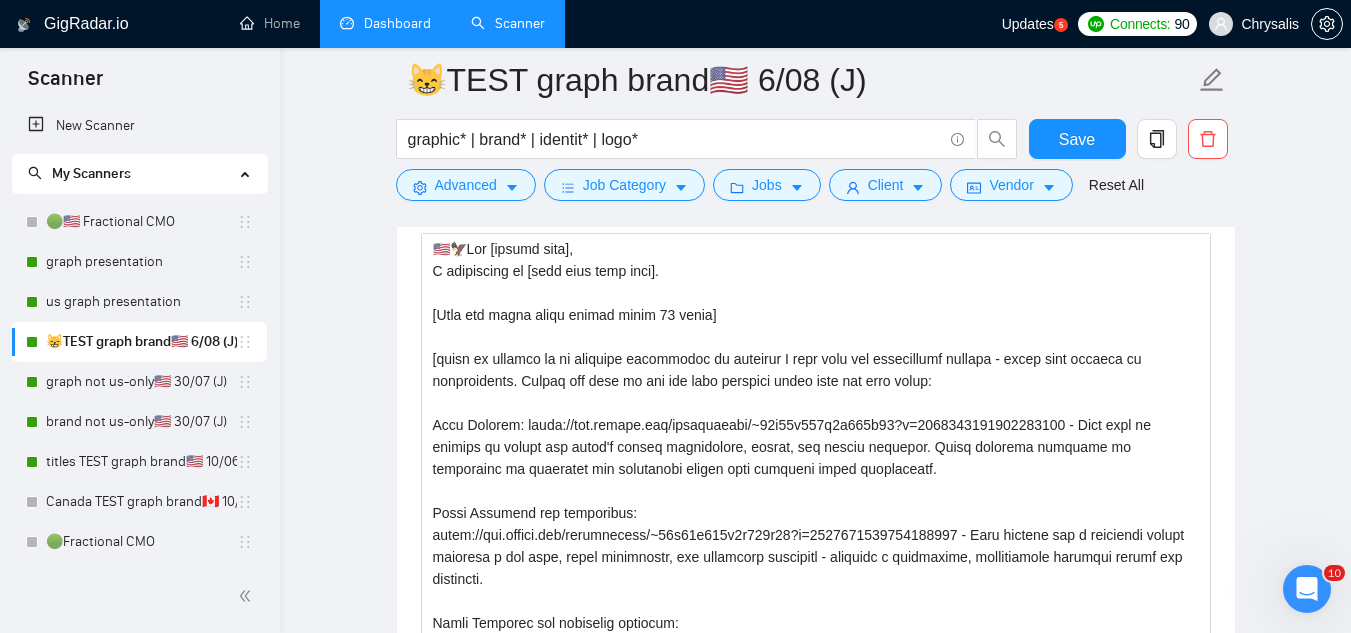 scroll, scrollTop: 2700, scrollLeft: 0, axis: vertical 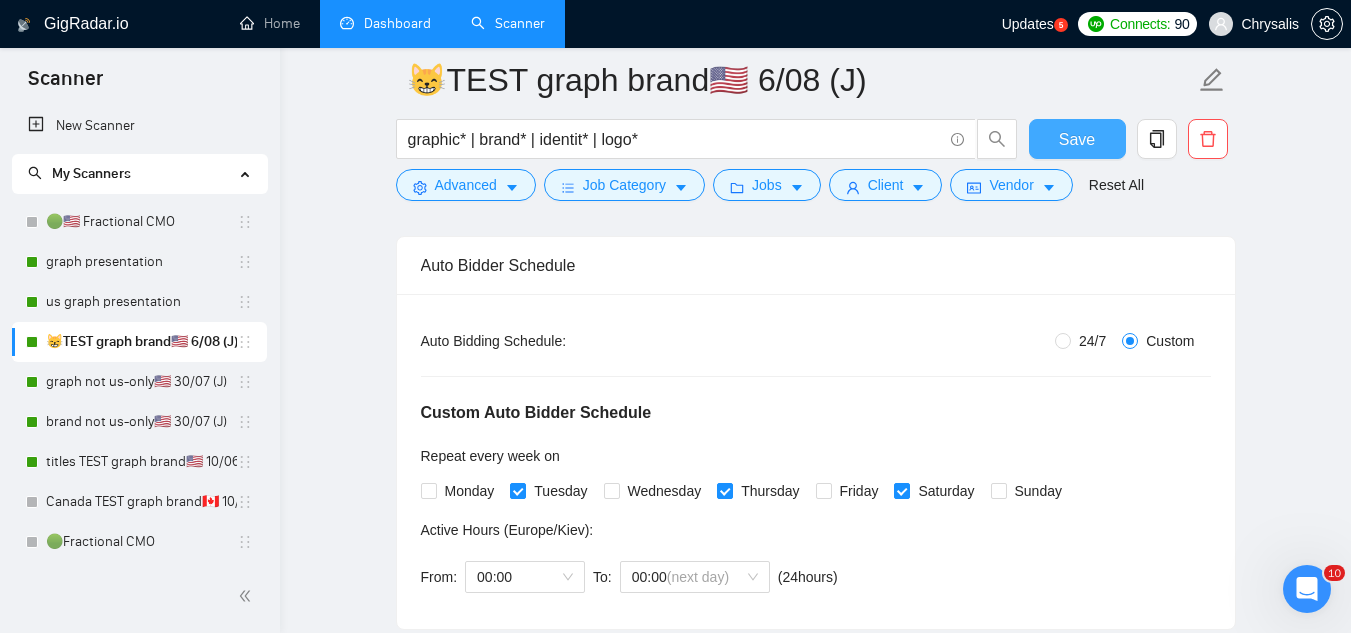 click on "Save" at bounding box center [1077, 139] 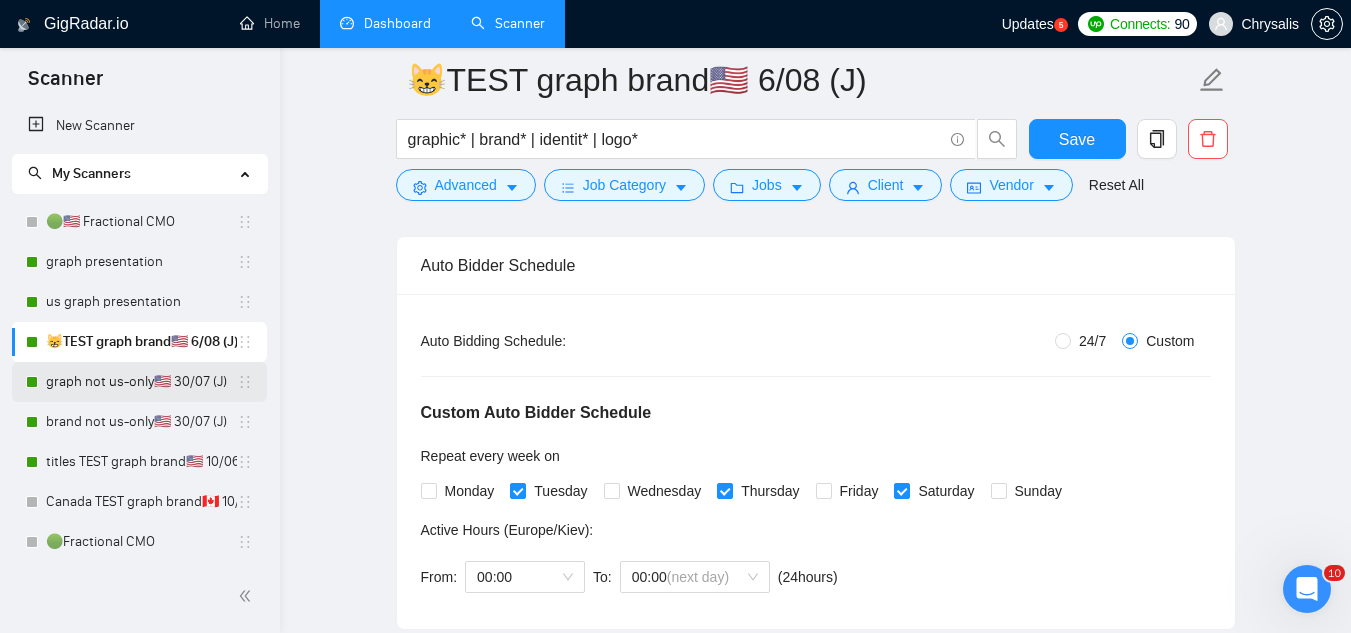 click on "graph not us-only🇺🇸 30/07 (J)" at bounding box center [141, 382] 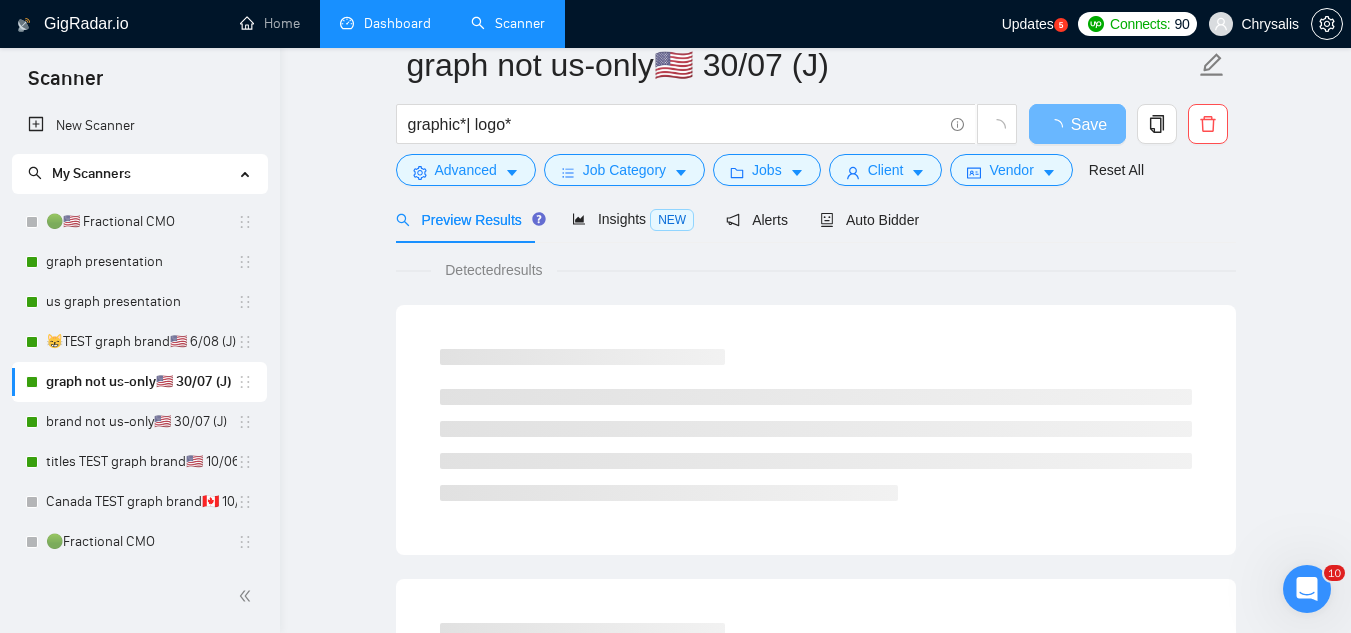 scroll, scrollTop: 0, scrollLeft: 0, axis: both 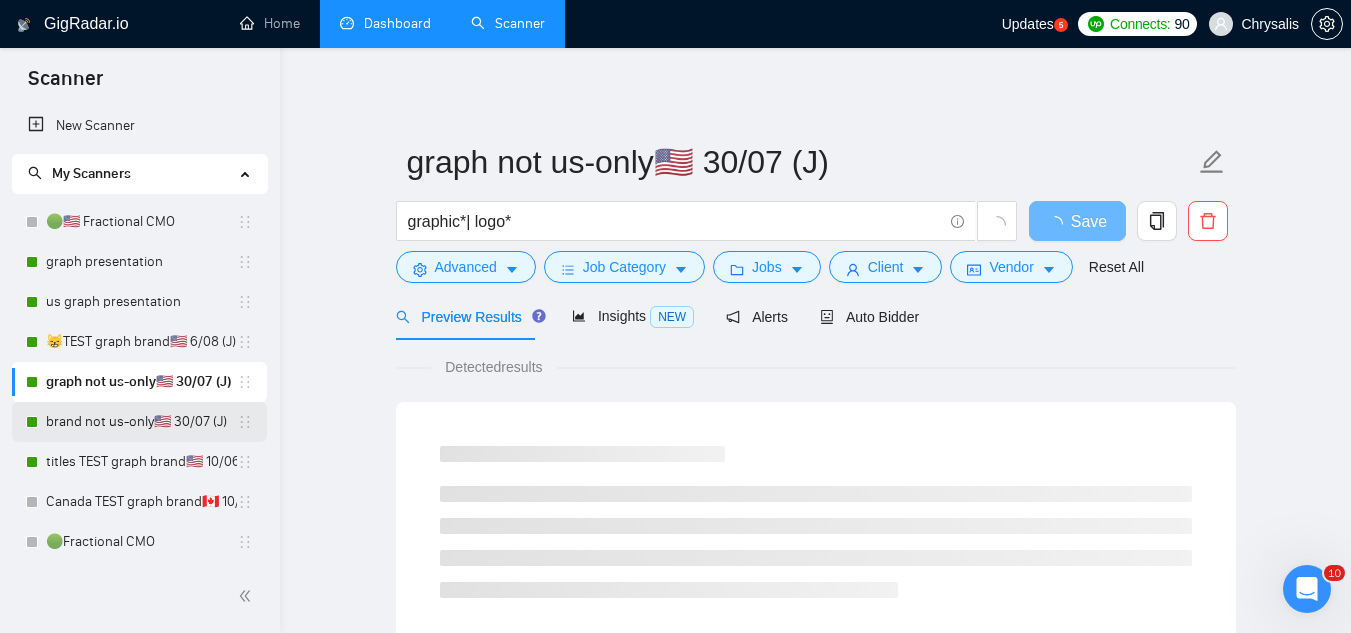 click on "brand not us-only🇺🇸 30/07 (J)" at bounding box center [141, 422] 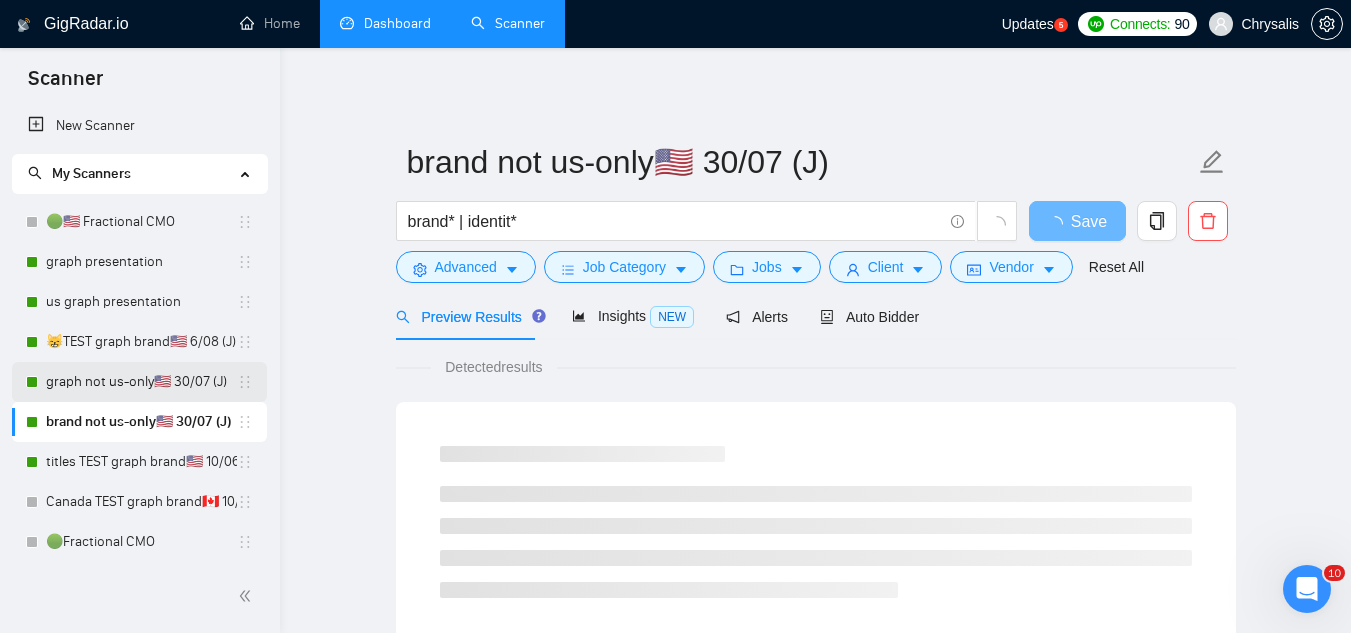 click on "graph not us-only🇺🇸 30/07 (J)" at bounding box center (141, 382) 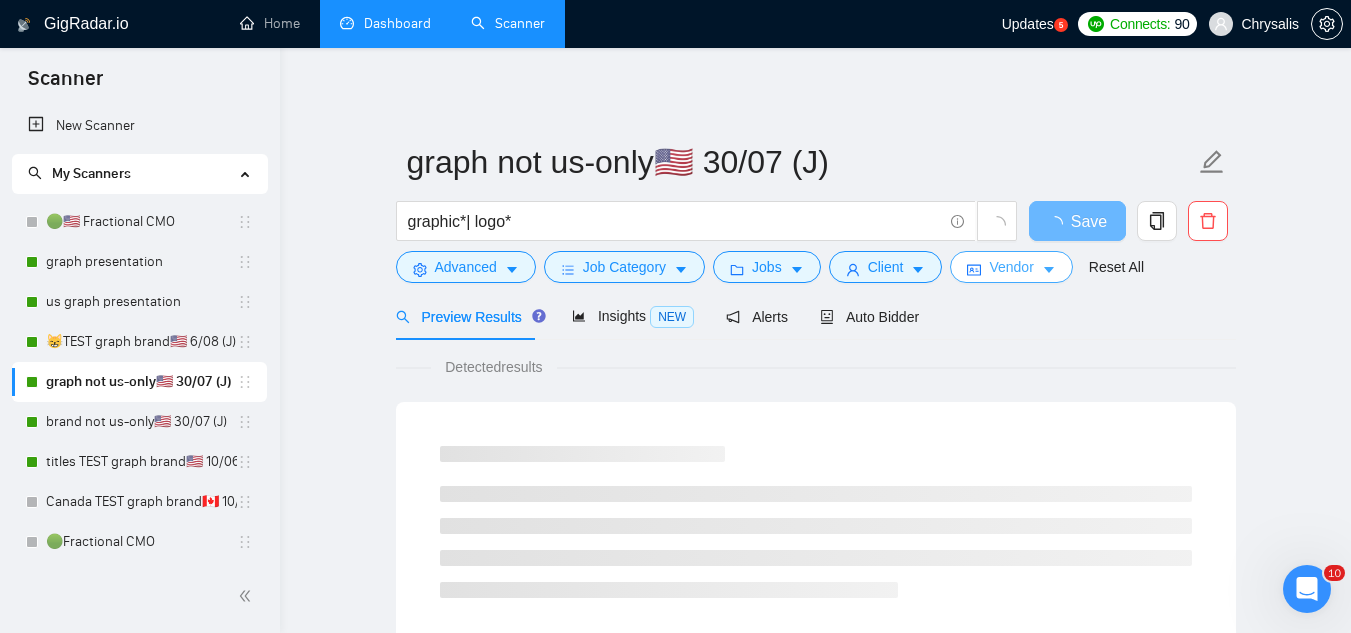 click on "Vendor" at bounding box center [1011, 267] 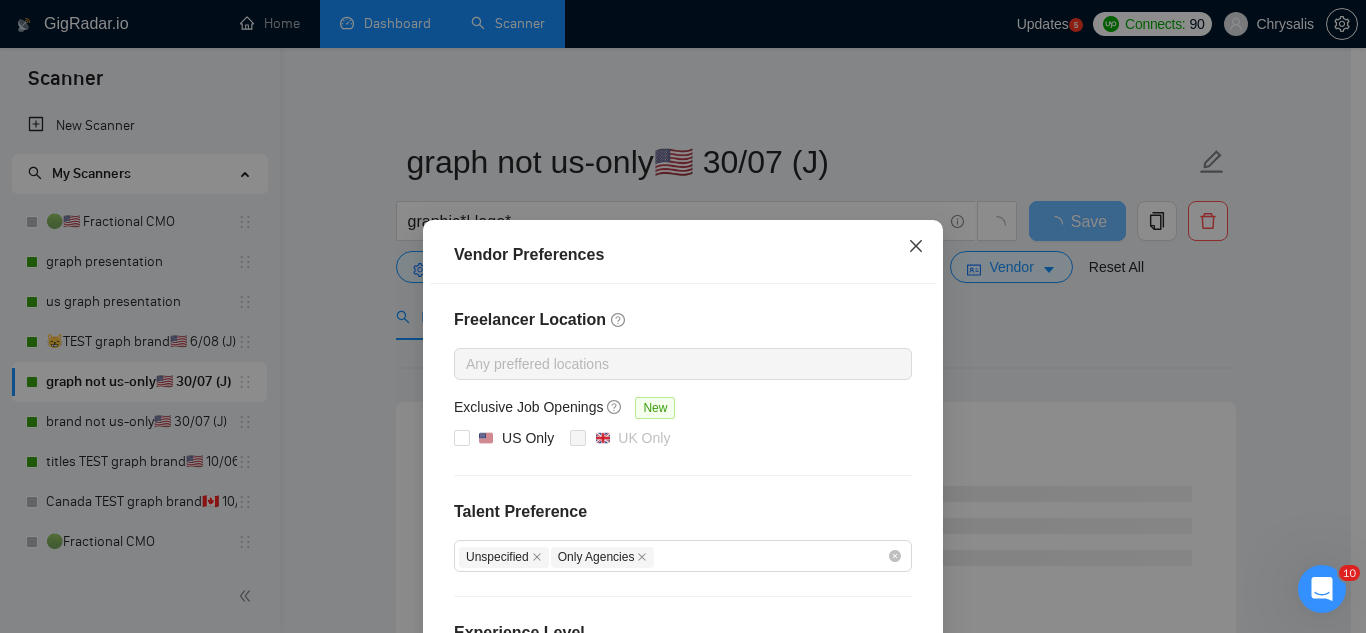 click 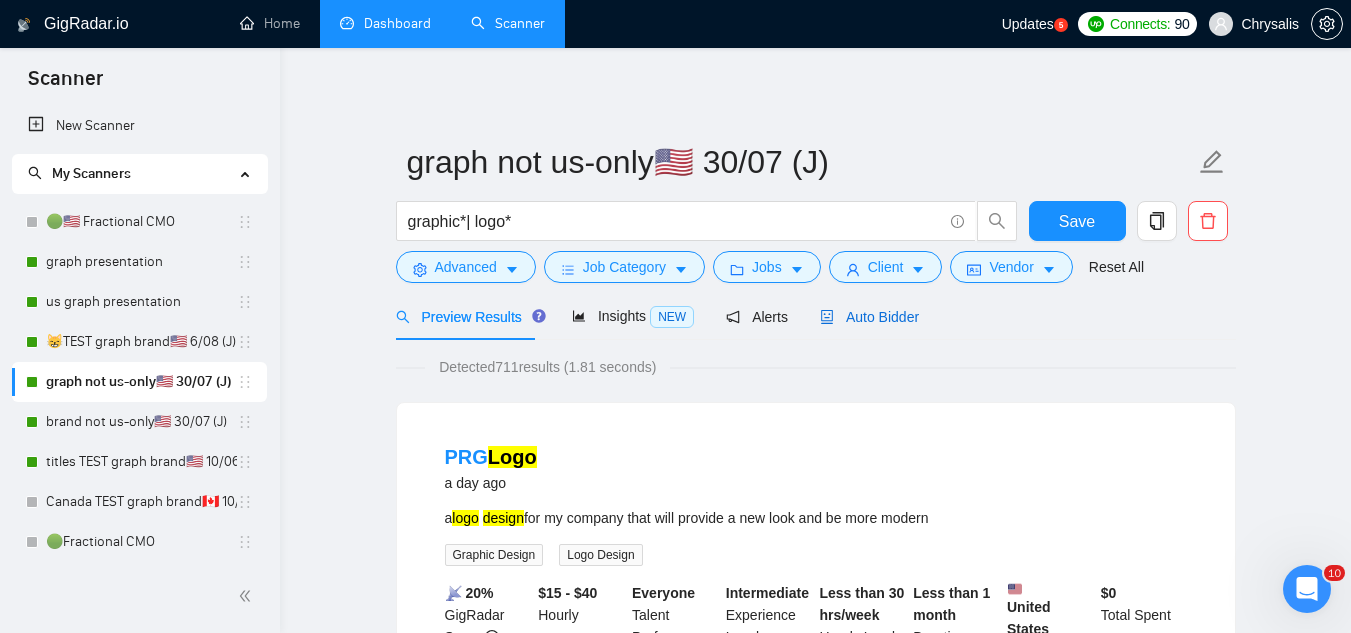 click on "Auto Bidder" at bounding box center (869, 317) 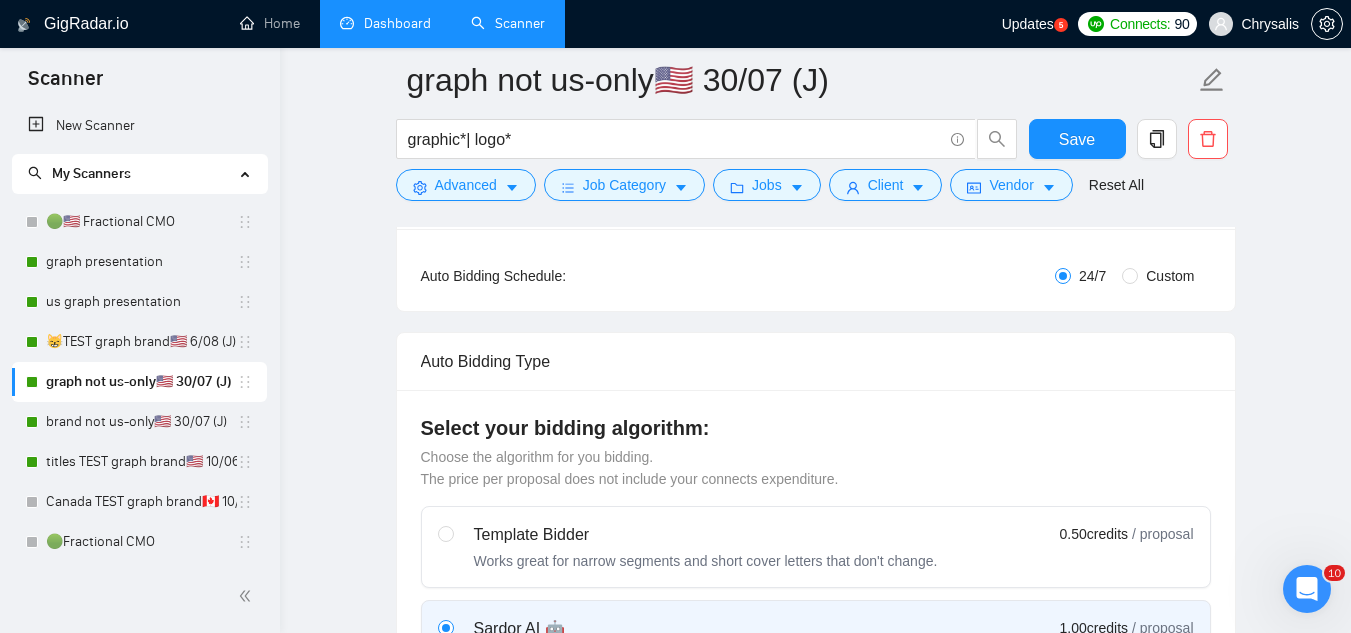 scroll, scrollTop: 300, scrollLeft: 0, axis: vertical 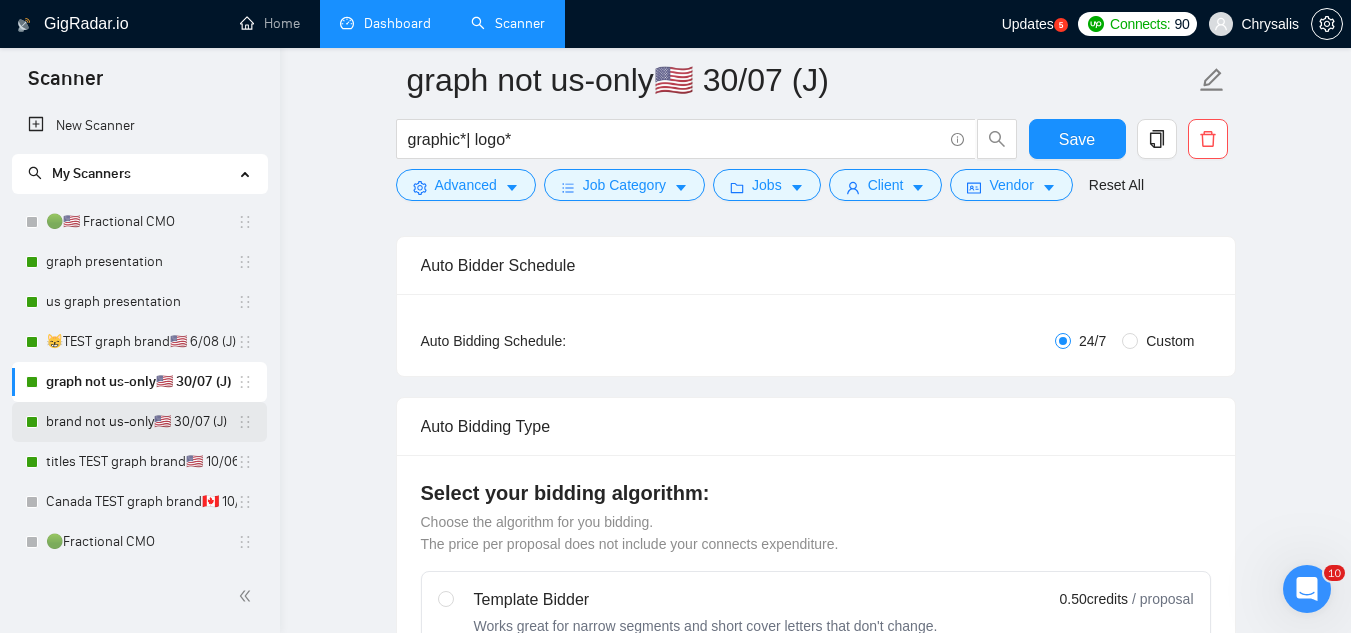 click on "brand not us-only🇺🇸 30/07 (J)" at bounding box center [141, 422] 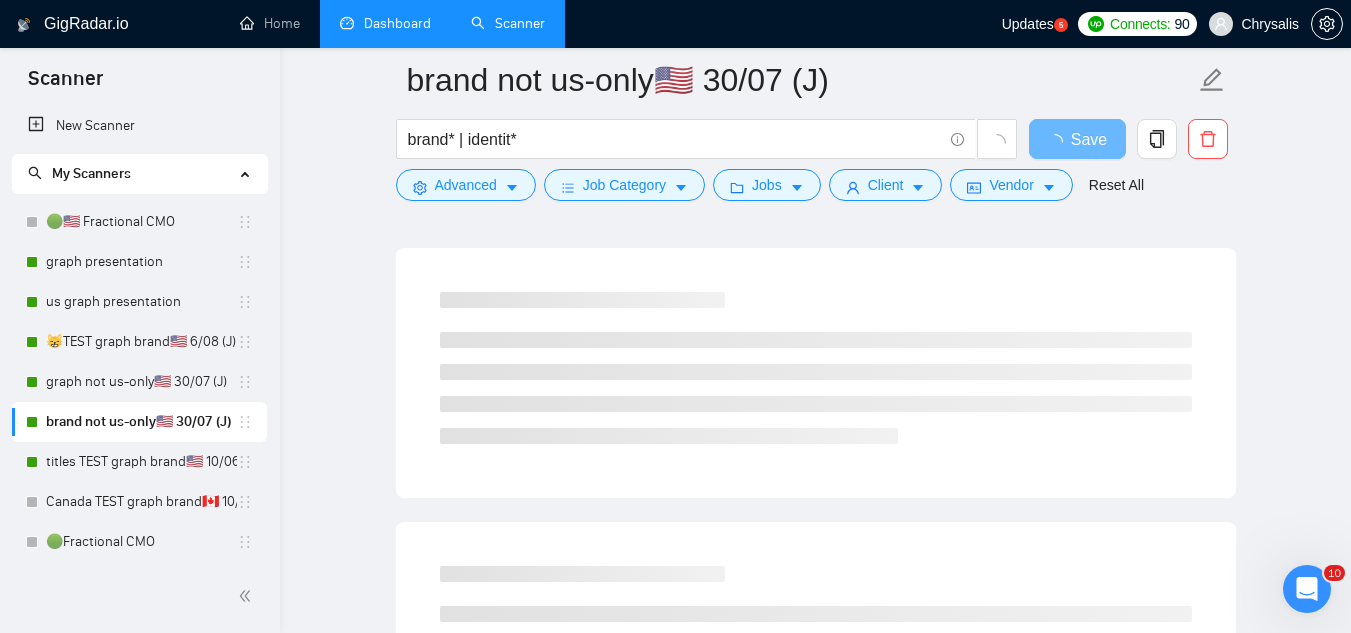 scroll, scrollTop: 0, scrollLeft: 0, axis: both 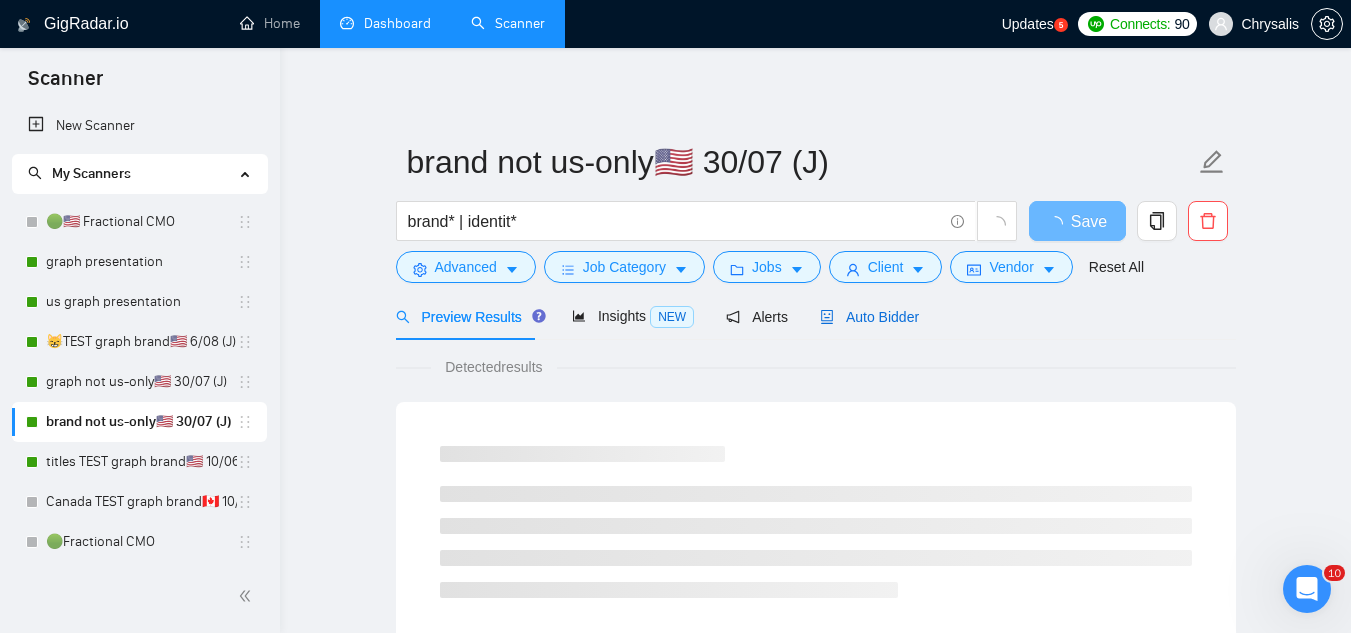 click on "Auto Bidder" at bounding box center (869, 317) 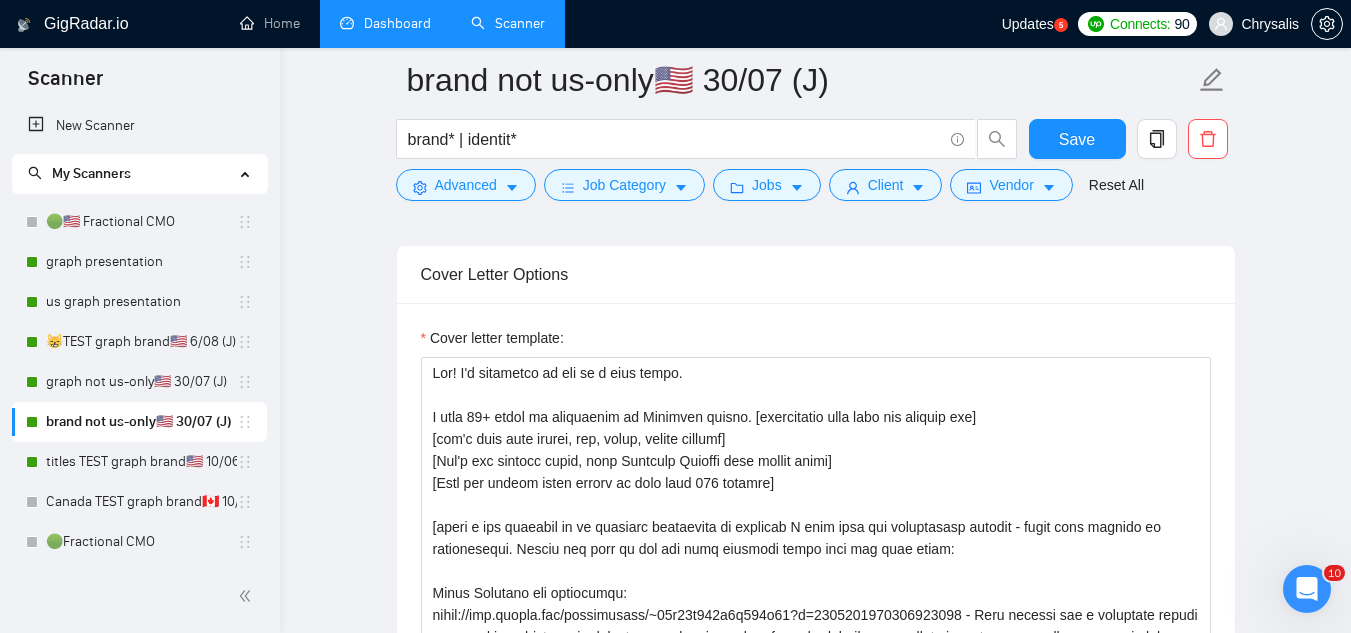 scroll, scrollTop: 2300, scrollLeft: 0, axis: vertical 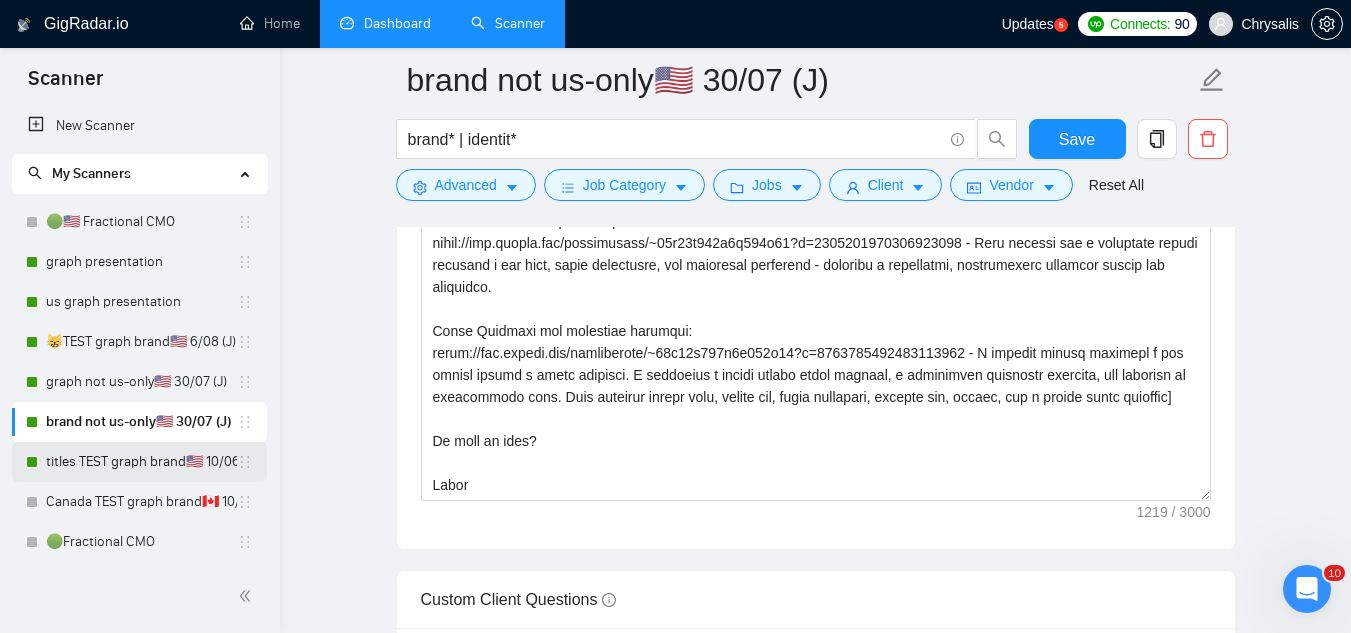 click on "titles TEST graph brand🇺🇸 10/06 (T)" at bounding box center [141, 462] 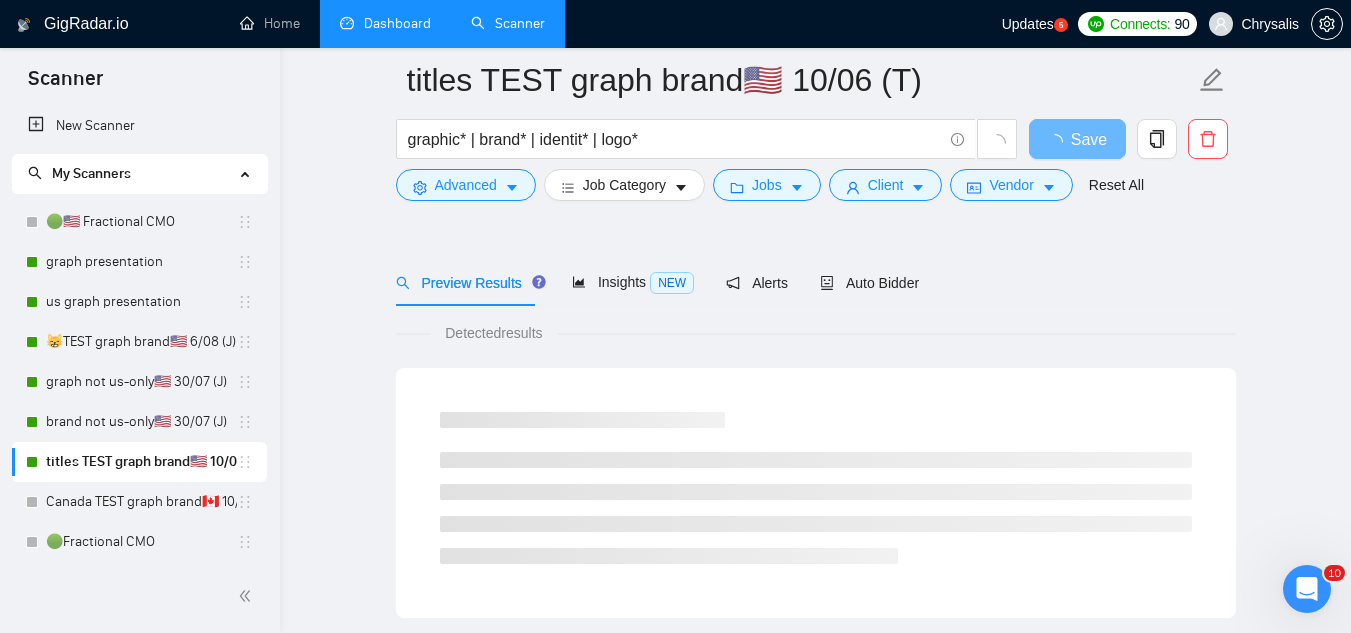 scroll, scrollTop: 0, scrollLeft: 0, axis: both 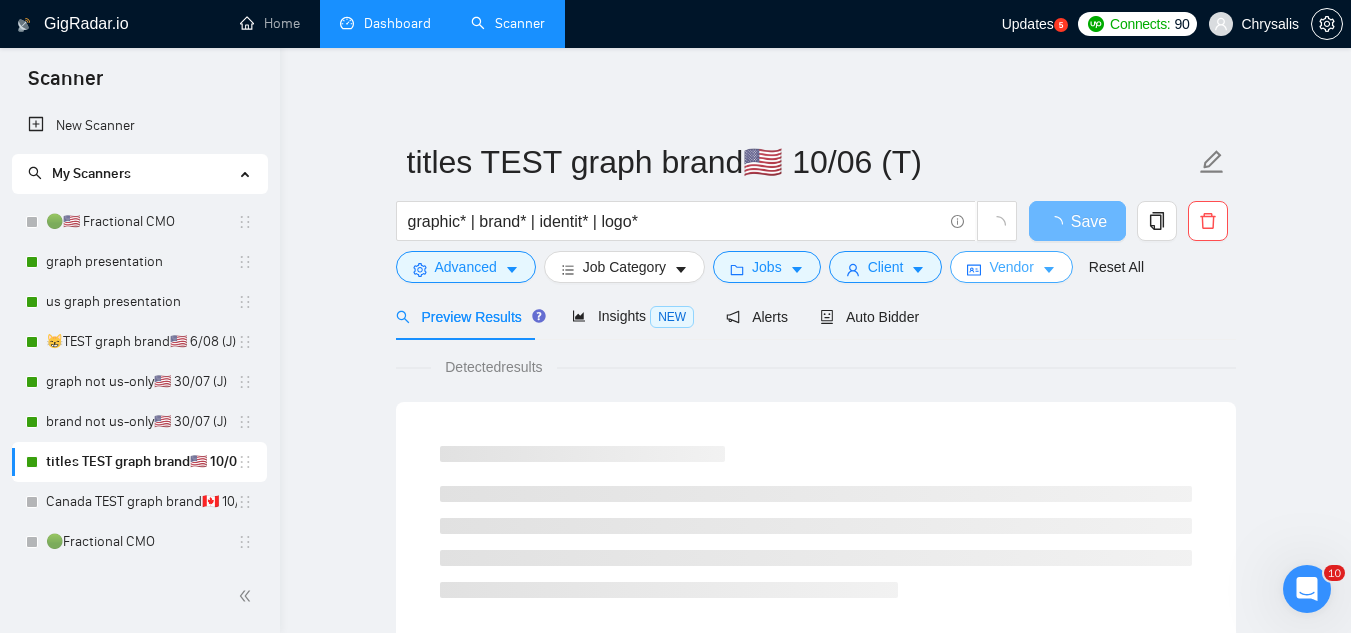 click on "Vendor" at bounding box center [1011, 267] 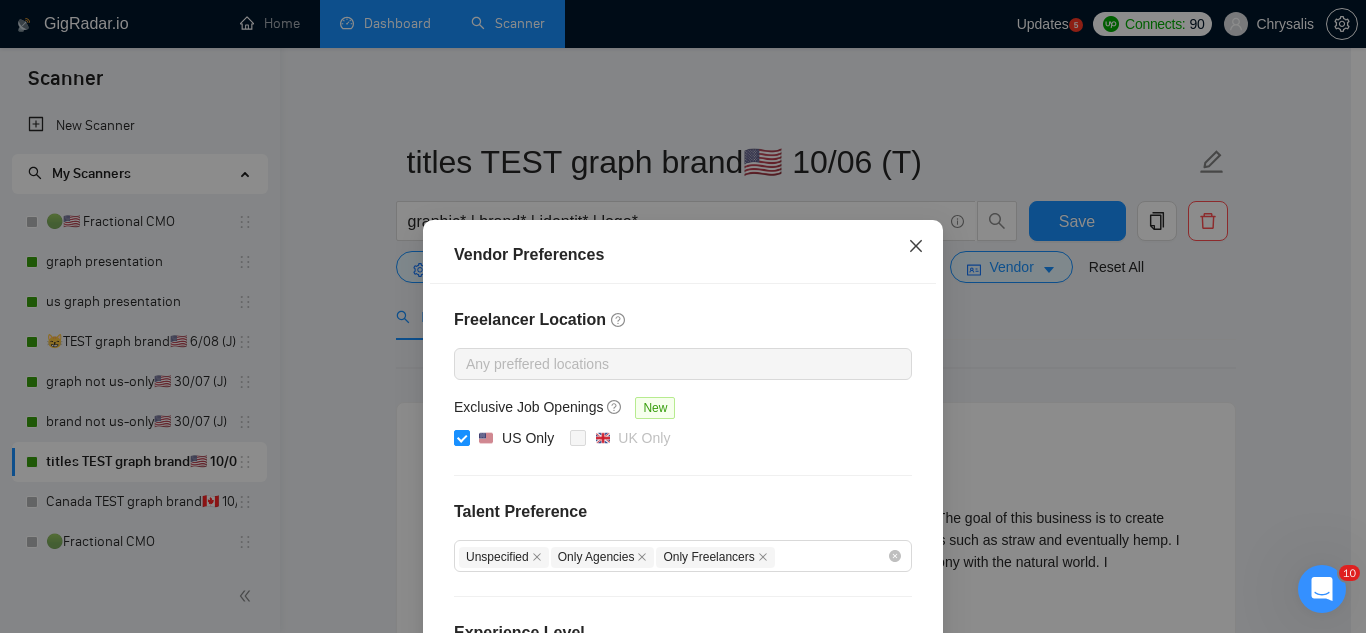 click 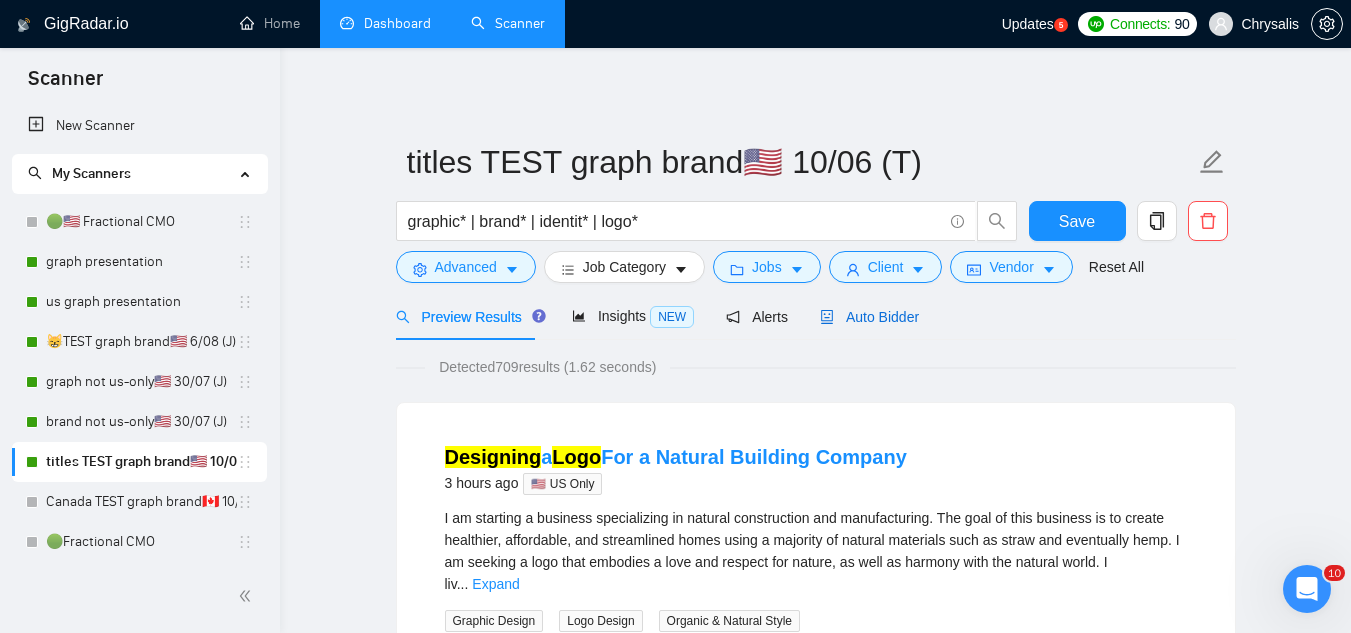 click on "Auto Bidder" at bounding box center [869, 317] 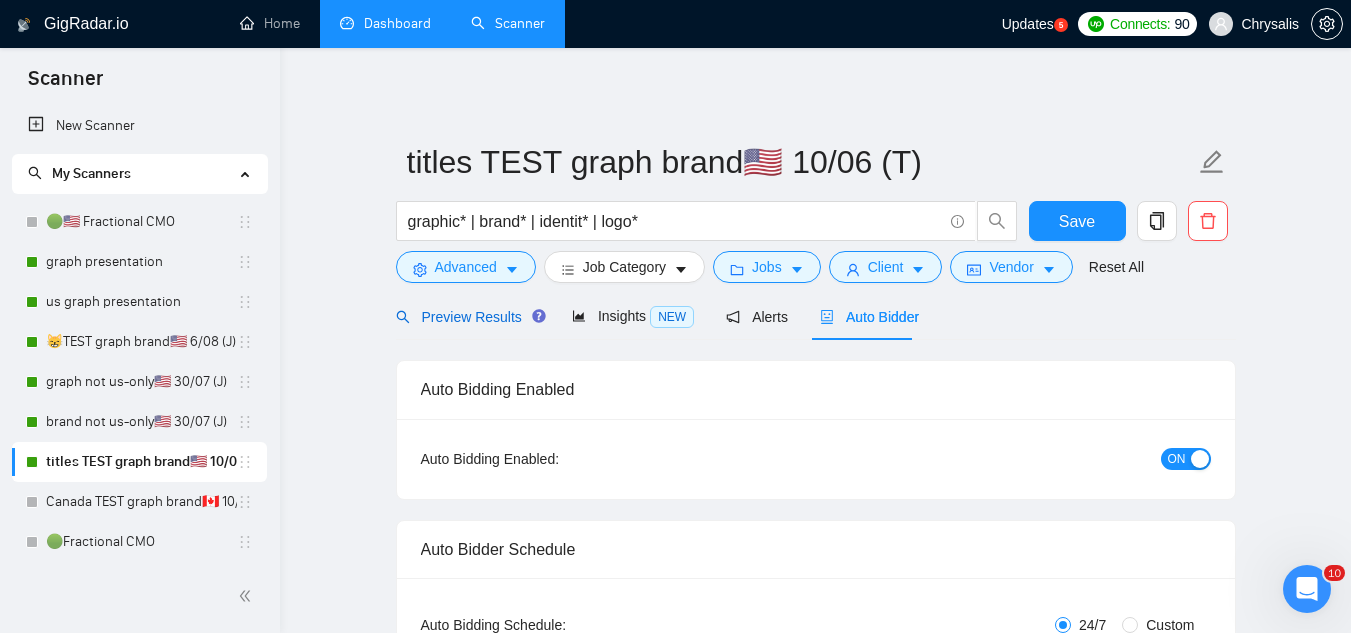 click on "Preview Results" at bounding box center (468, 317) 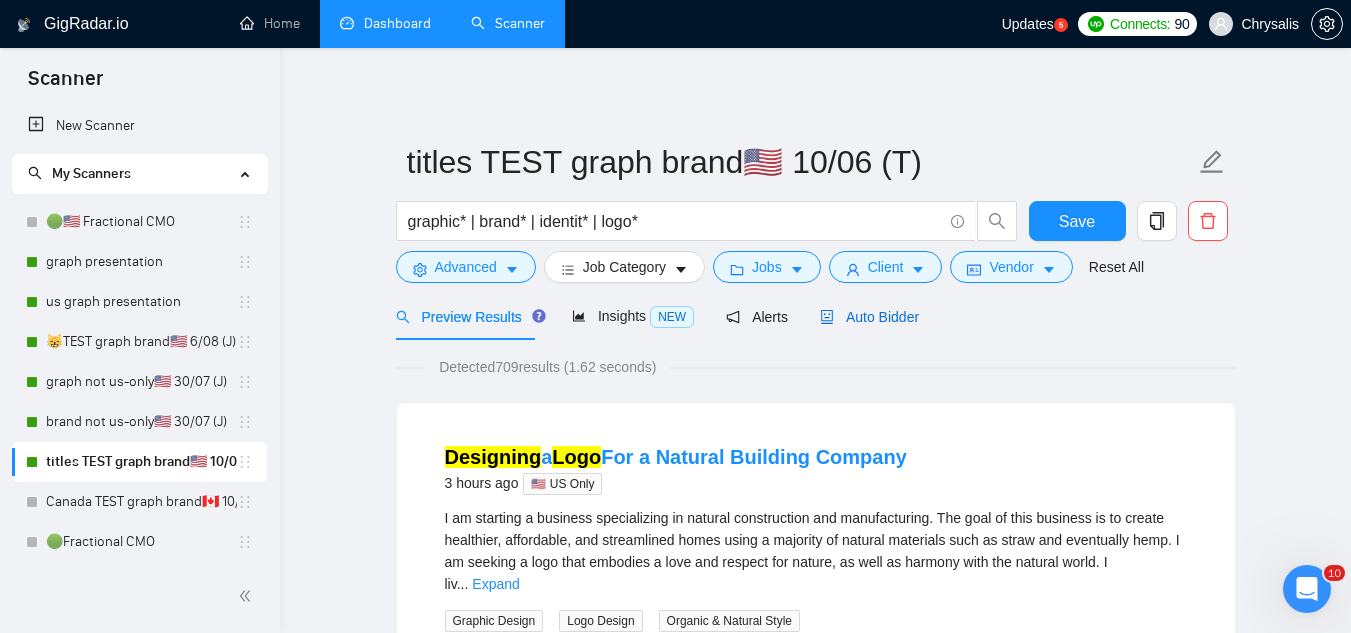click on "Auto Bidder" at bounding box center (869, 317) 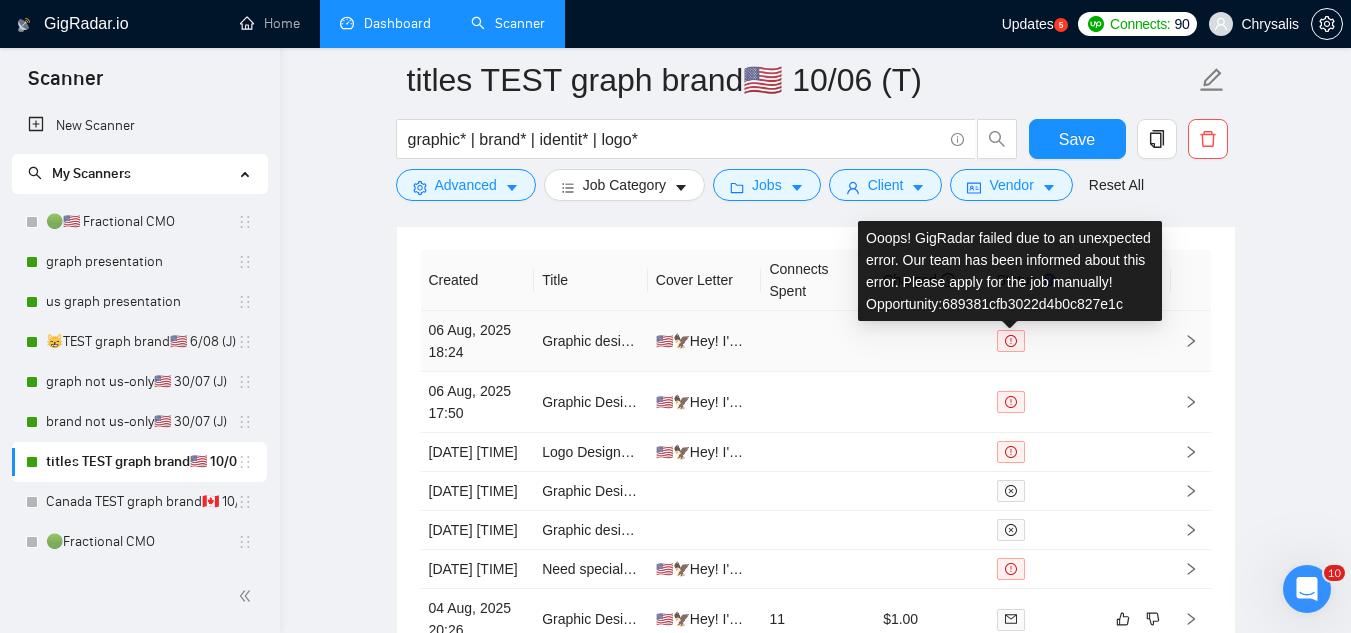 scroll, scrollTop: 5200, scrollLeft: 0, axis: vertical 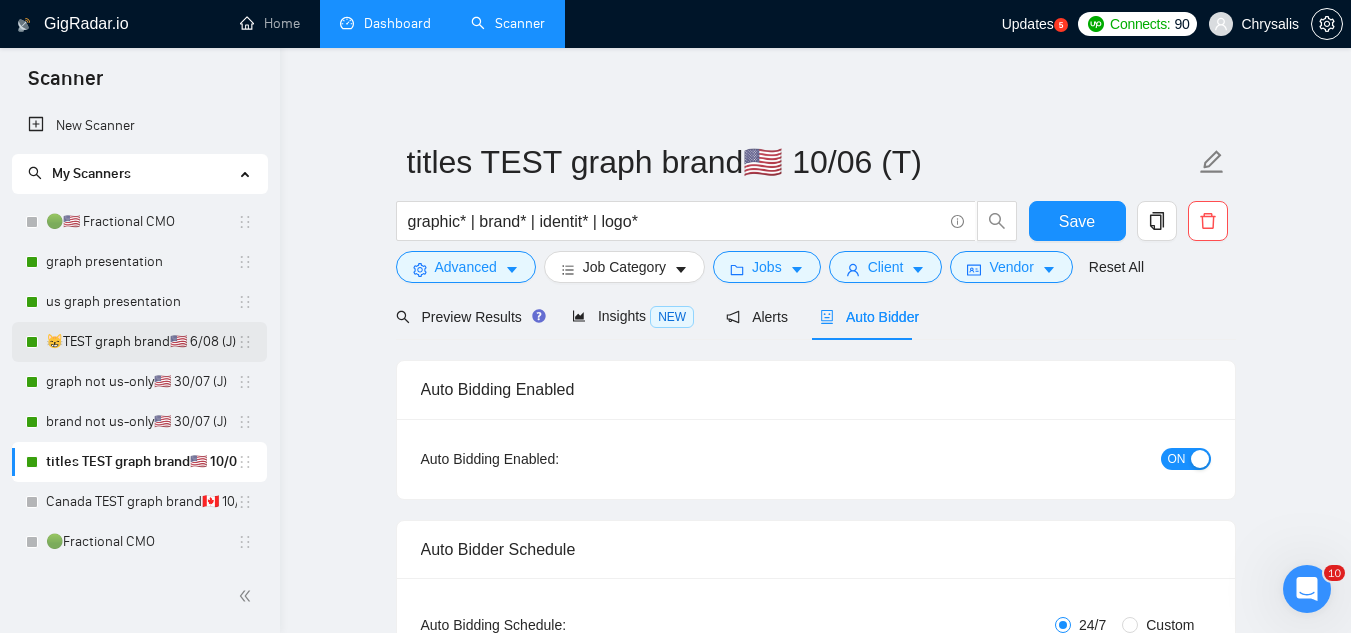 click on "😸TEST graph brand🇺🇸 6/08 (J)" at bounding box center (141, 342) 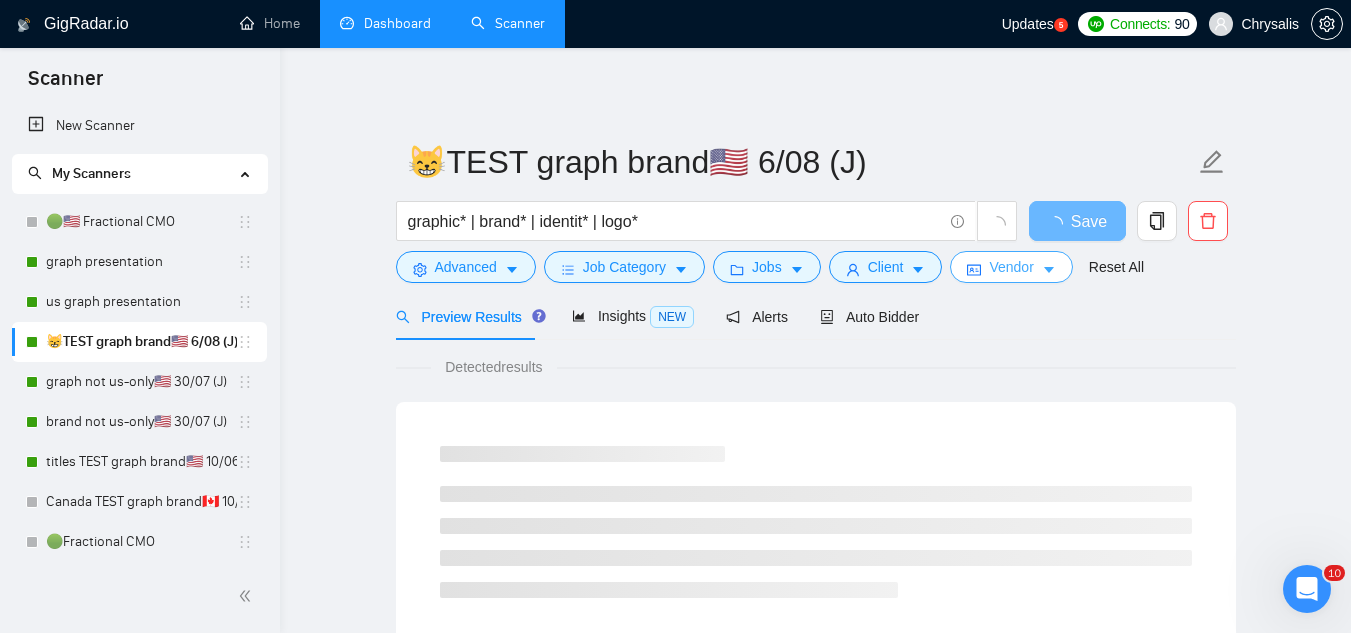click on "Vendor" at bounding box center (1011, 267) 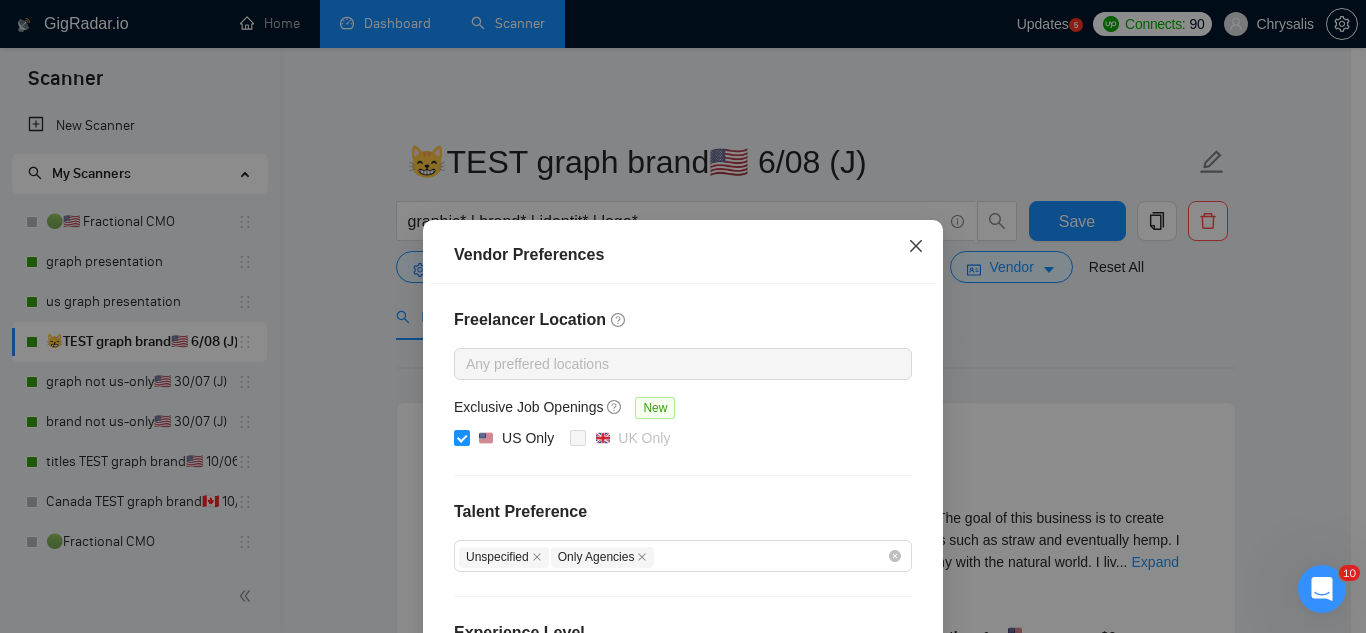 click 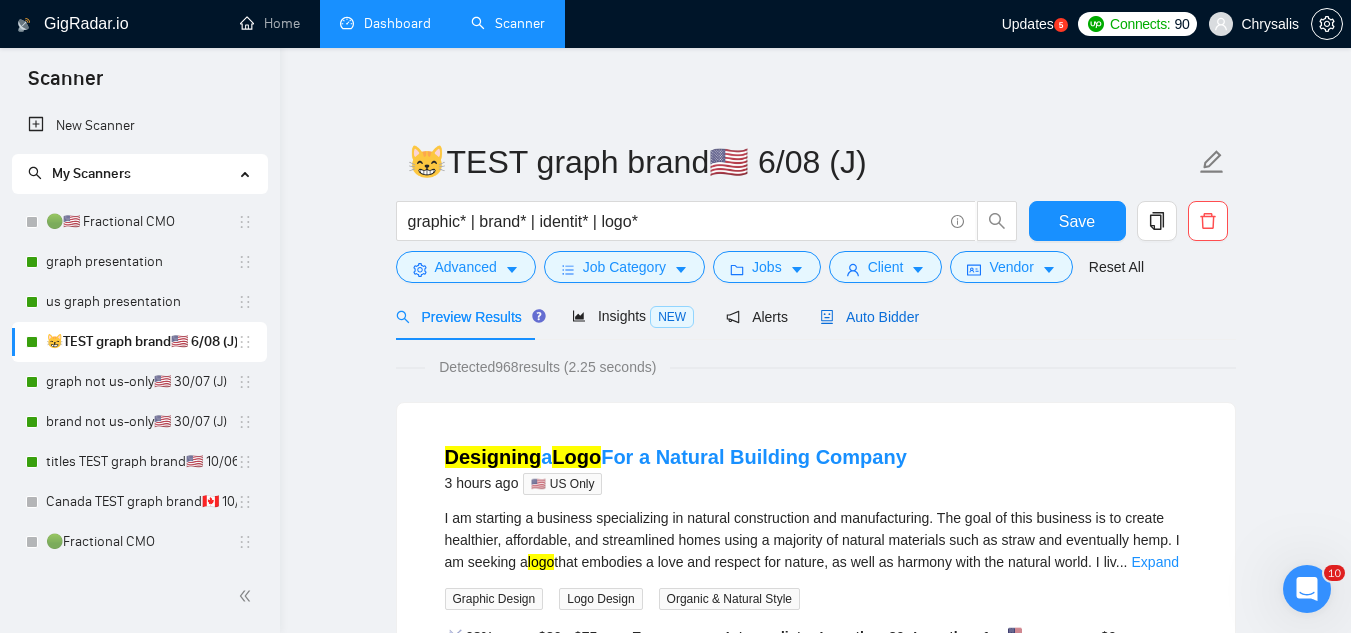 click on "Auto Bidder" at bounding box center (869, 317) 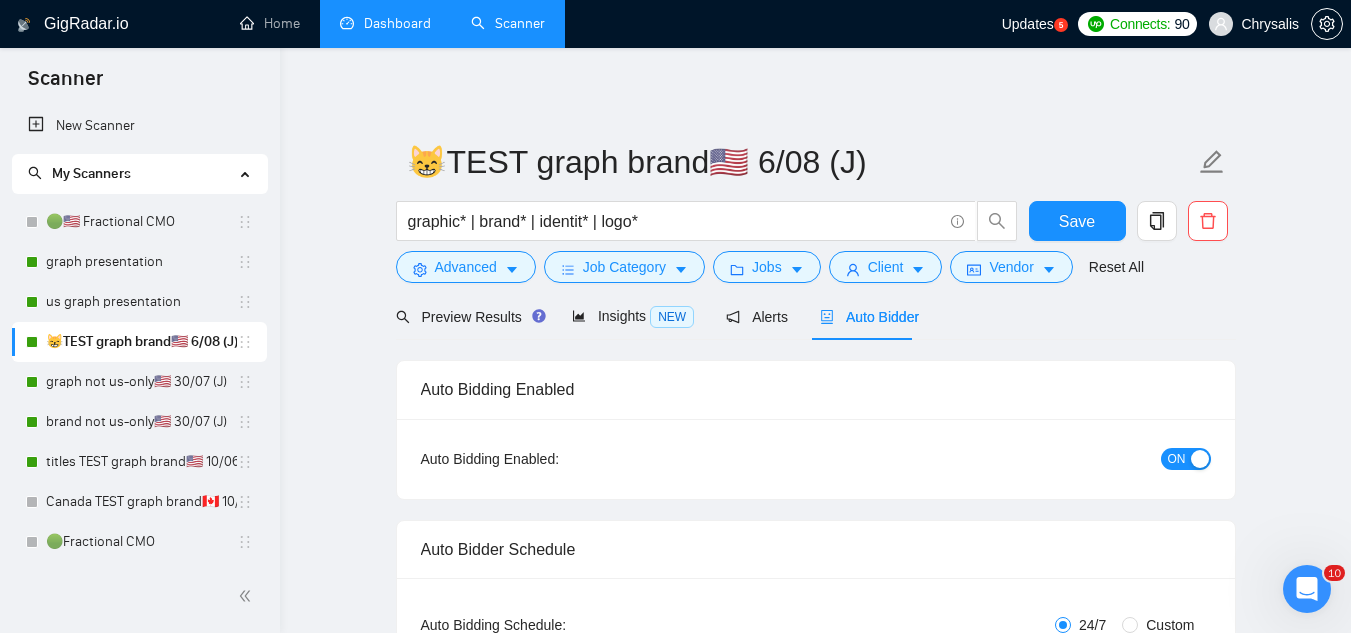 type 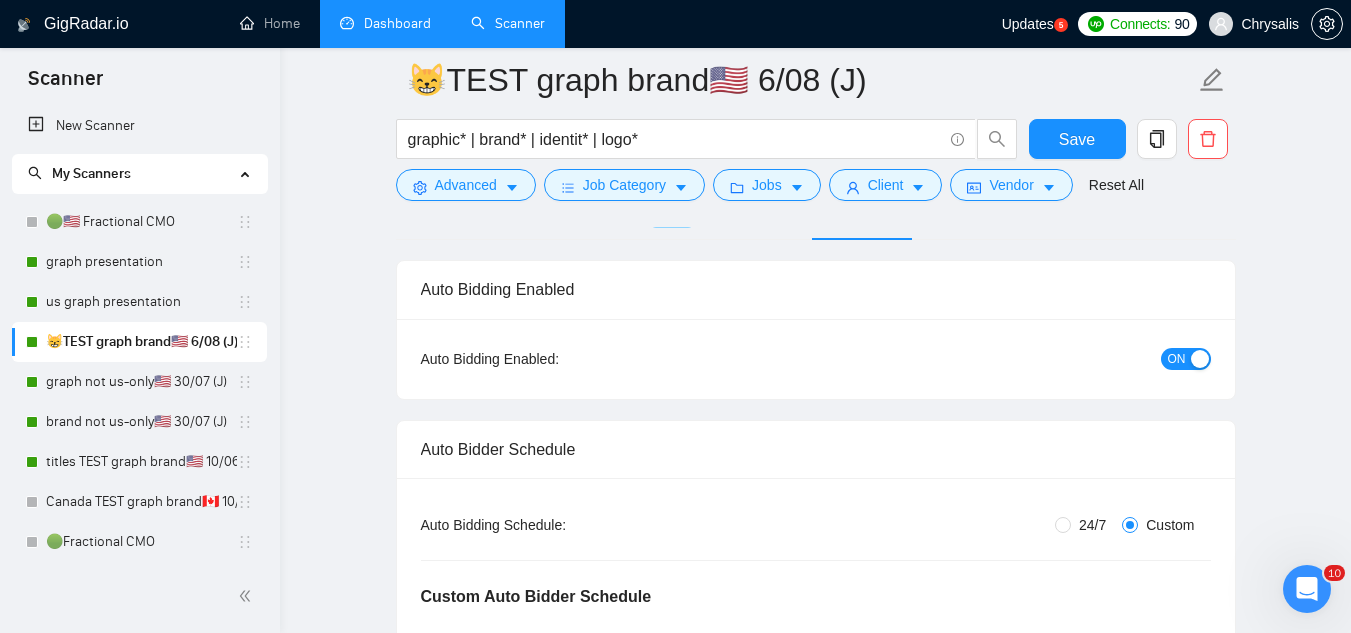 scroll, scrollTop: 300, scrollLeft: 0, axis: vertical 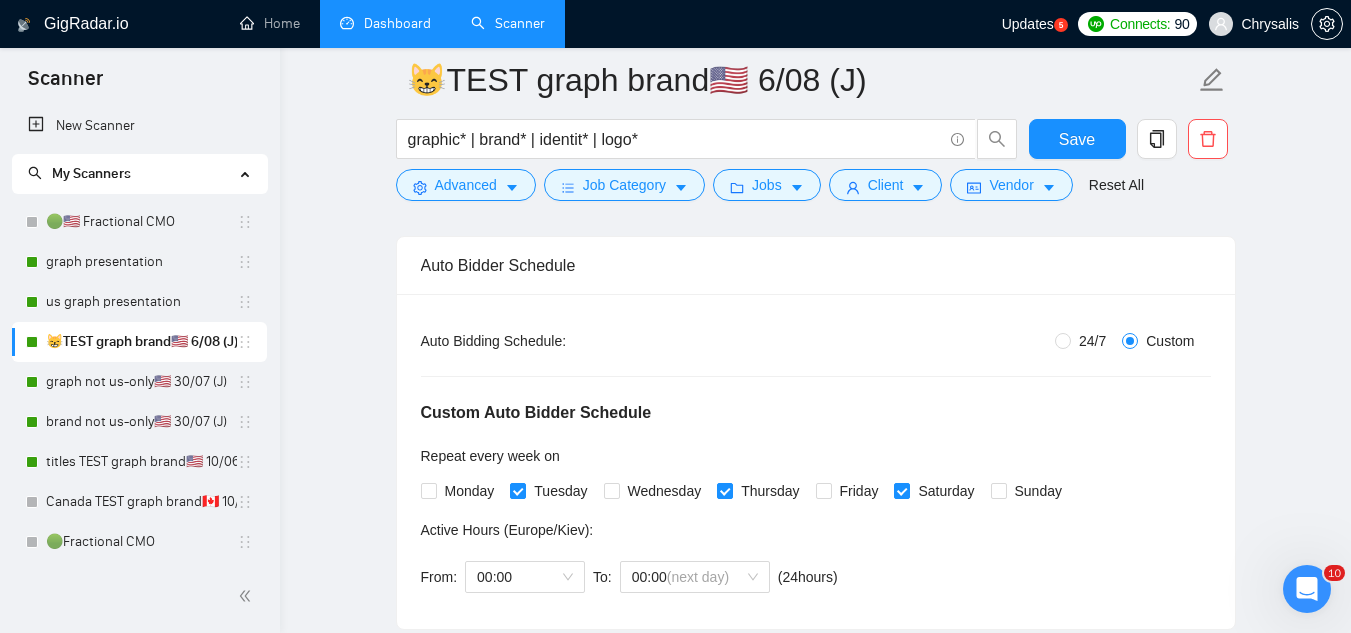 drag, startPoint x: 146, startPoint y: 459, endPoint x: 264, endPoint y: 438, distance: 119.85408 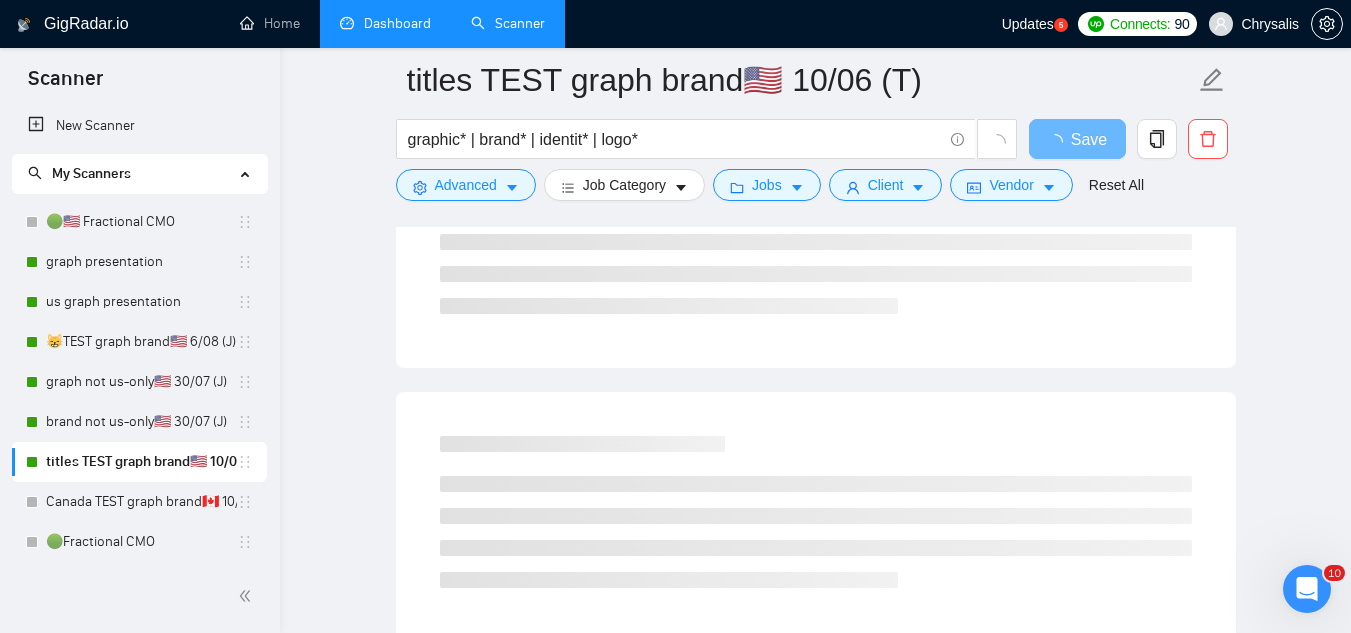 scroll, scrollTop: 0, scrollLeft: 0, axis: both 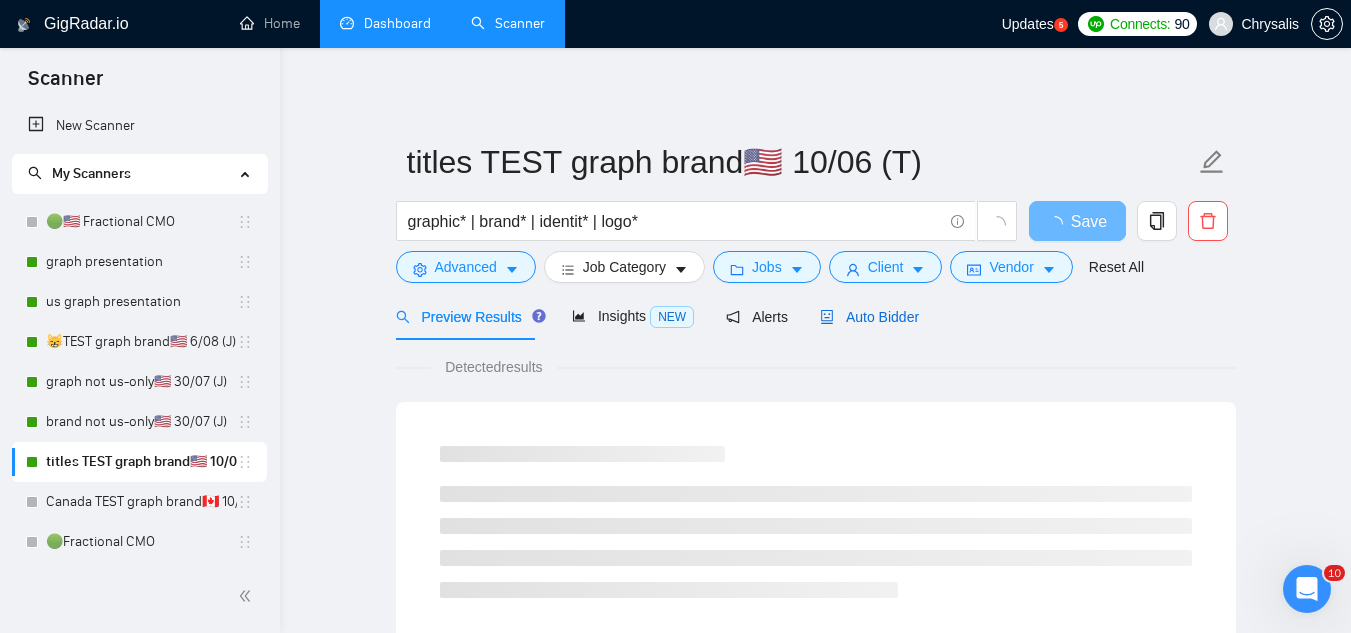 click on "Auto Bidder" at bounding box center (869, 317) 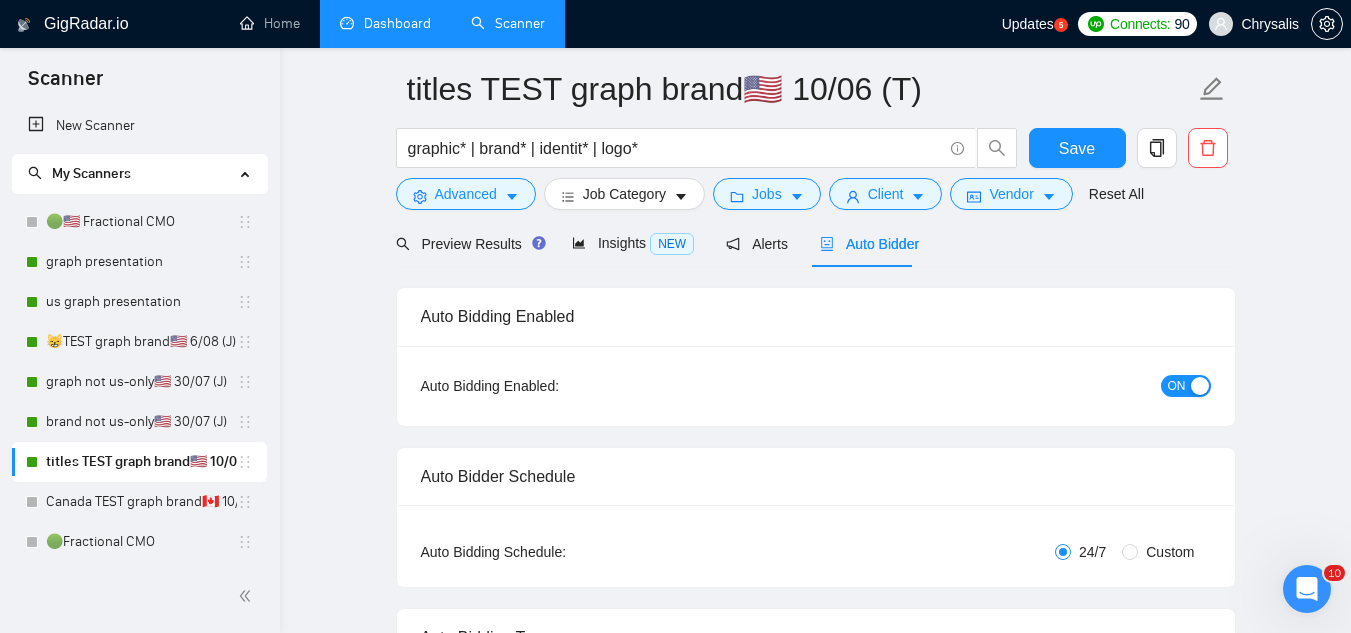 scroll, scrollTop: 0, scrollLeft: 0, axis: both 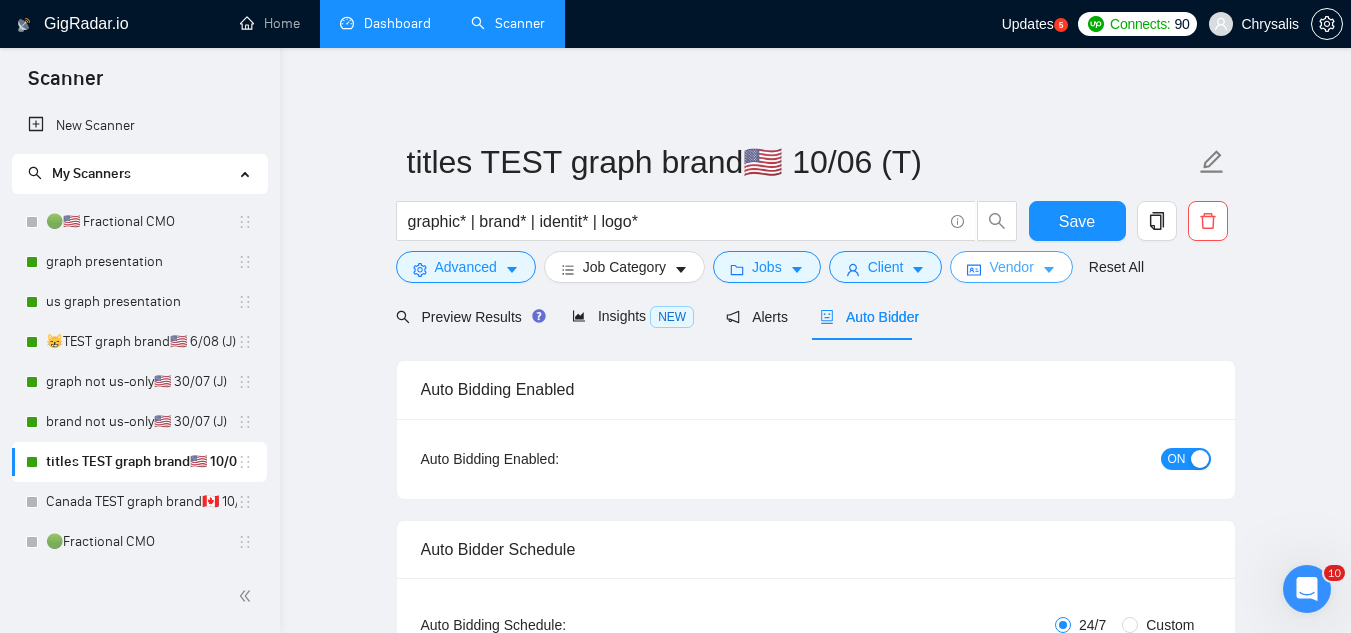 click on "Vendor" at bounding box center (1011, 267) 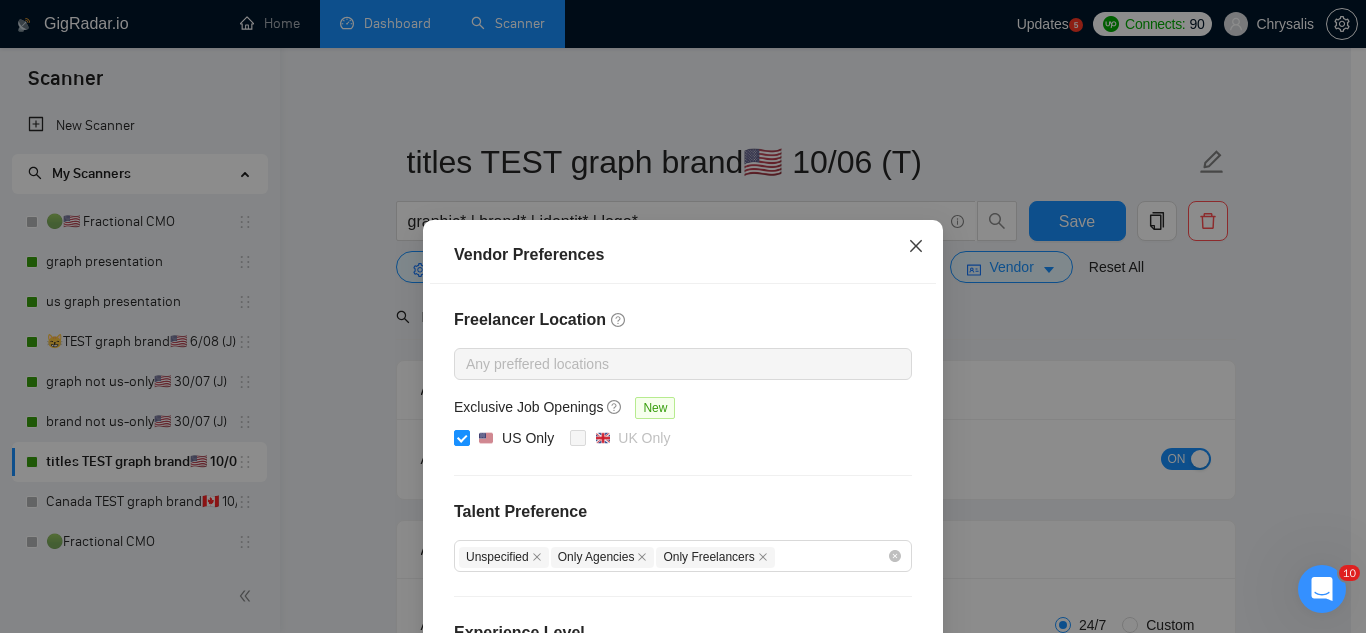 click 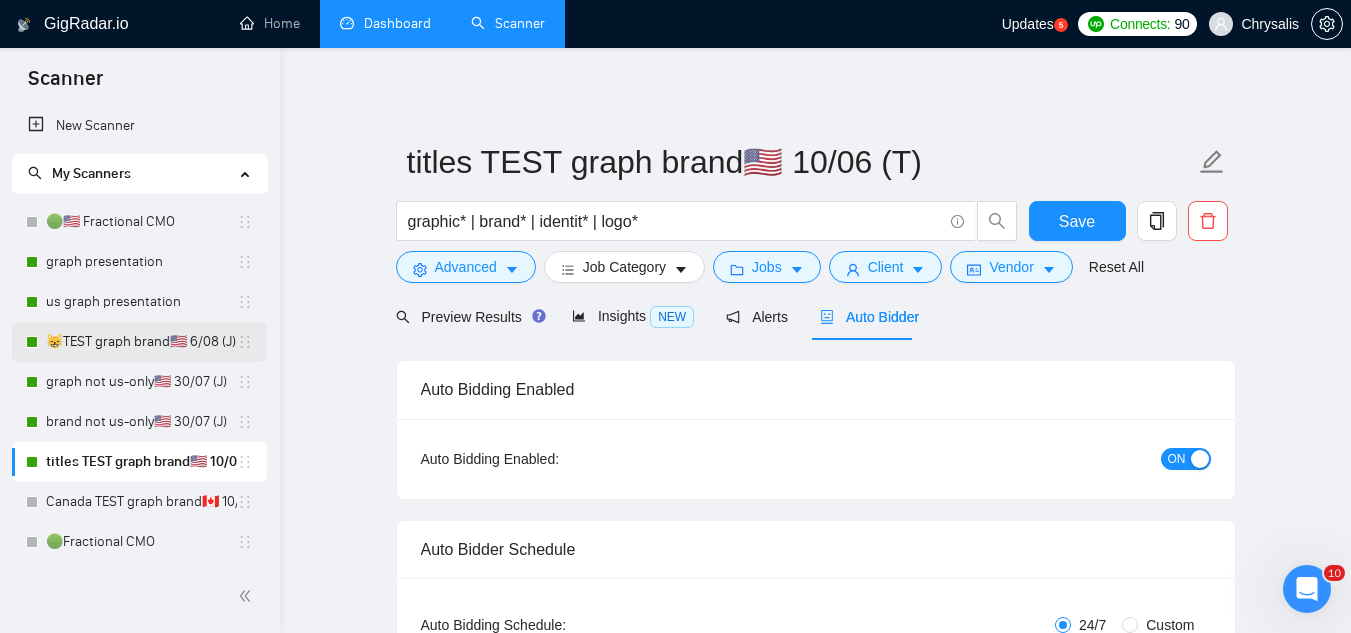 click on "😸TEST graph brand🇺🇸 6/08 (J)" at bounding box center [141, 342] 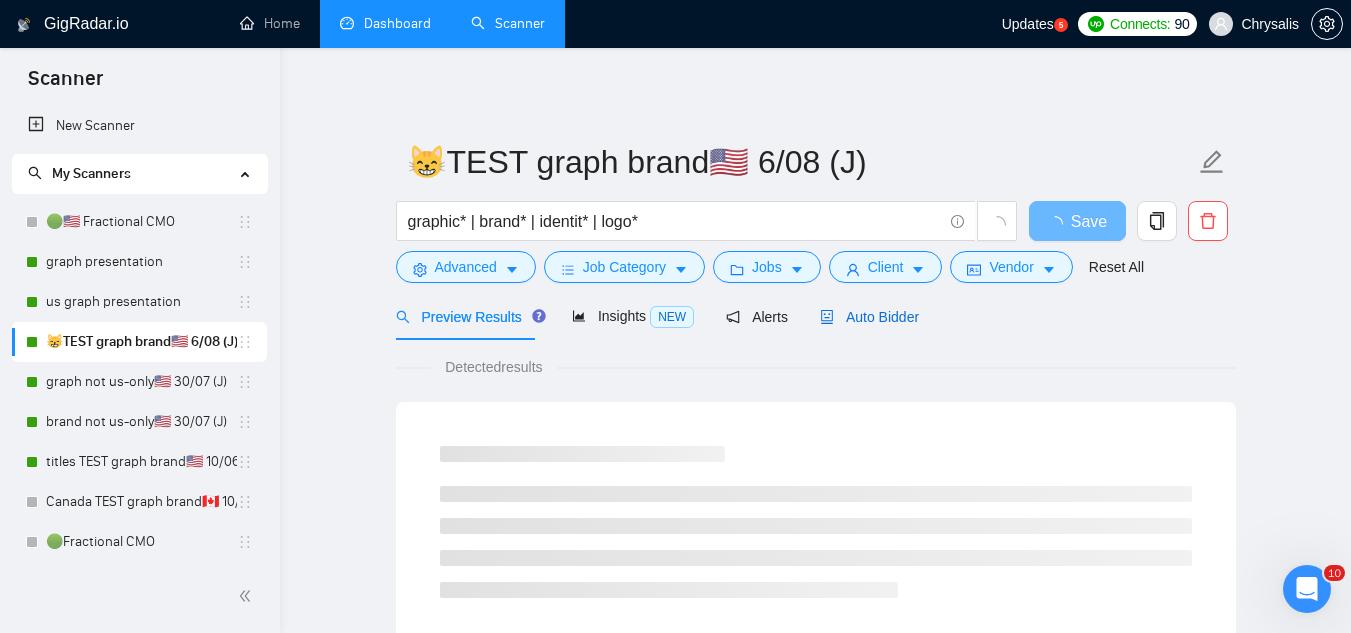 click on "Auto Bidder" at bounding box center (869, 317) 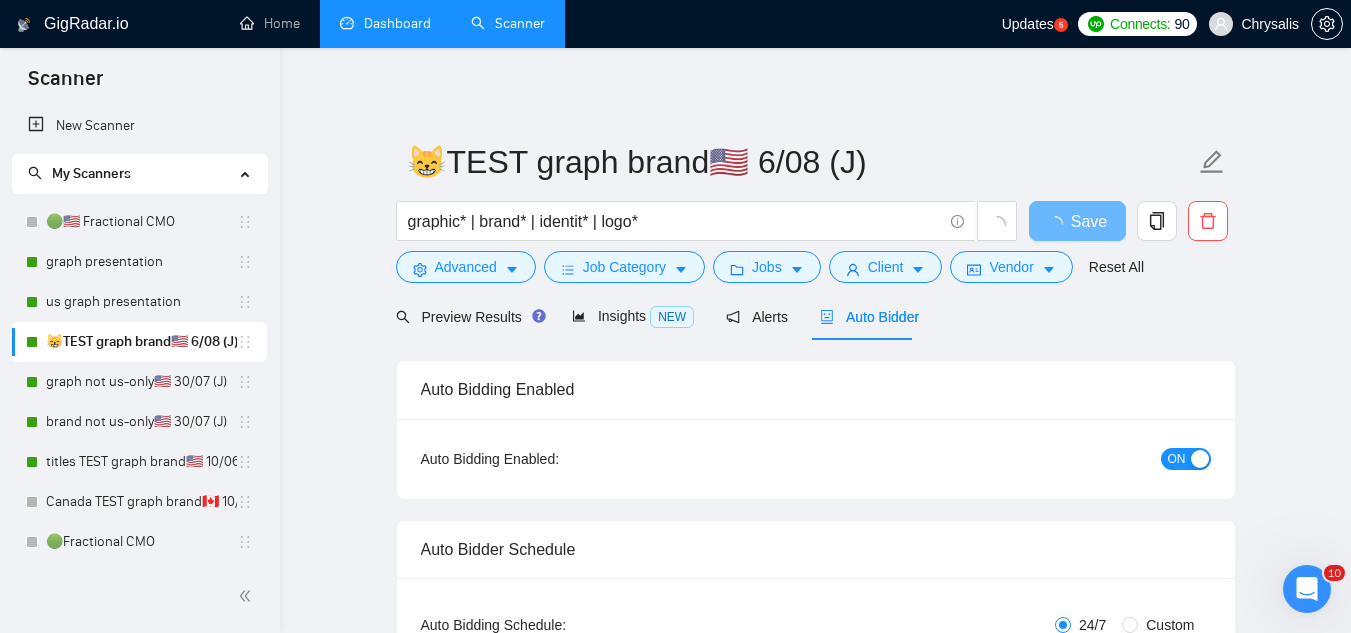 type 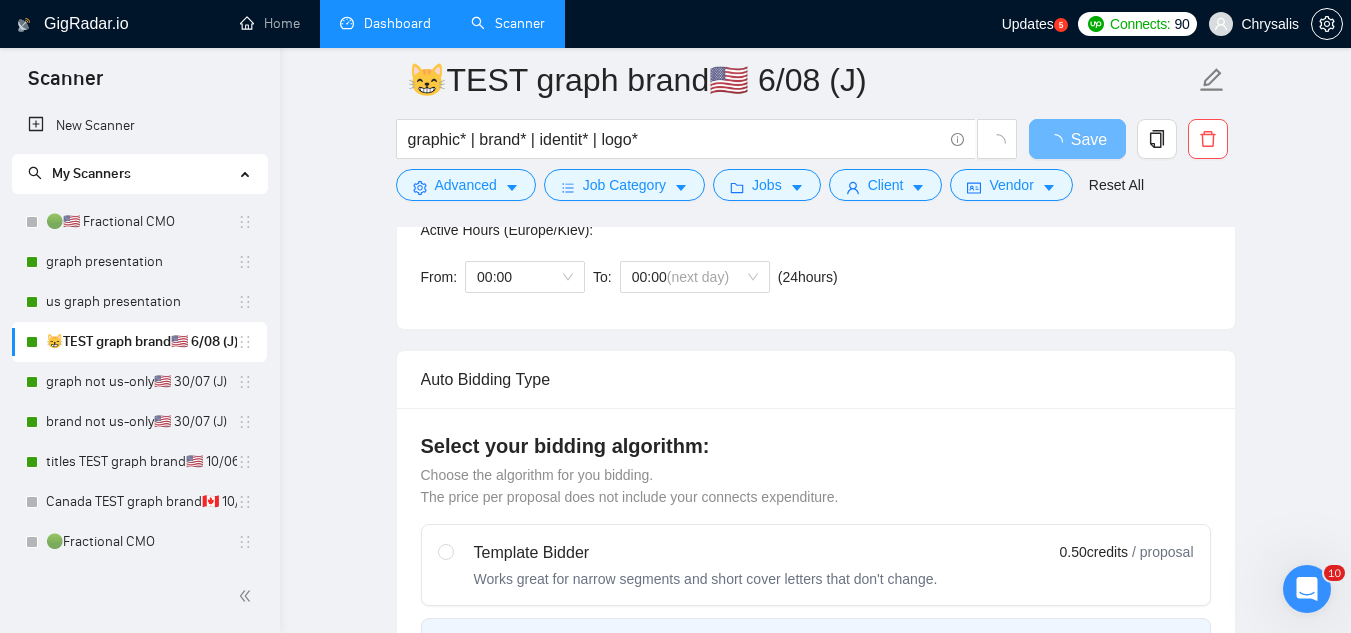 scroll, scrollTop: 400, scrollLeft: 0, axis: vertical 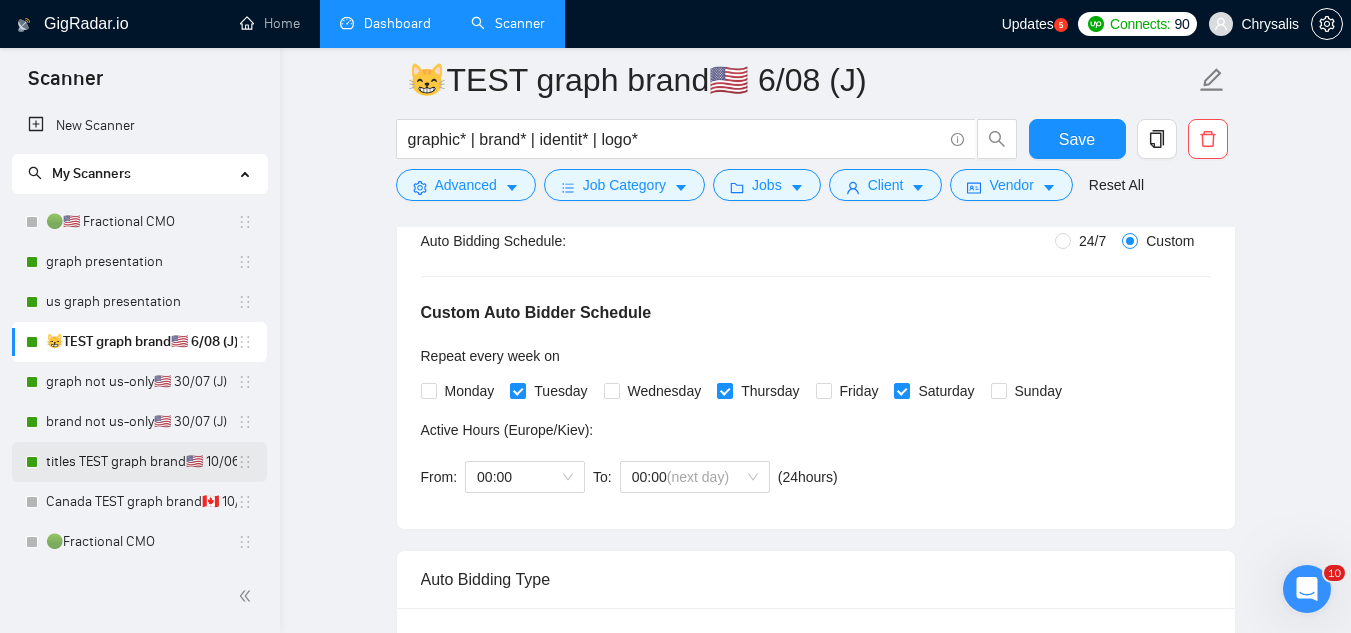 click on "titles TEST graph brand🇺🇸 10/06 (T)" at bounding box center [141, 462] 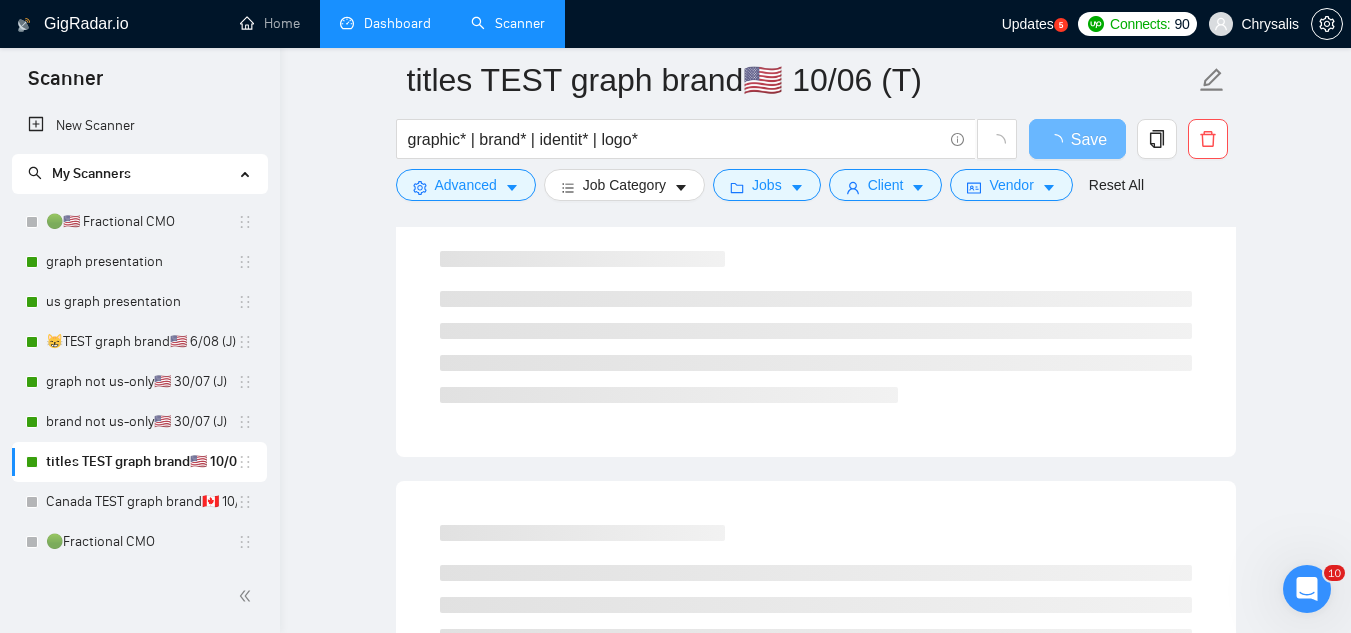 scroll, scrollTop: 0, scrollLeft: 0, axis: both 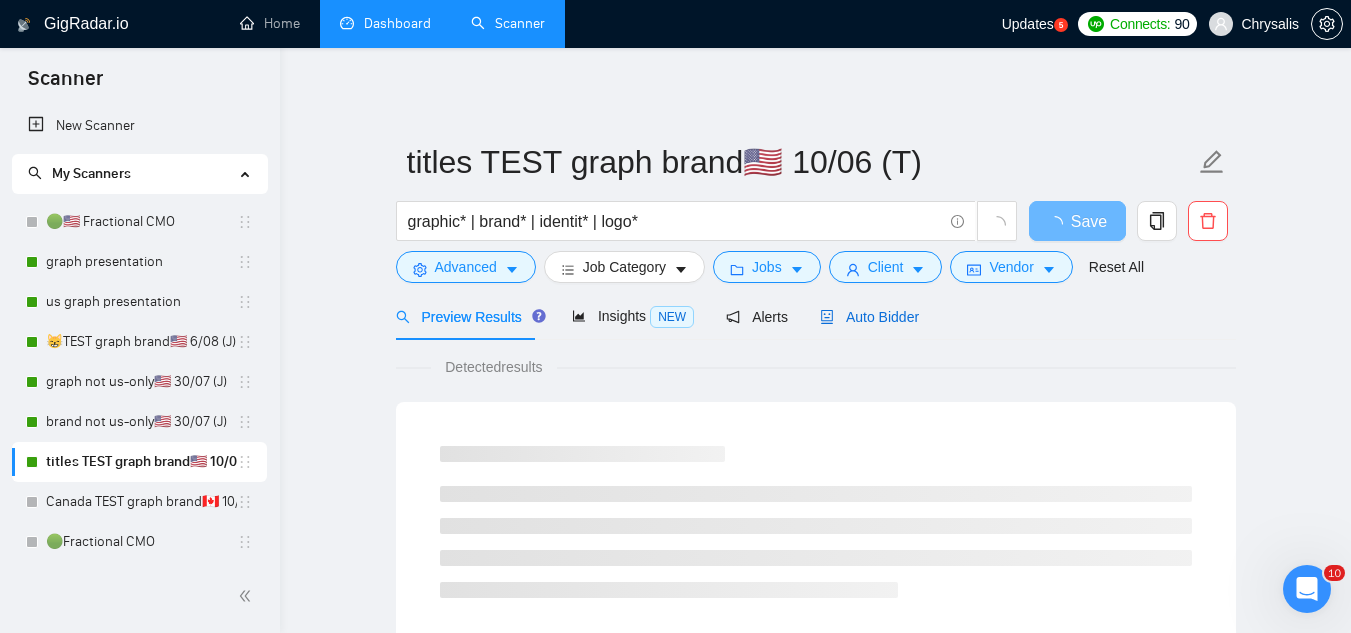 click on "Auto Bidder" at bounding box center (869, 317) 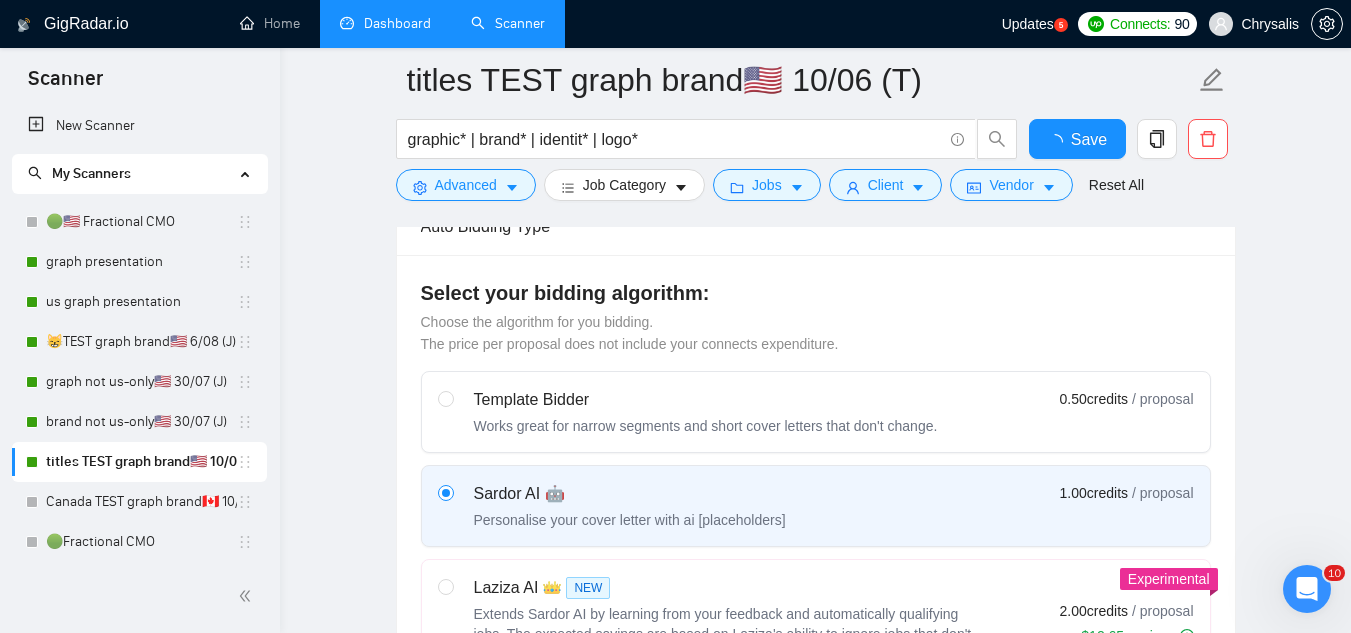 type 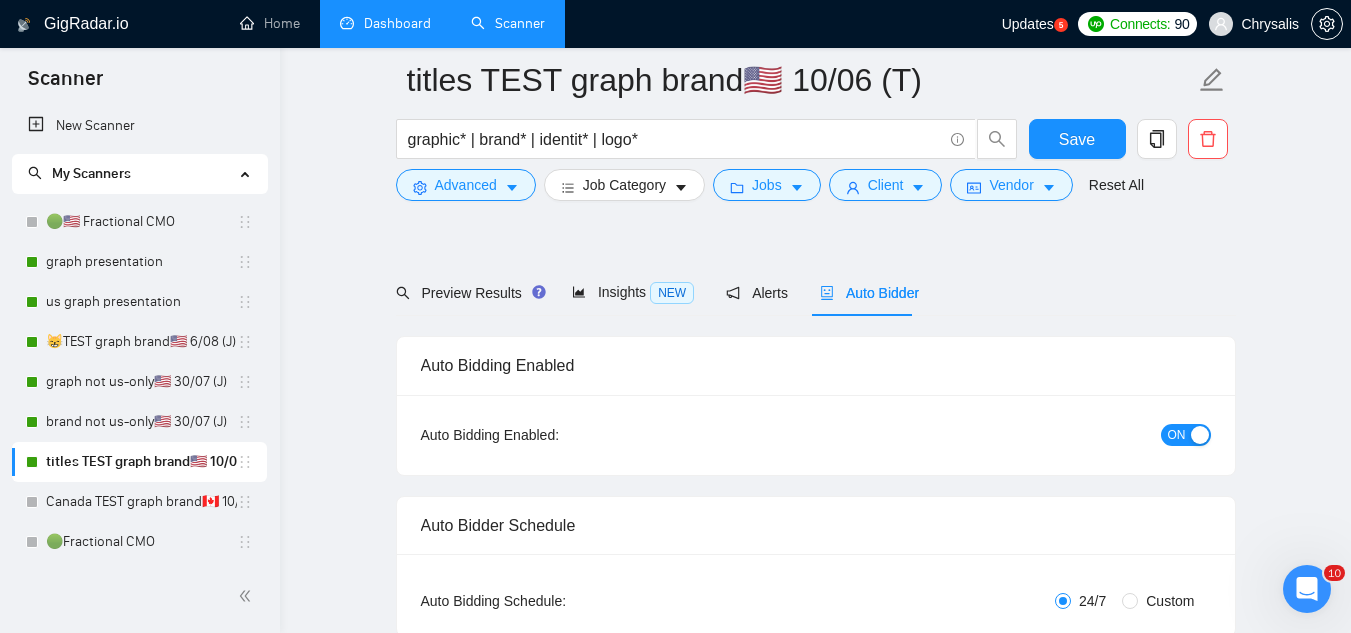 scroll, scrollTop: 200, scrollLeft: 0, axis: vertical 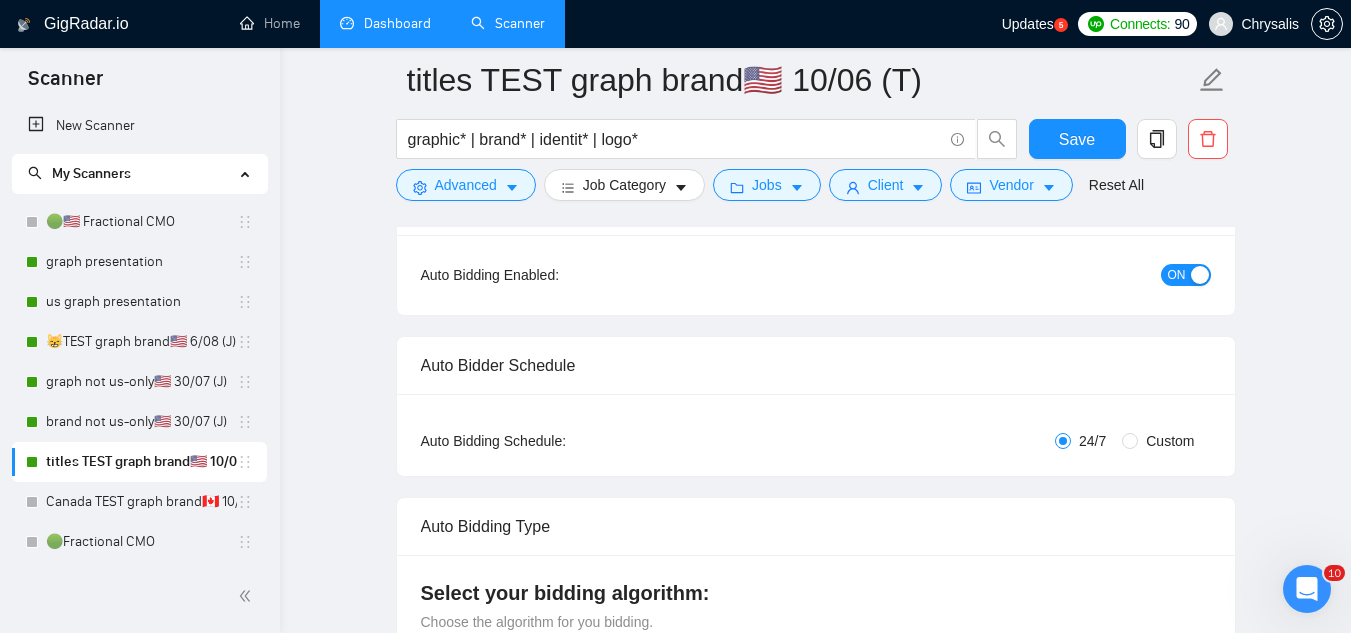 click on "Custom" at bounding box center [1170, 441] 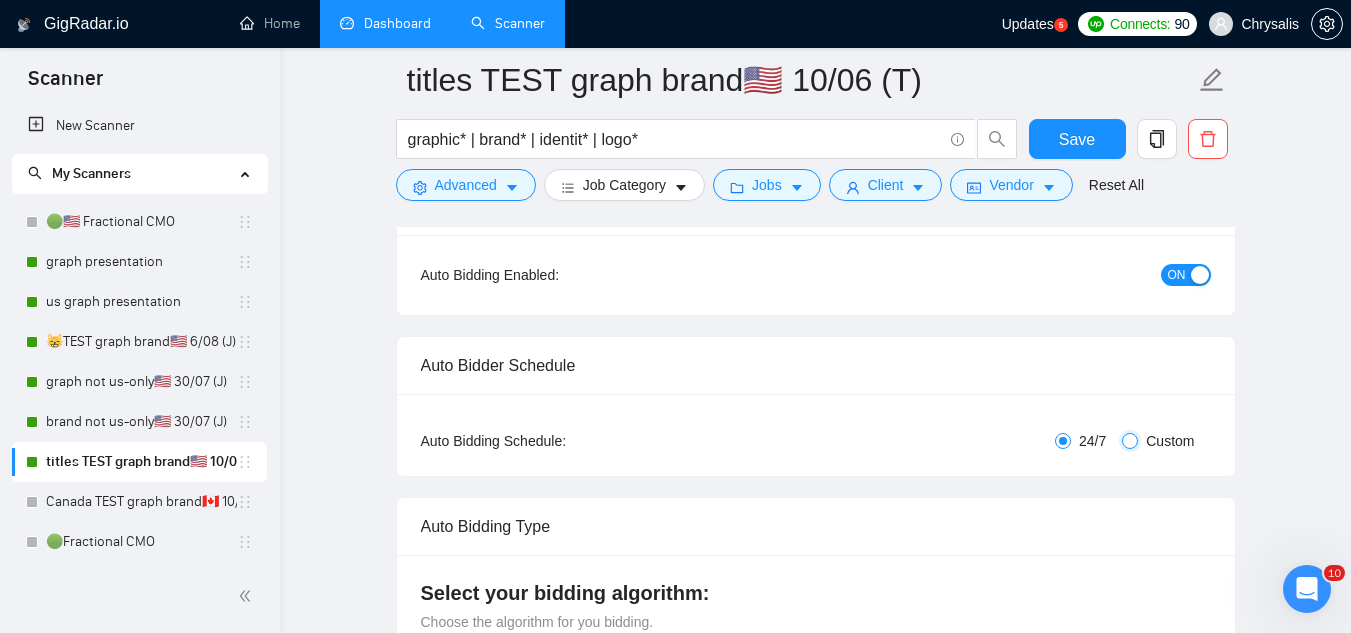 click on "Custom" at bounding box center [1130, 441] 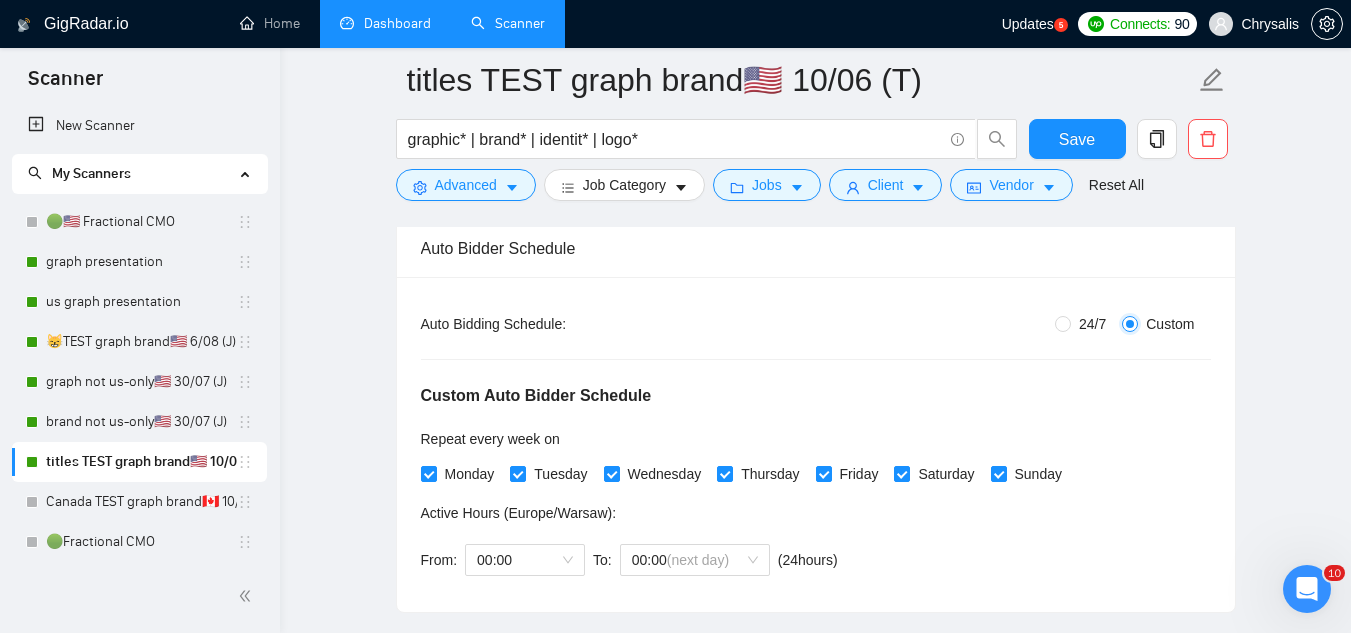 scroll, scrollTop: 500, scrollLeft: 0, axis: vertical 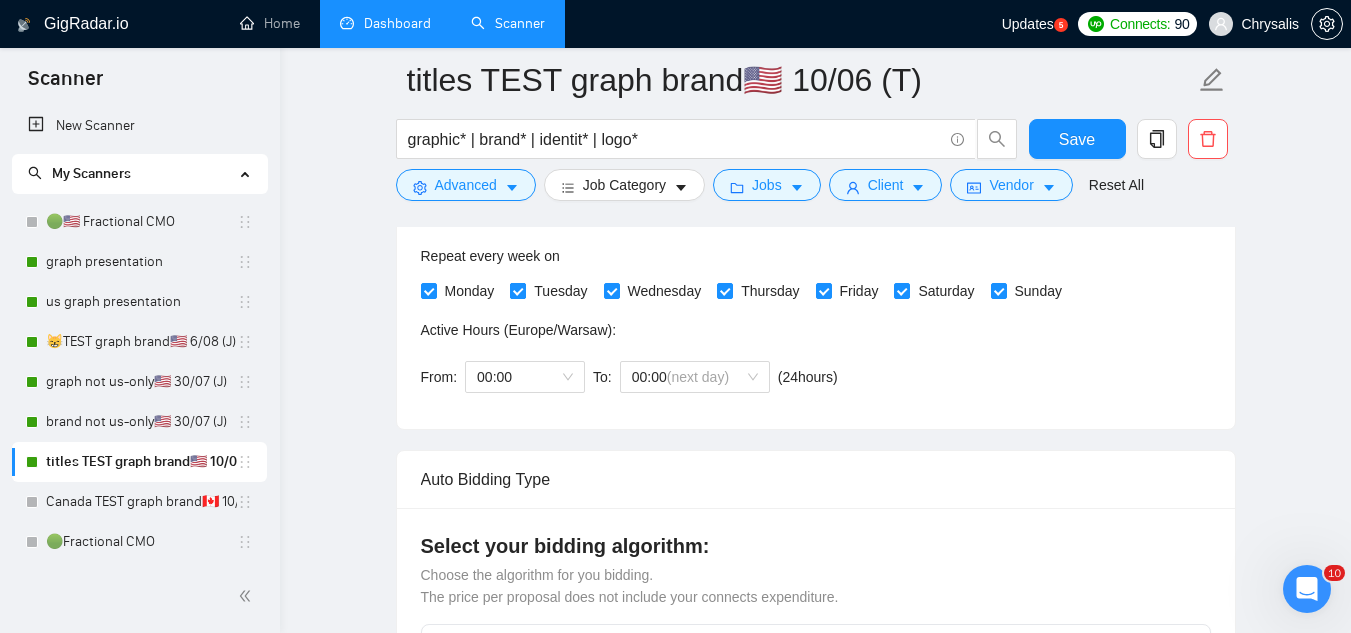click on "Tuesday" at bounding box center (517, 290) 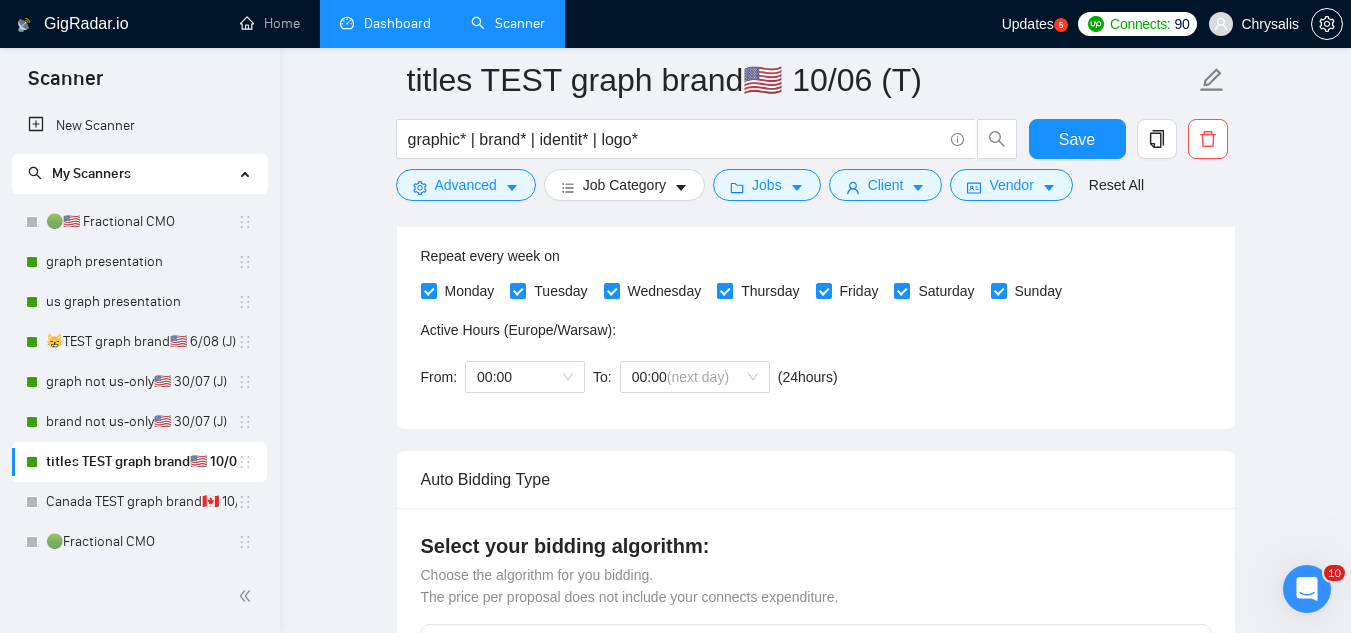 click on "Thursday" at bounding box center [724, 290] 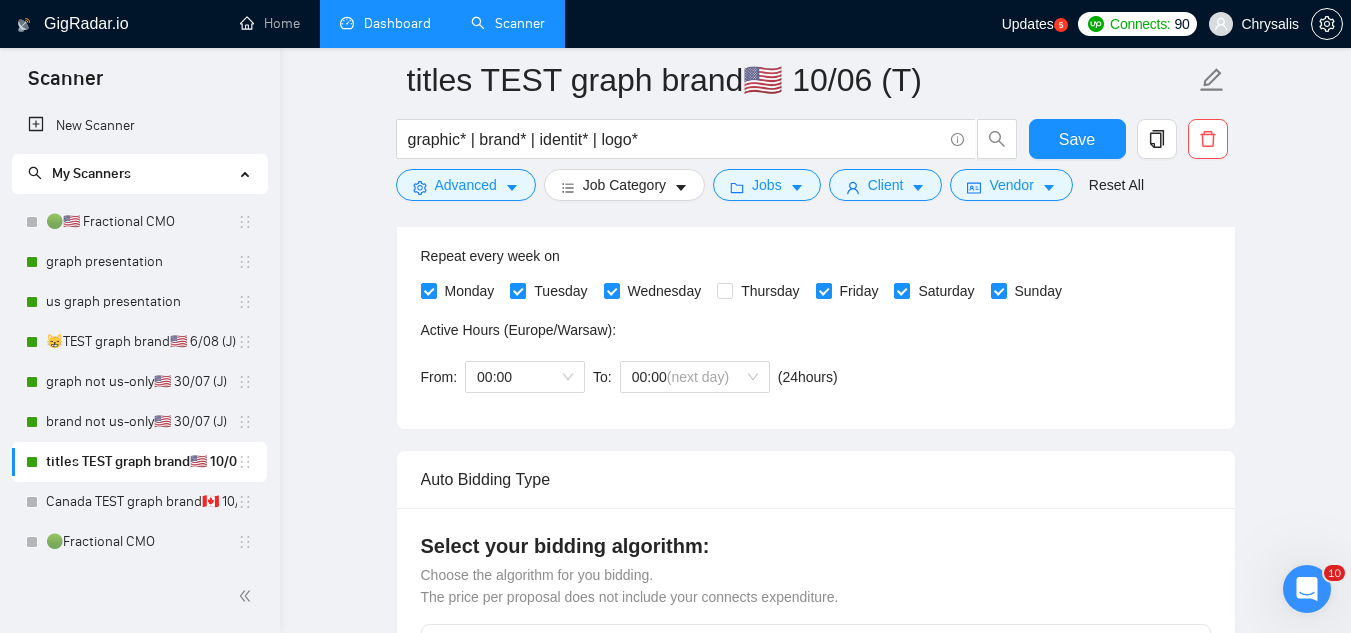click at bounding box center [518, 291] 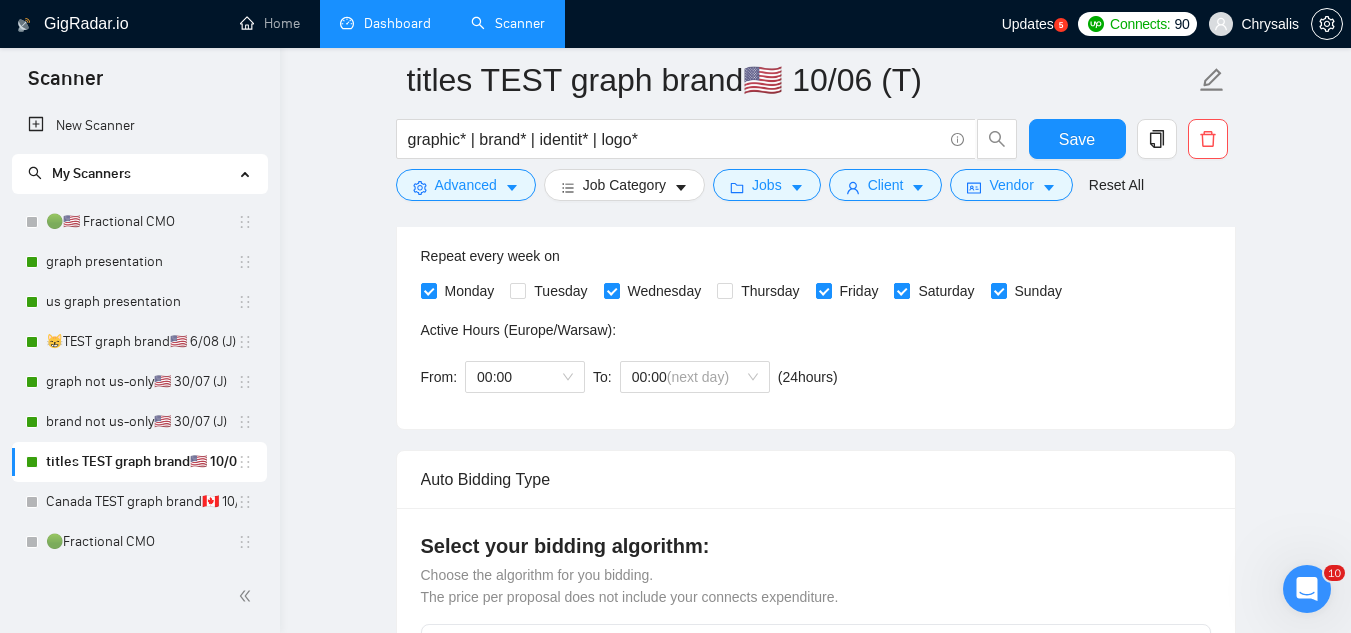 click on "Saturday" at bounding box center [901, 290] 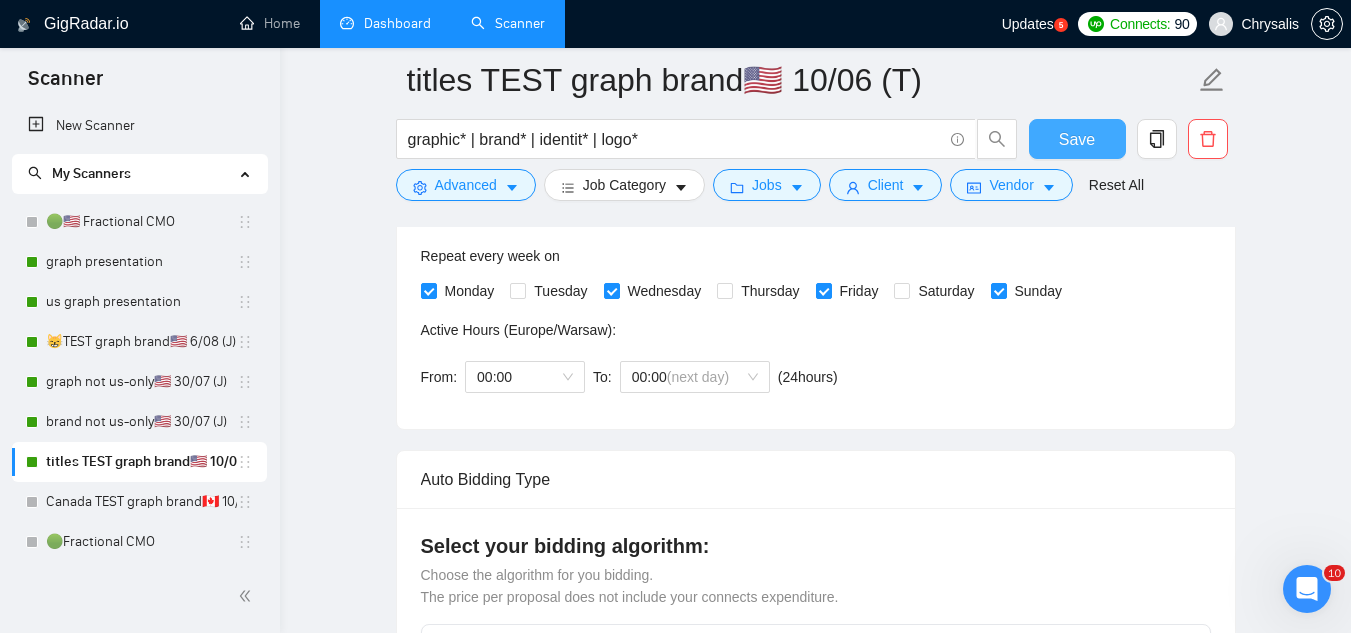 click on "Save" at bounding box center [1077, 139] 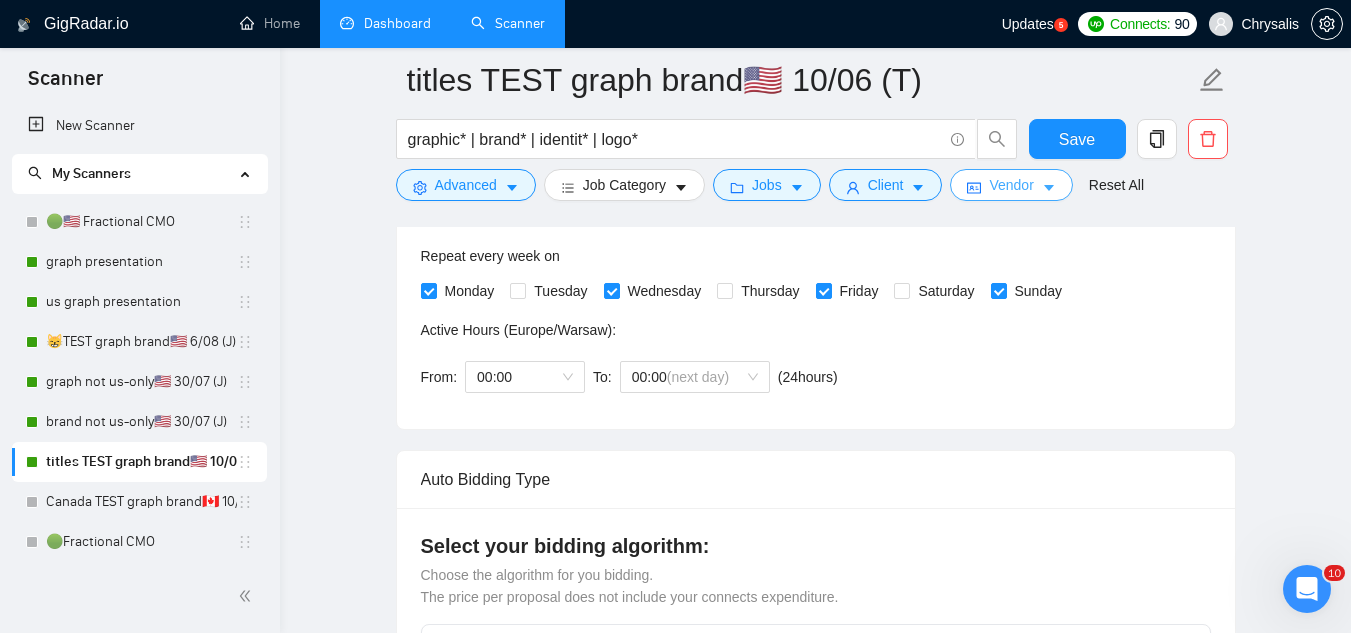 click on "Vendor" at bounding box center [1011, 185] 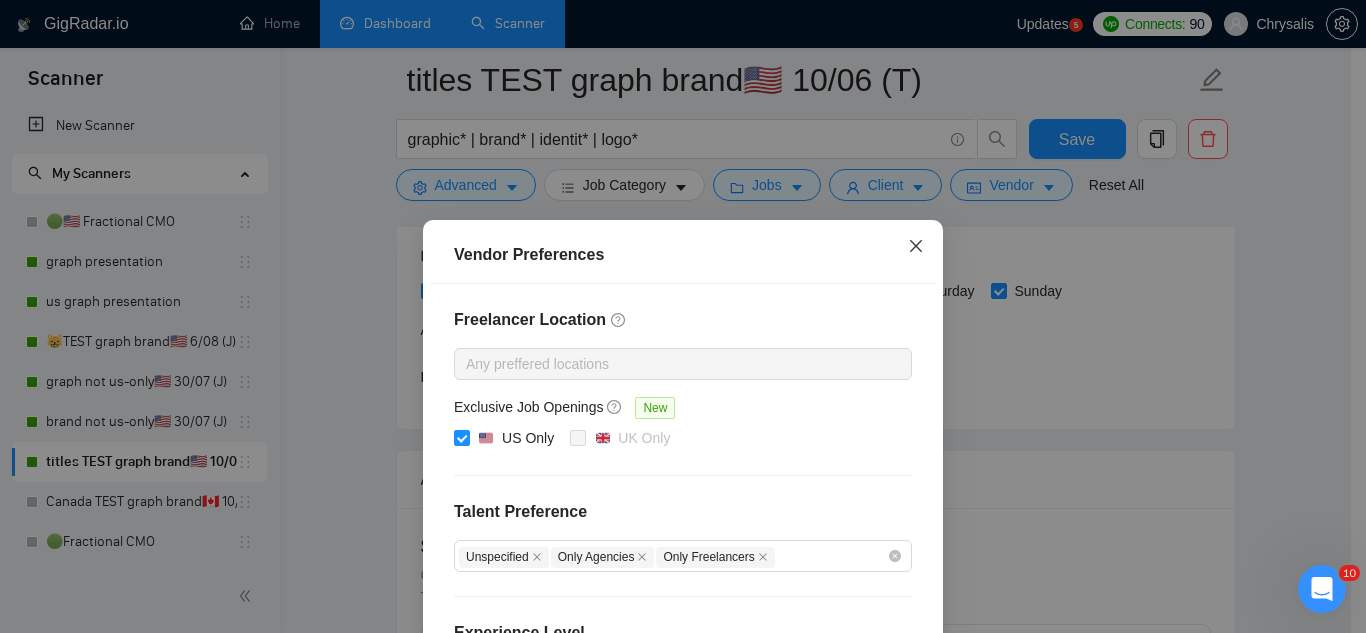 click 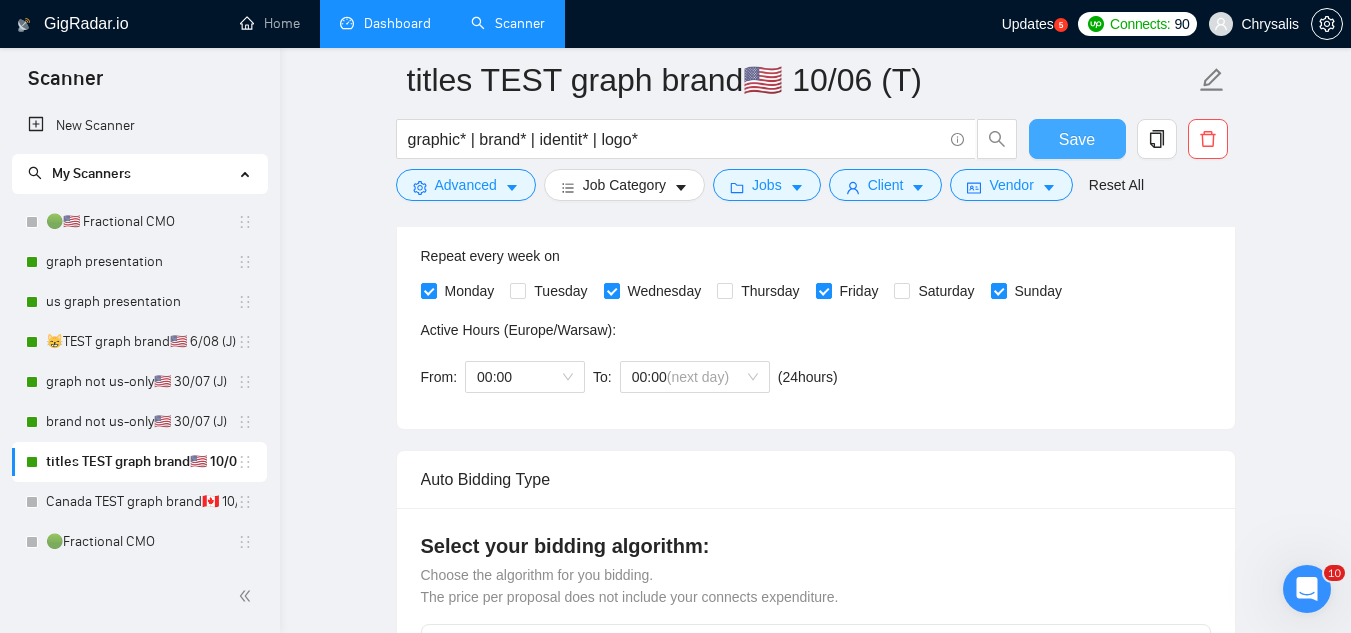 click on "Save" at bounding box center [1077, 139] 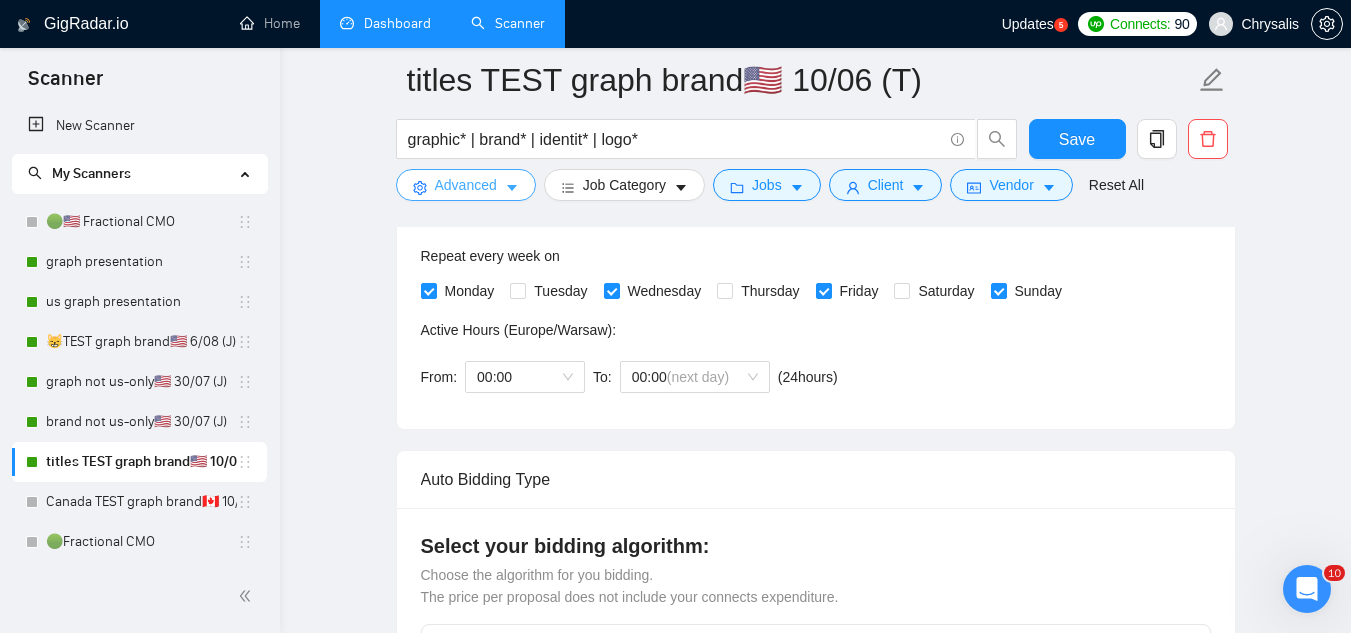 click on "Advanced" at bounding box center (466, 185) 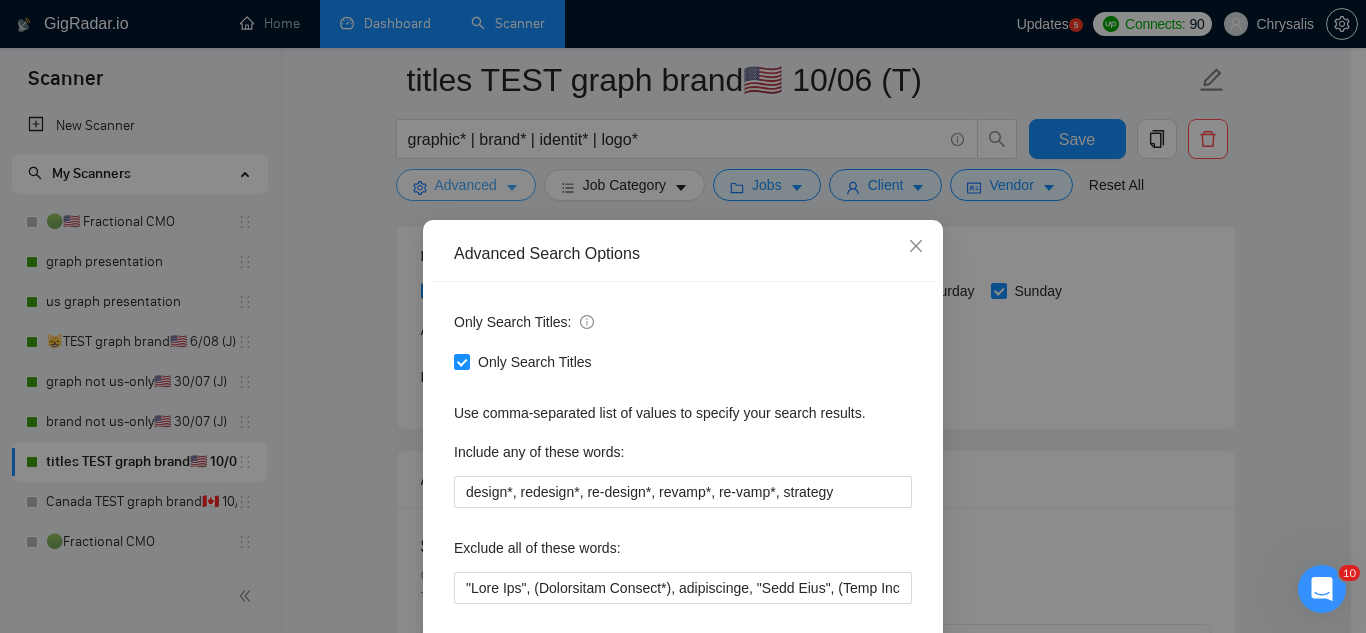 click on "Advanced Search Options Only Search Titles:   Only Search Titles Use comma-separated list of values to specify your search results. Include any of these words: design*, redesign*, re-design*, revamp*, re-vamp*, strategy Exclude all of these words: Include skills list in the search:   Also  exclude  on Skills Reset OK" at bounding box center (683, 316) 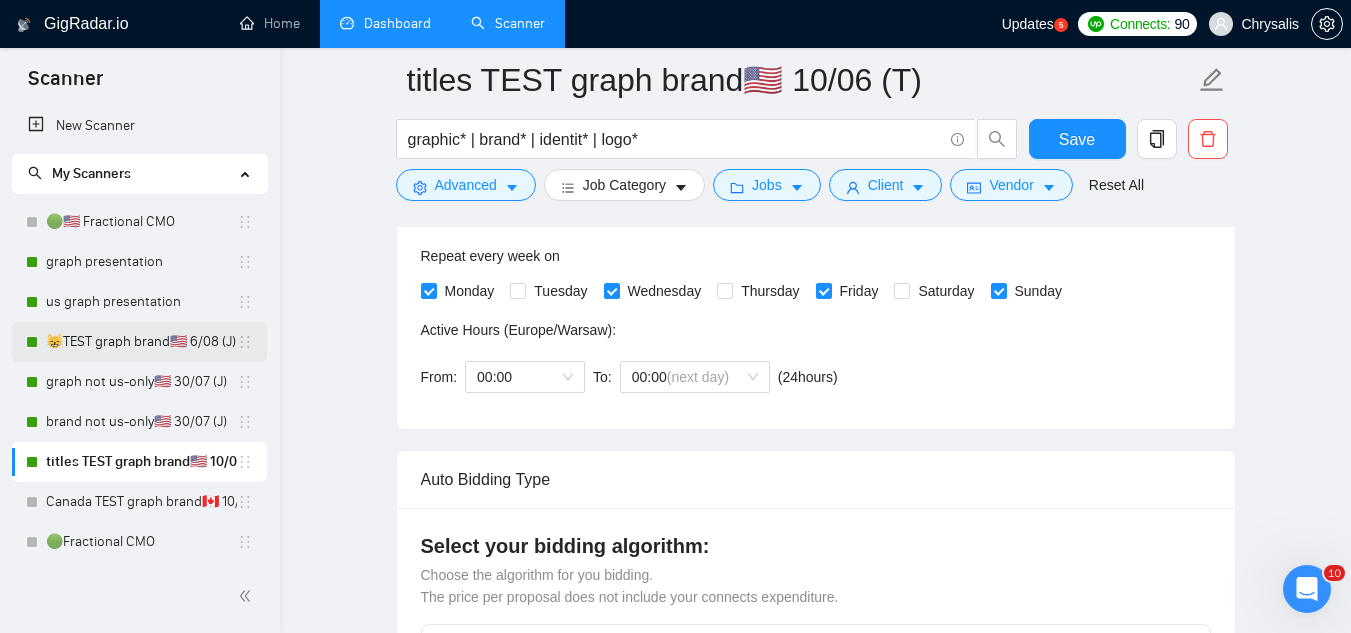click on "😸TEST graph brand🇺🇸 6/08 (J)" at bounding box center (141, 342) 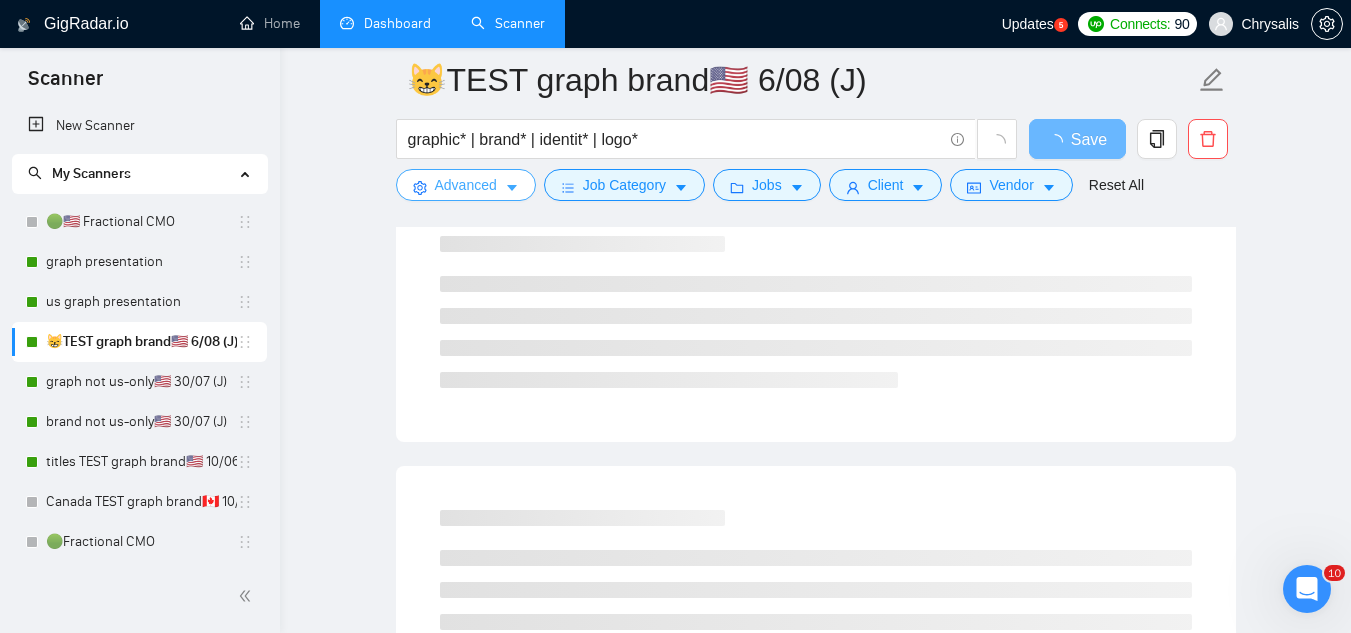 click on "Advanced" at bounding box center (466, 185) 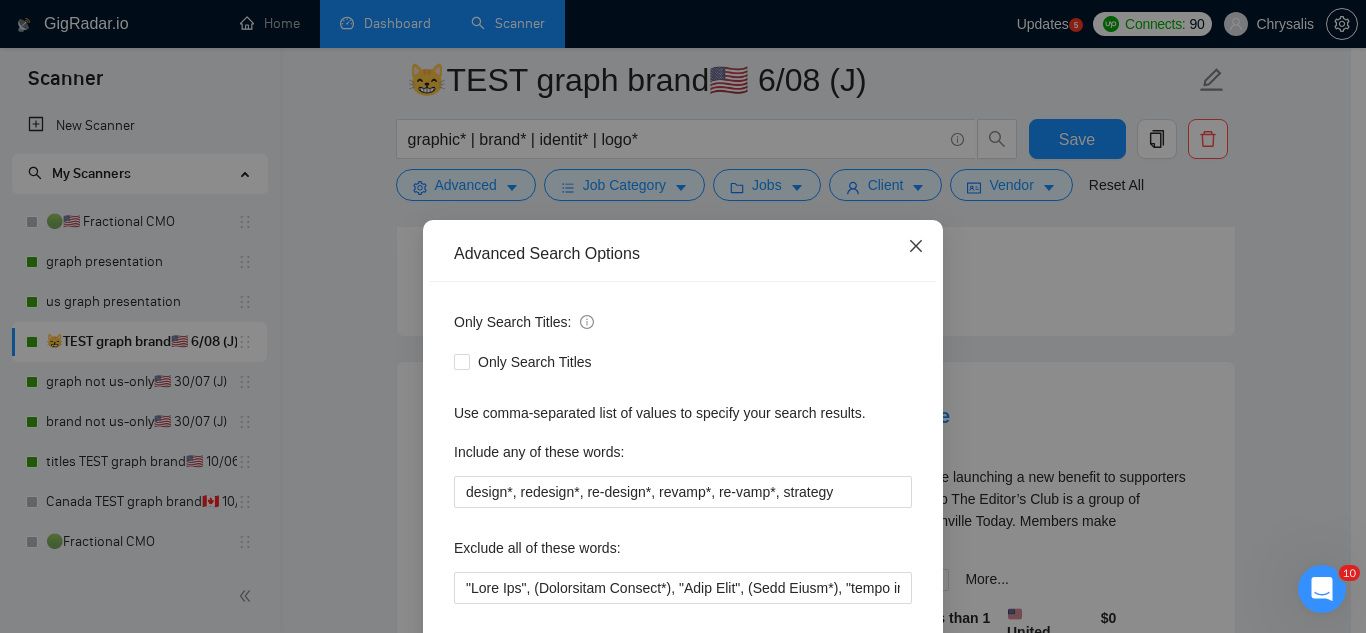 click 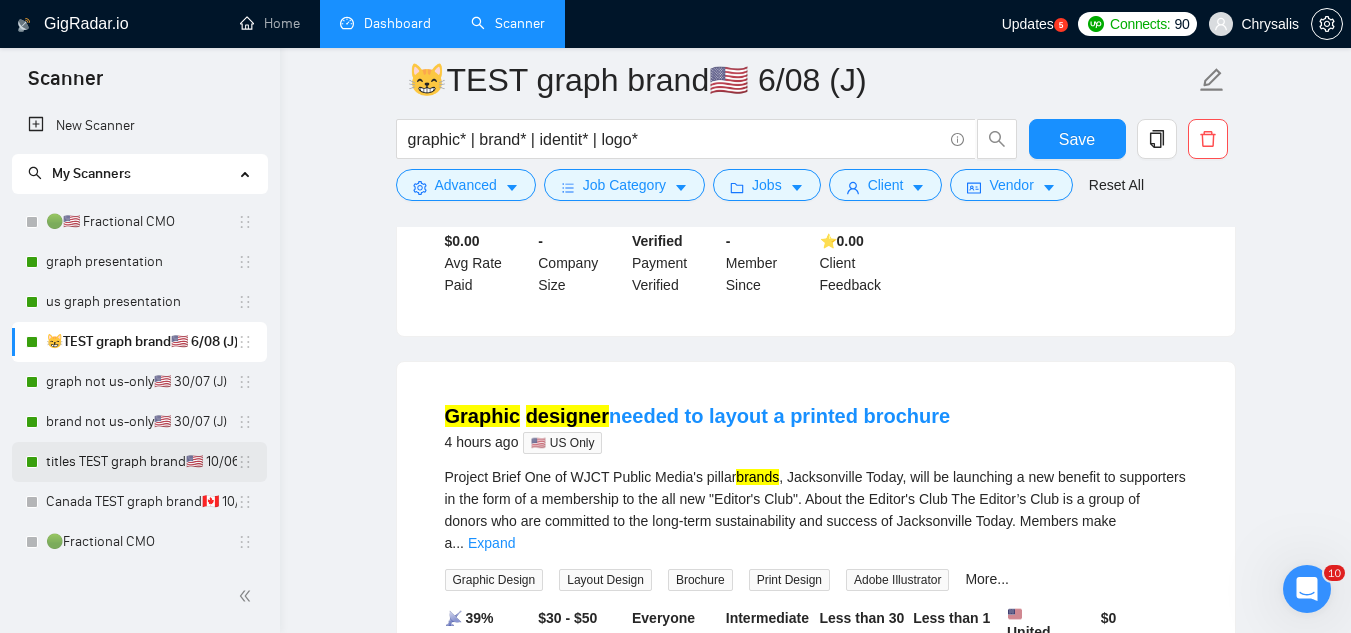 click on "titles TEST graph brand🇺🇸 10/06 (T)" at bounding box center [141, 462] 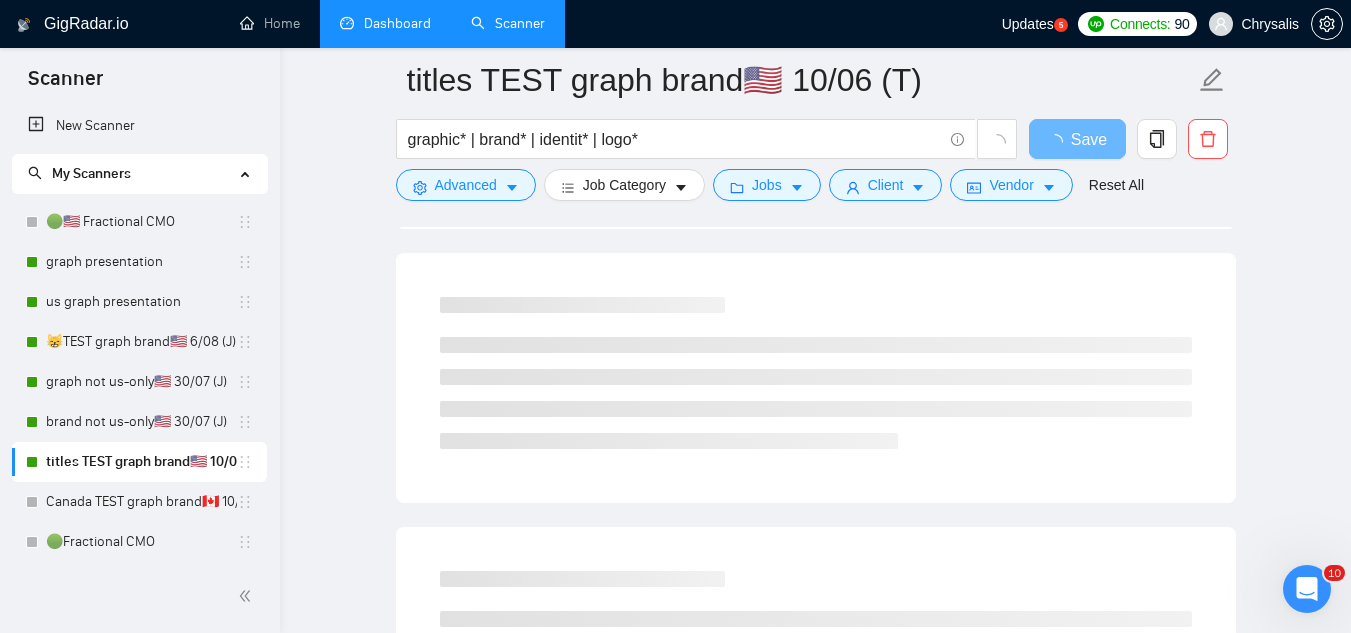 scroll, scrollTop: 0, scrollLeft: 0, axis: both 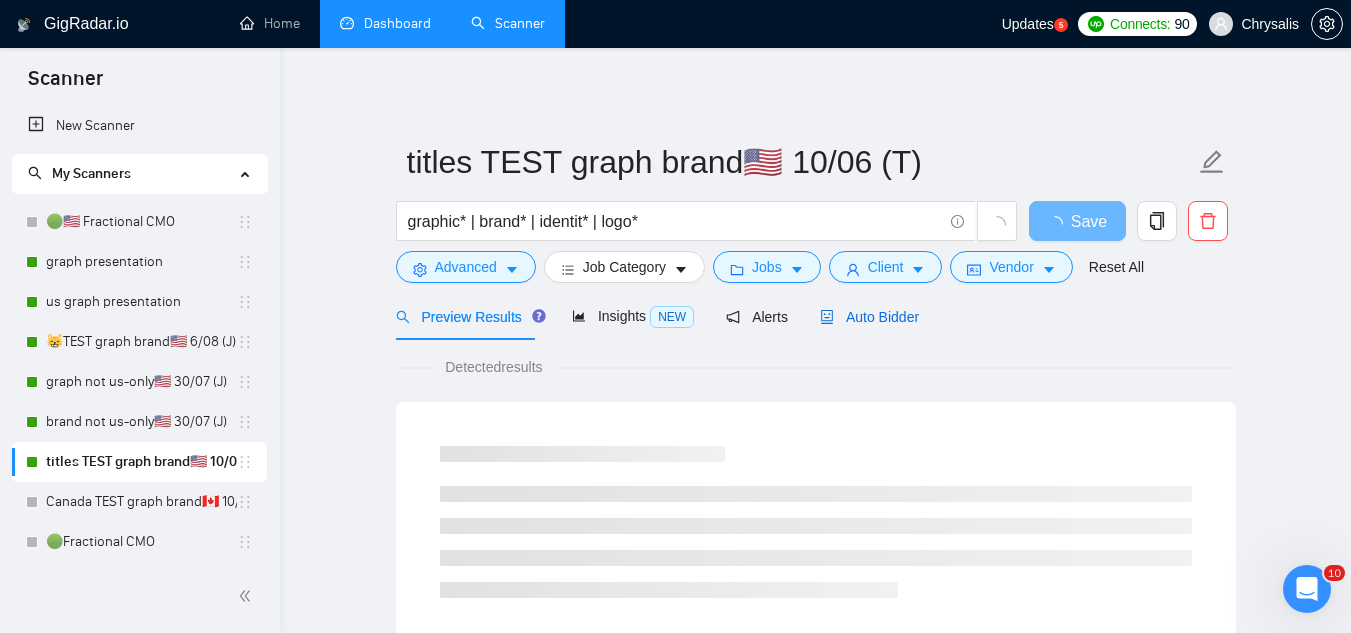 click on "Auto Bidder" at bounding box center [869, 317] 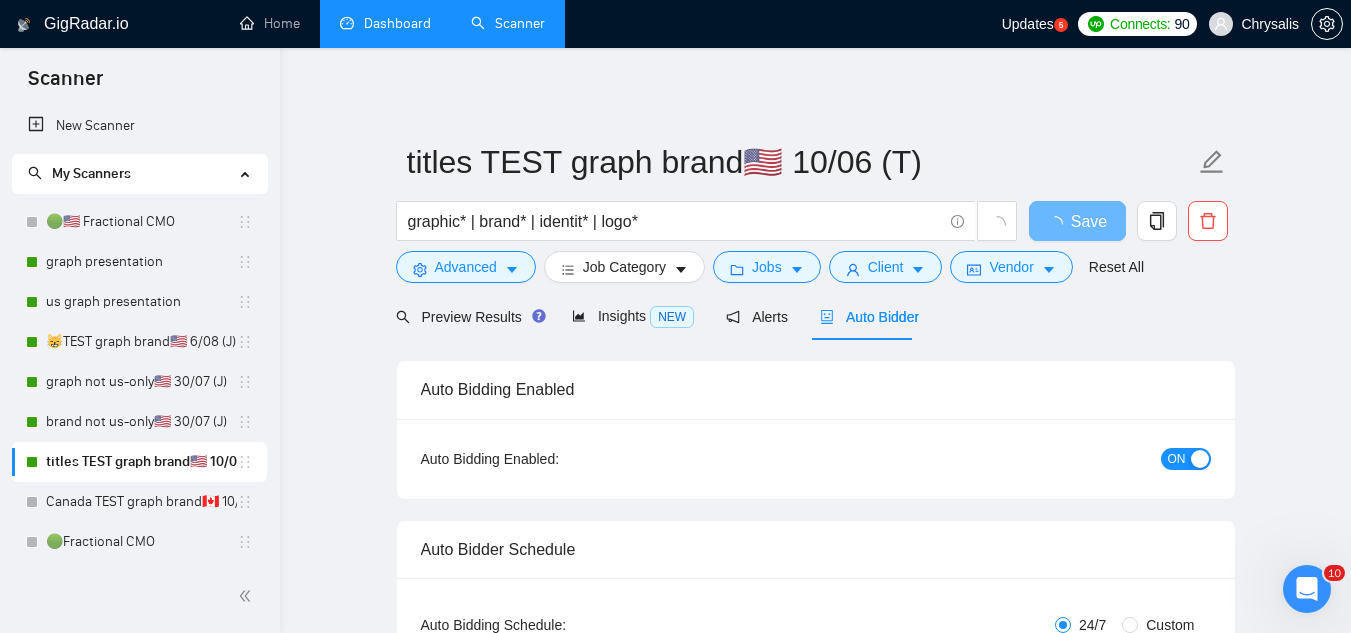 type 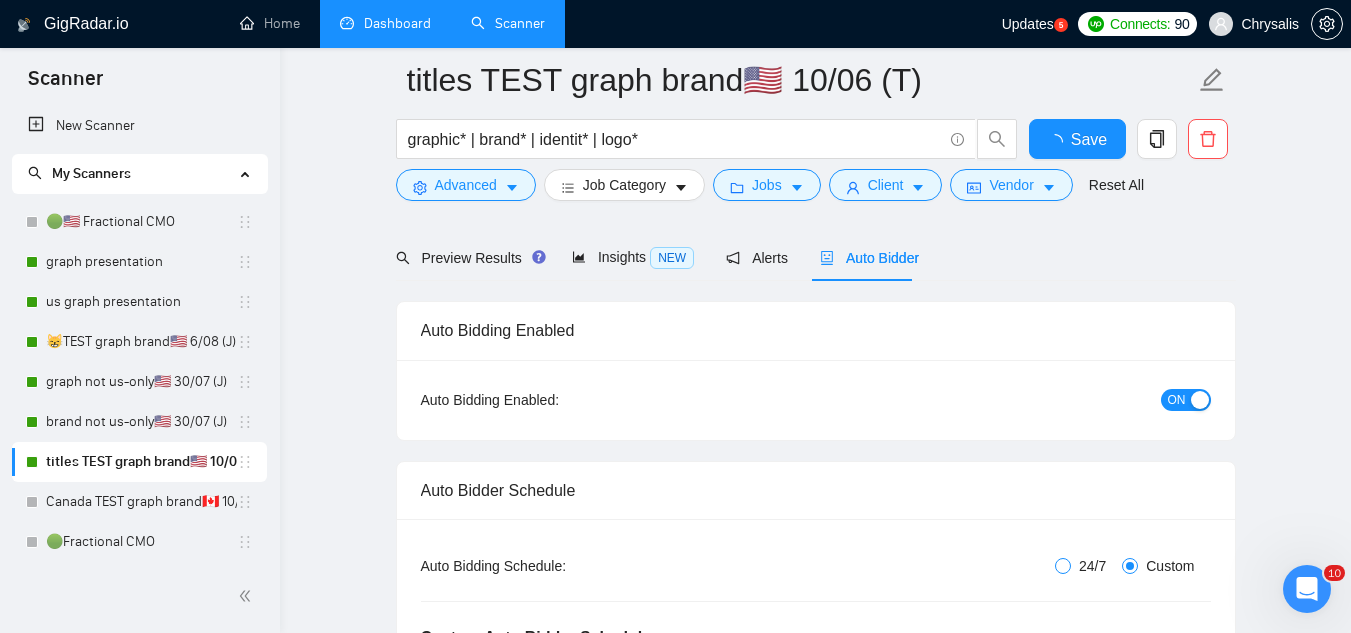 scroll, scrollTop: 200, scrollLeft: 0, axis: vertical 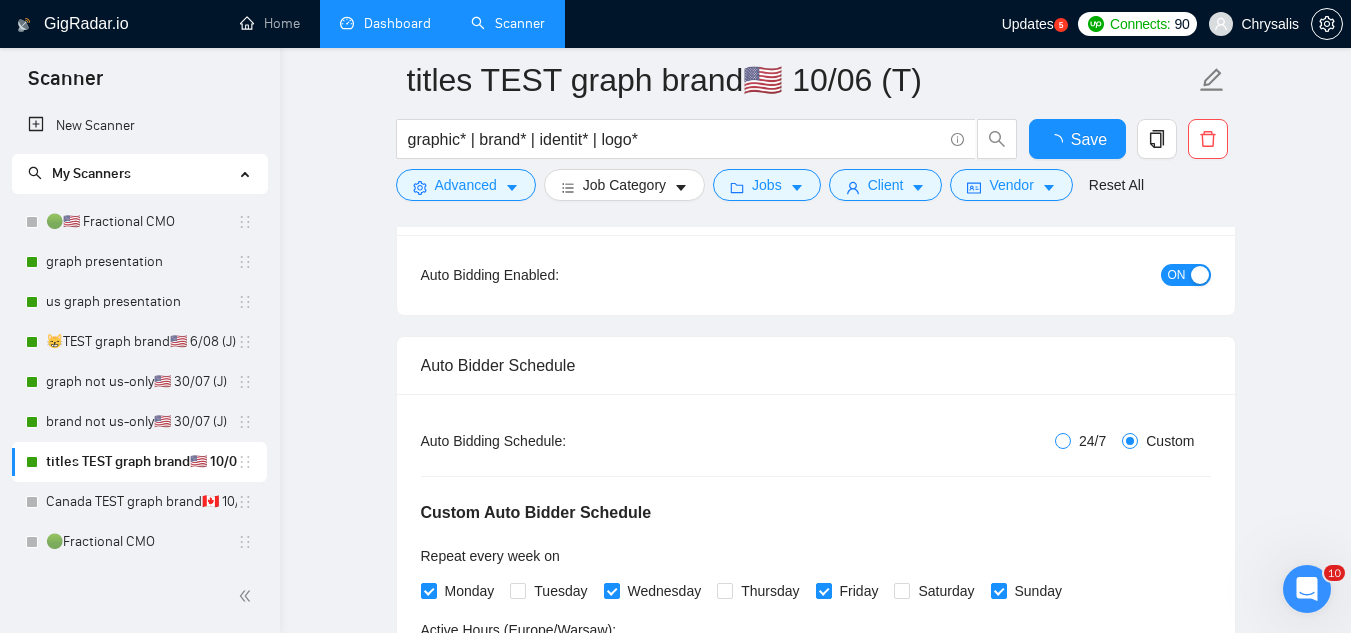 type 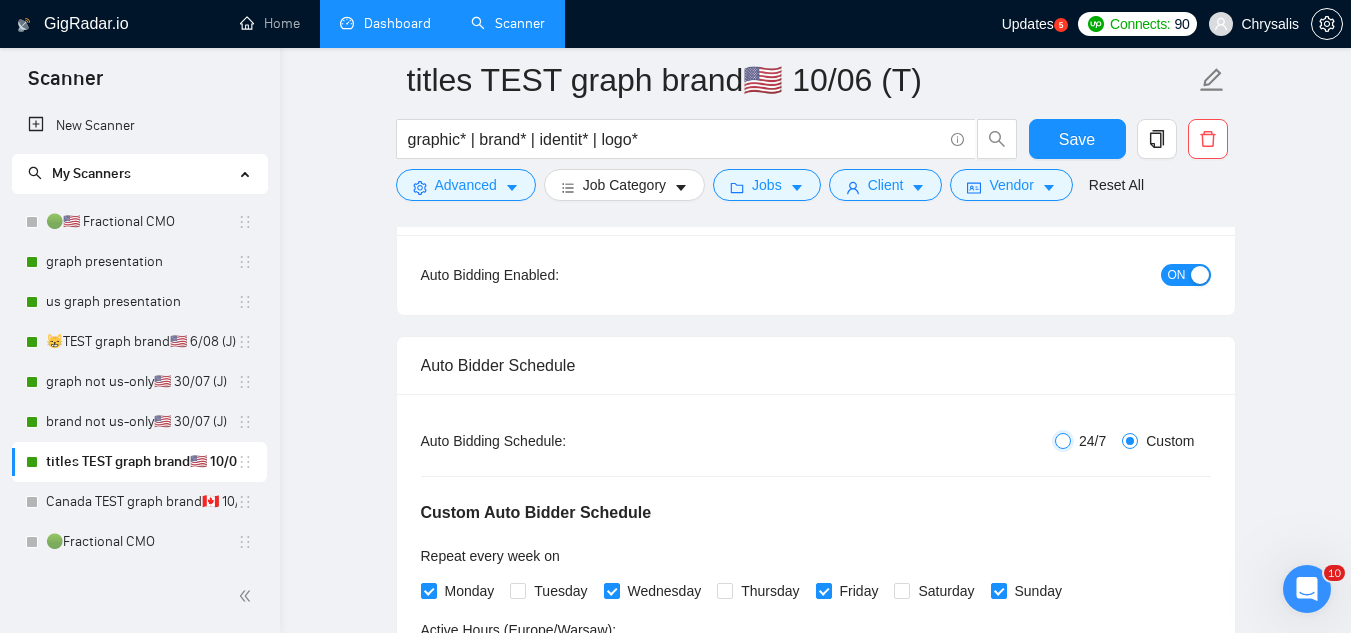 click on "24/7" at bounding box center [1063, 441] 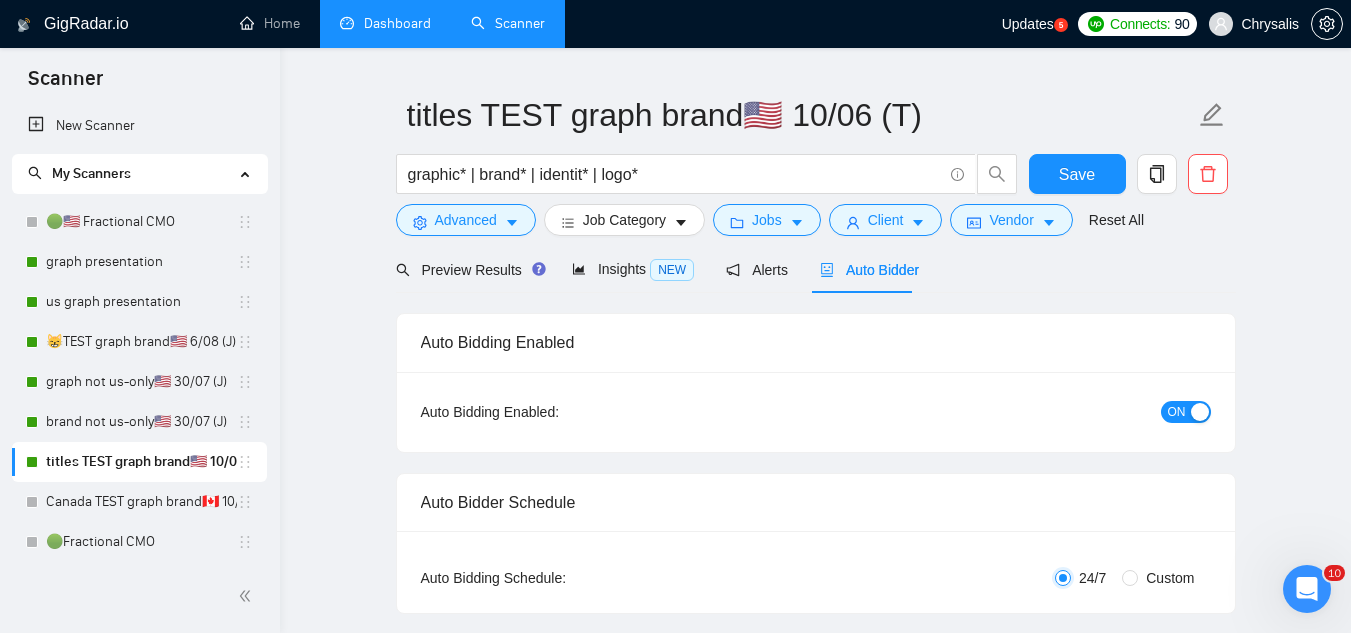 scroll, scrollTop: 0, scrollLeft: 0, axis: both 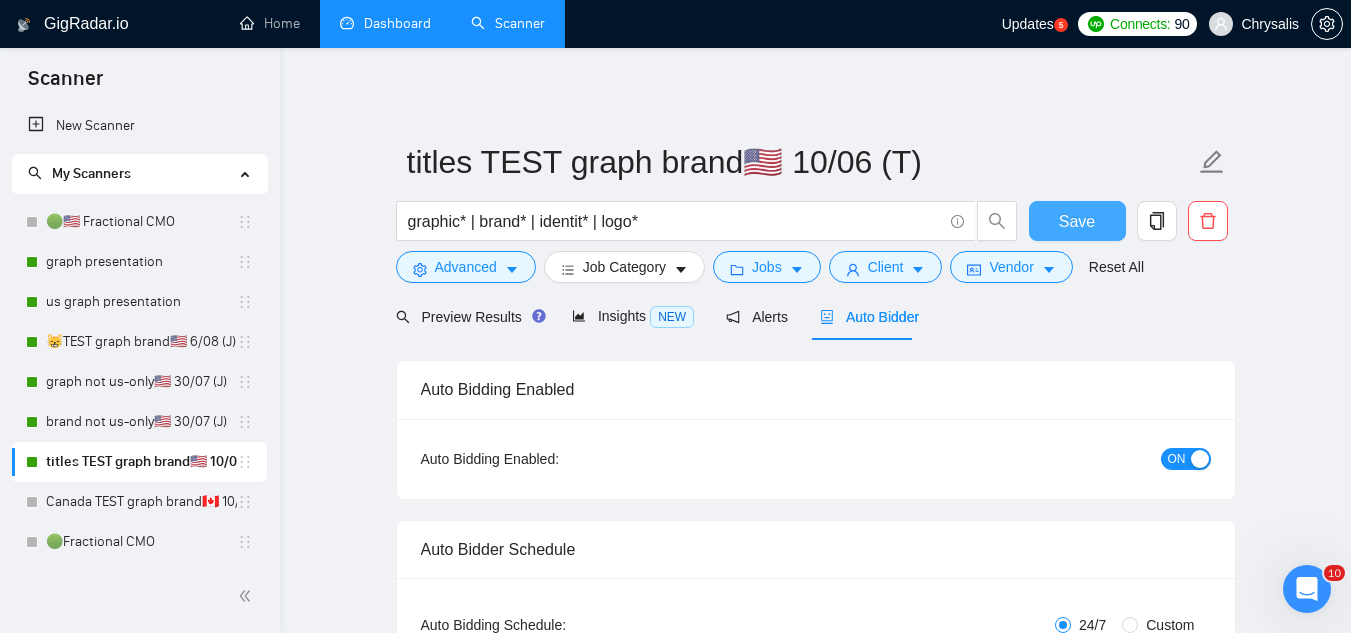 click on "Save" at bounding box center (1077, 221) 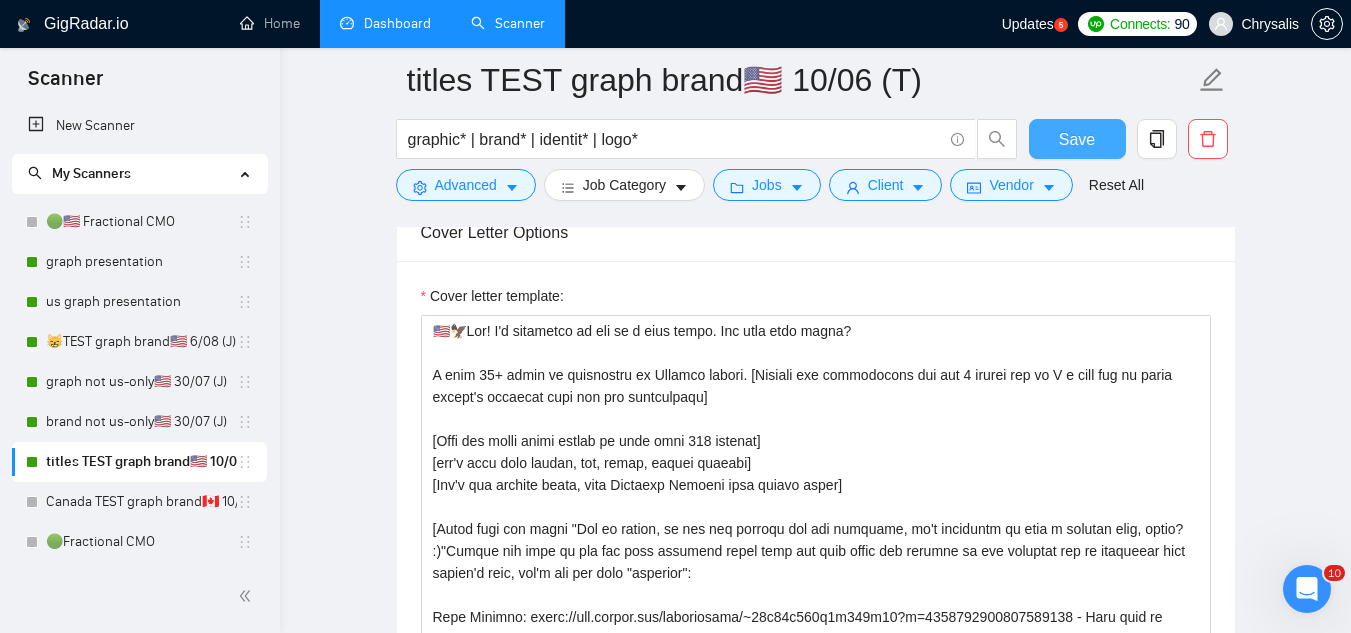scroll, scrollTop: 2600, scrollLeft: 0, axis: vertical 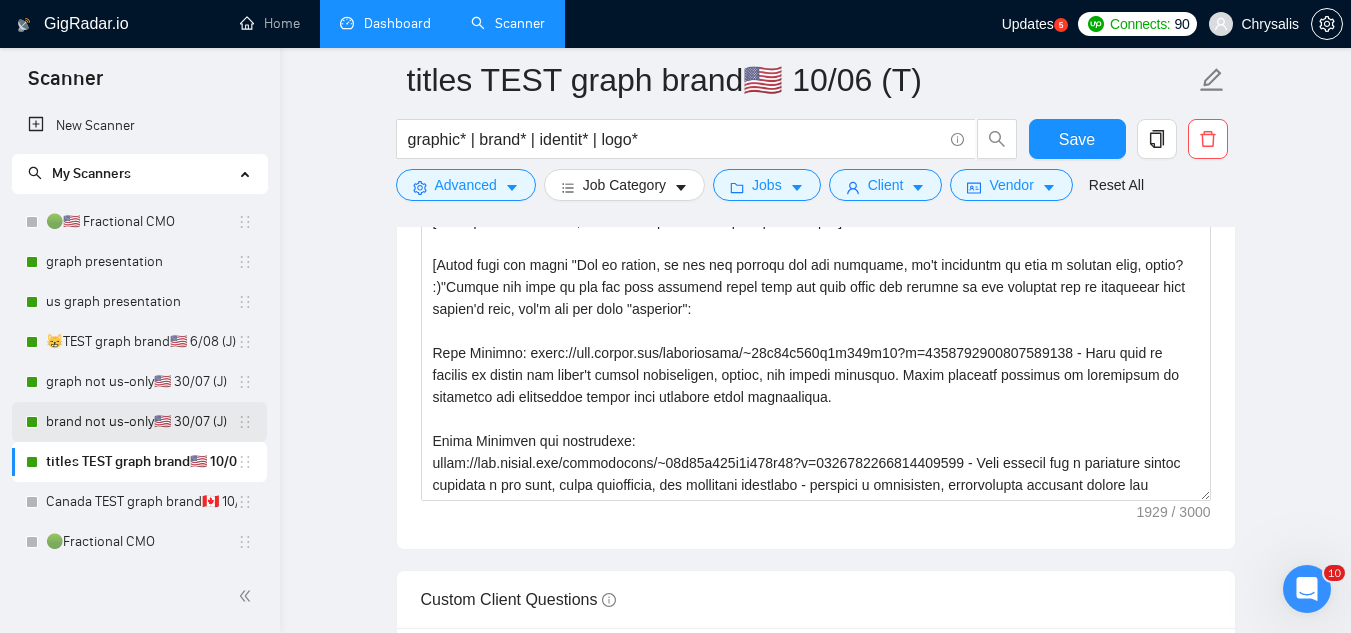 click on "brand not us-only🇺🇸 30/07 (J)" at bounding box center [141, 422] 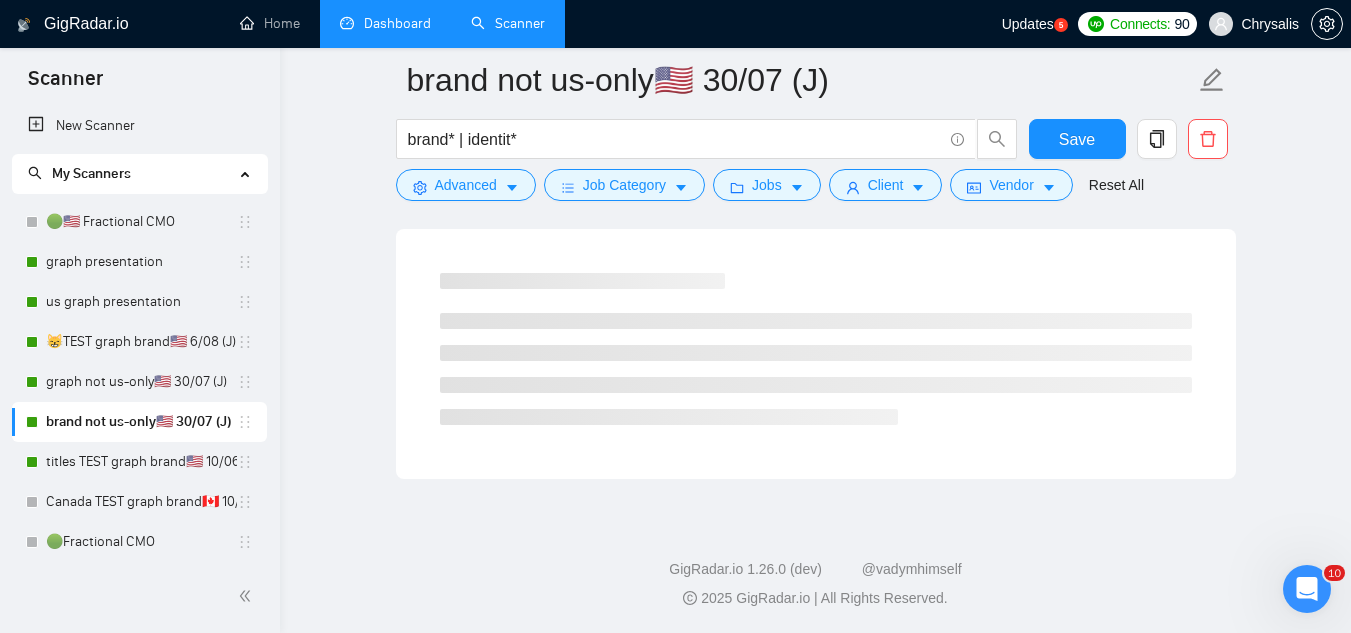 scroll, scrollTop: 1284, scrollLeft: 0, axis: vertical 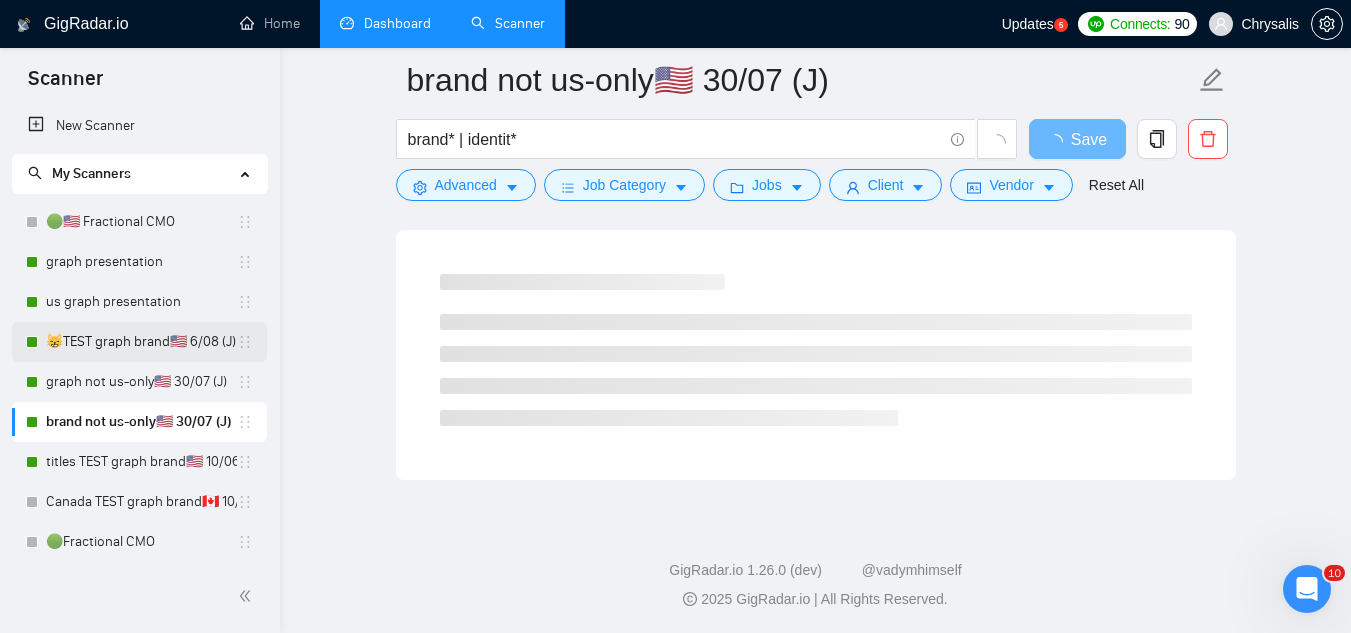 click on "😸TEST graph brand🇺🇸 6/08 (J)" at bounding box center [141, 342] 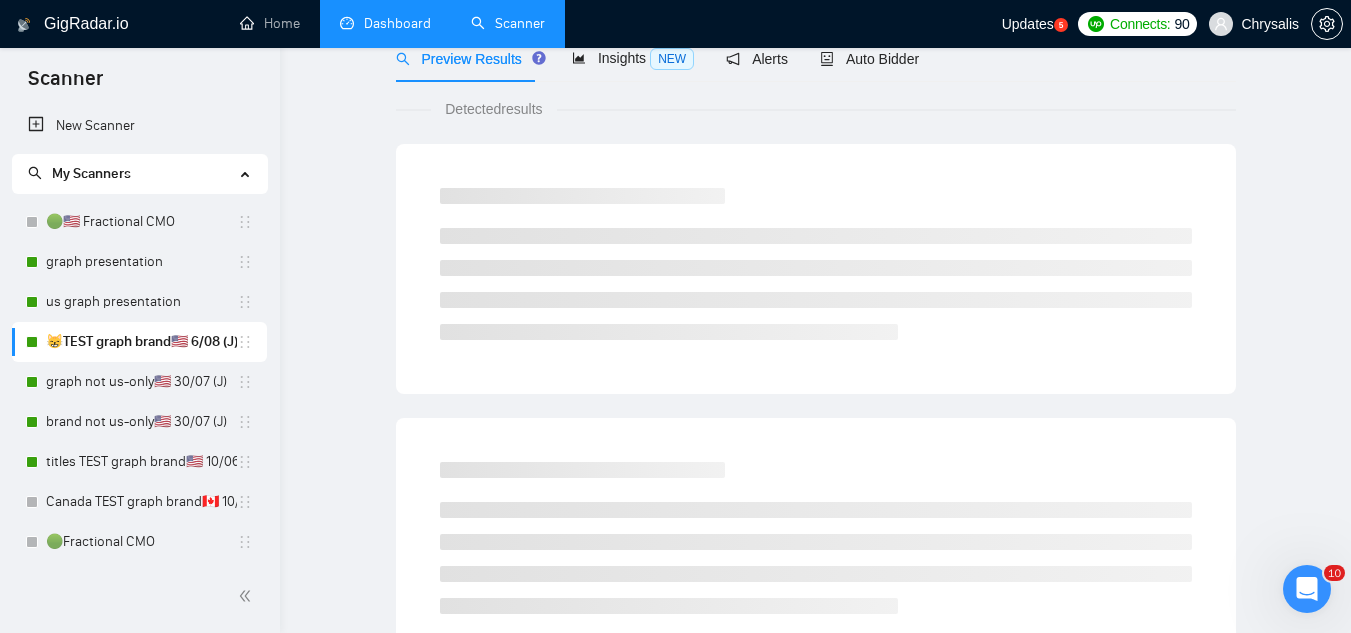 scroll, scrollTop: 0, scrollLeft: 0, axis: both 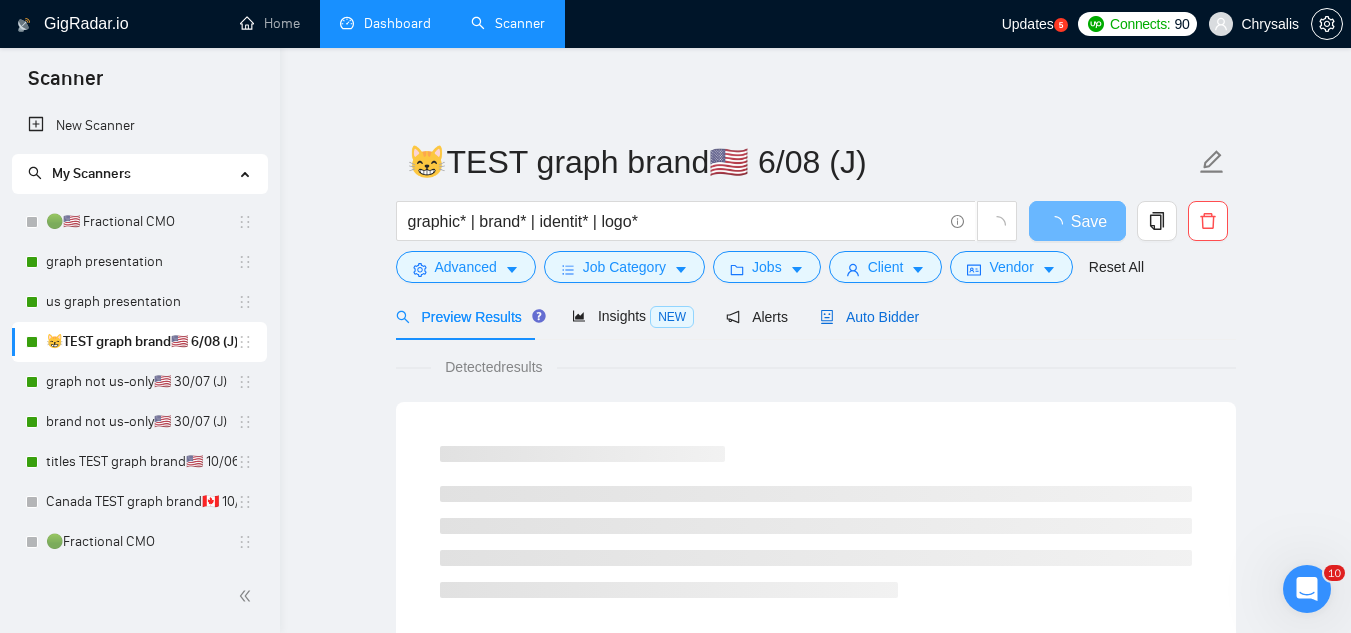 click on "Auto Bidder" at bounding box center (869, 317) 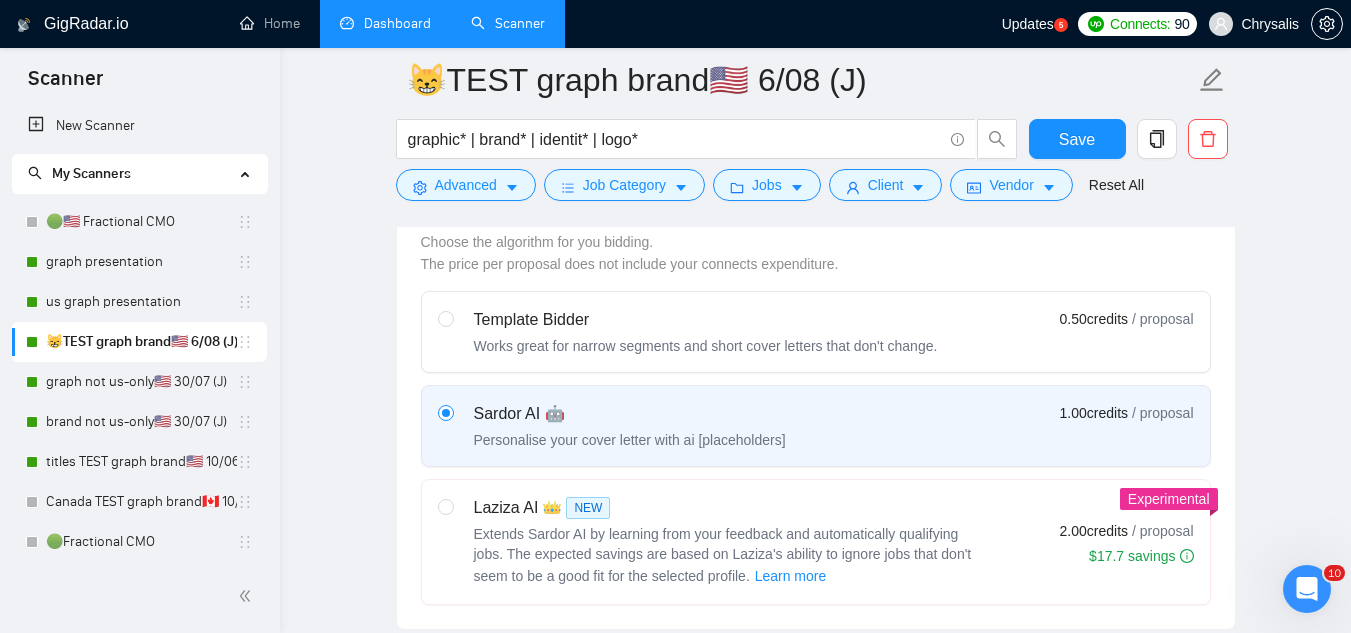 scroll, scrollTop: 900, scrollLeft: 0, axis: vertical 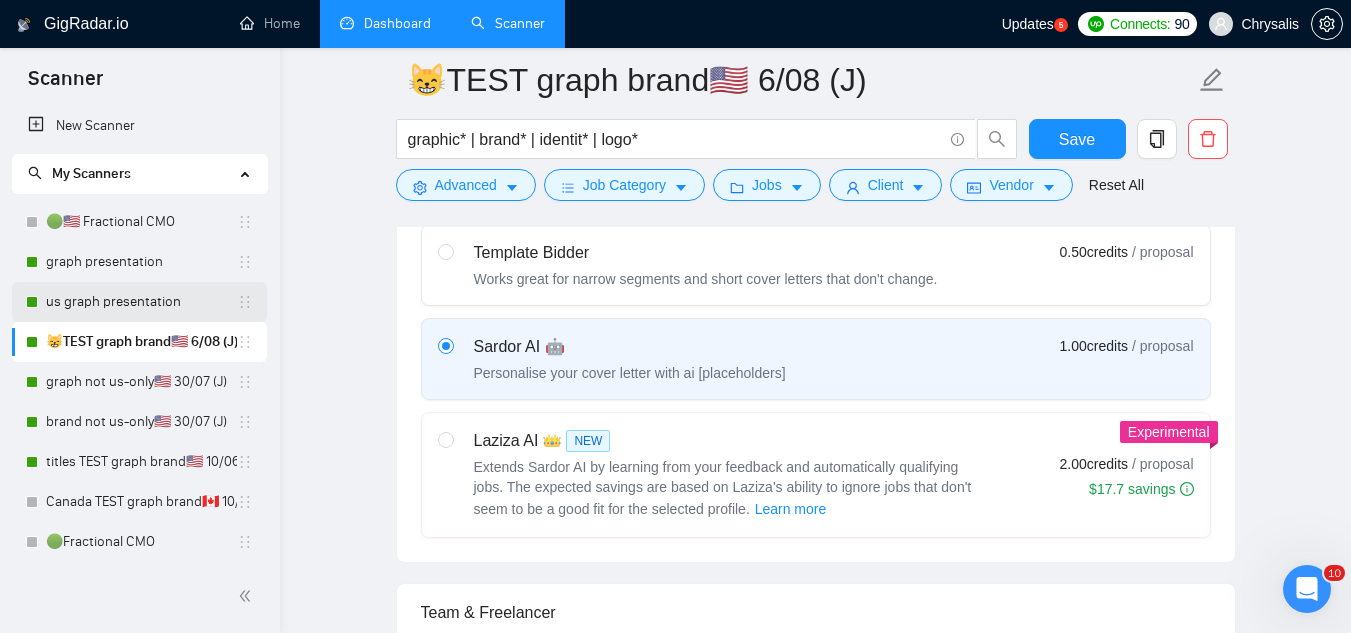 click on "us graph presentation" at bounding box center (141, 302) 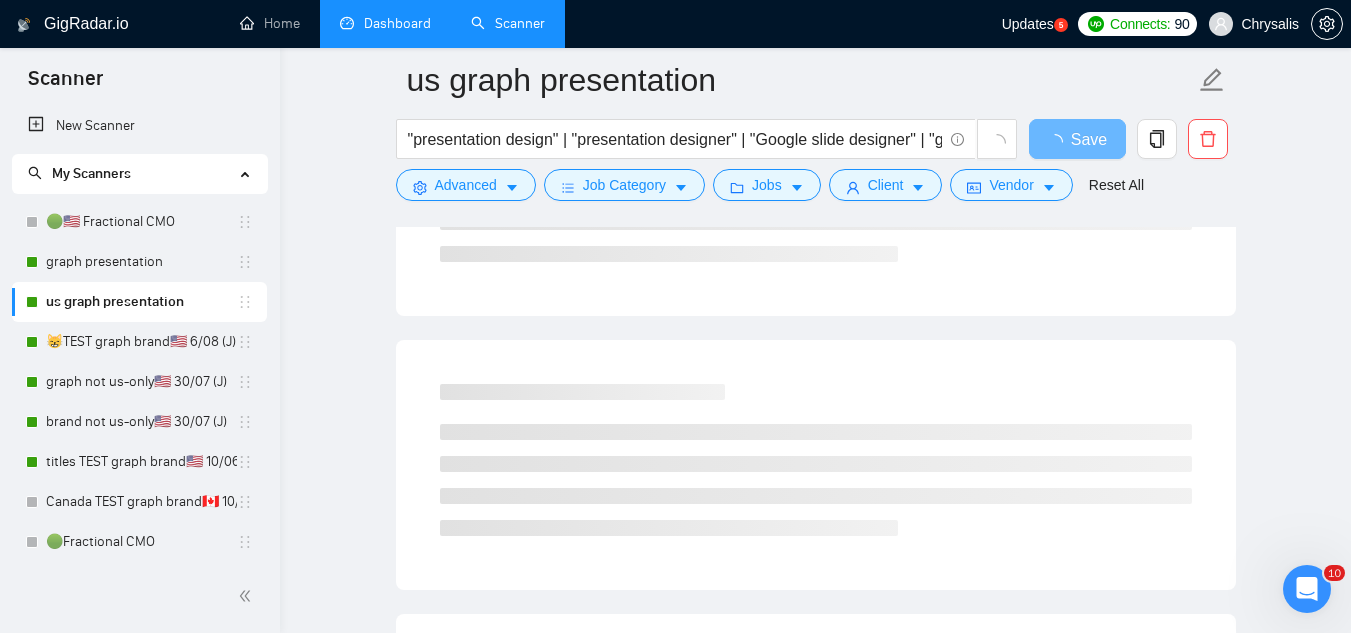 click on "Dashboard" at bounding box center (385, 23) 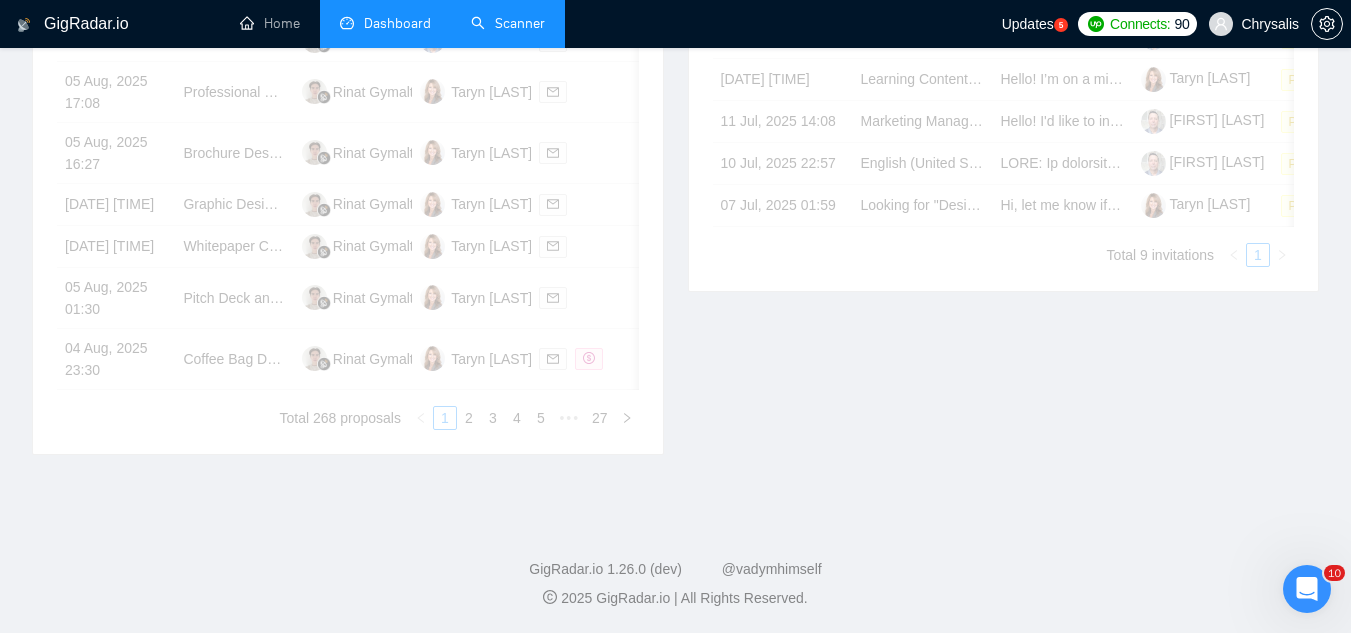 scroll, scrollTop: 560, scrollLeft: 0, axis: vertical 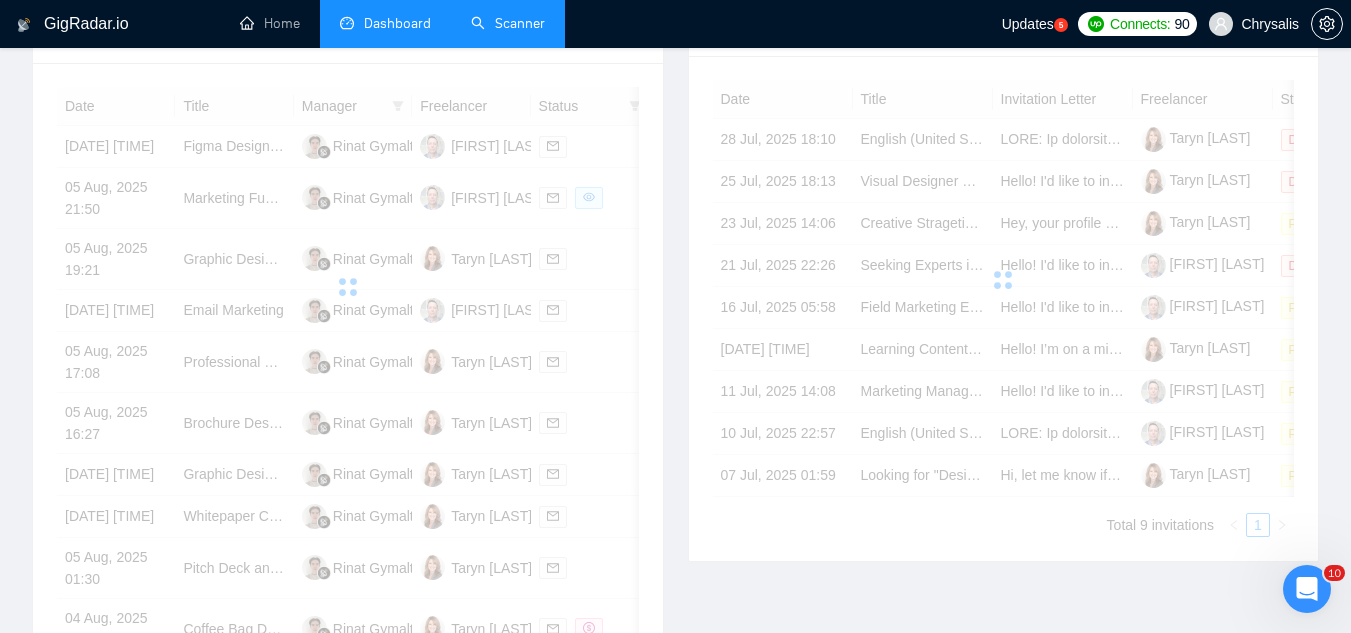 click on "Scanner" at bounding box center (508, 23) 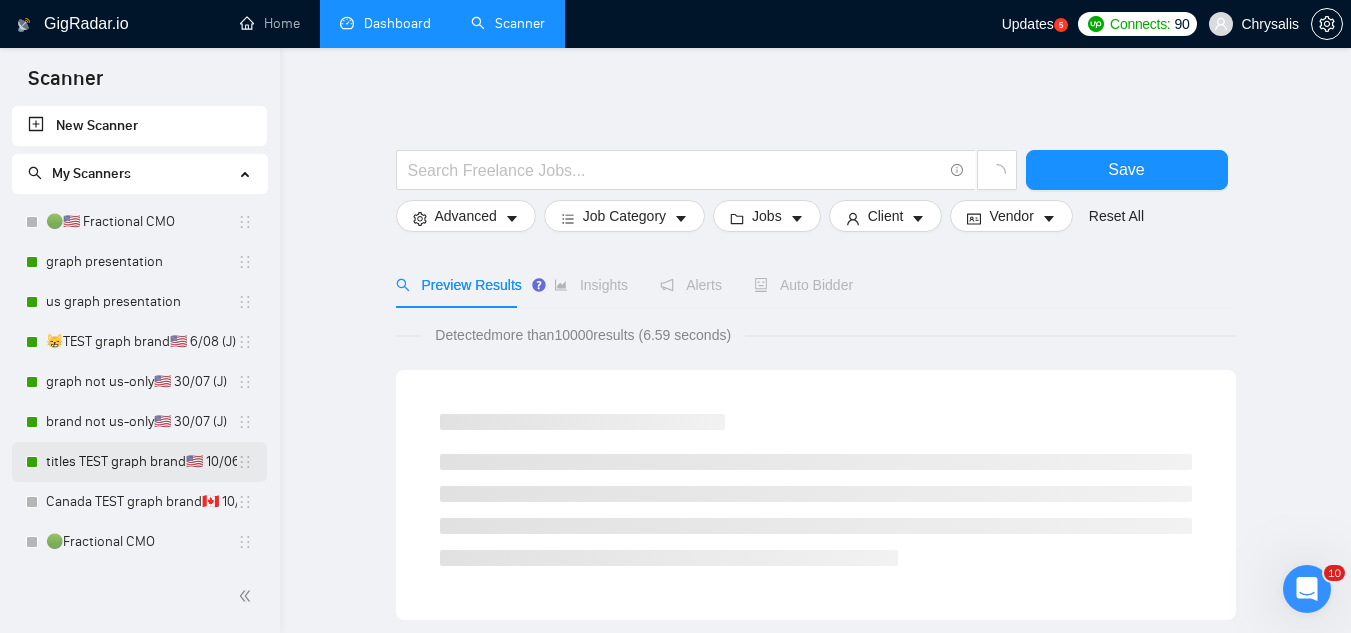 click on "titles TEST graph brand🇺🇸 10/06 (T)" at bounding box center [141, 462] 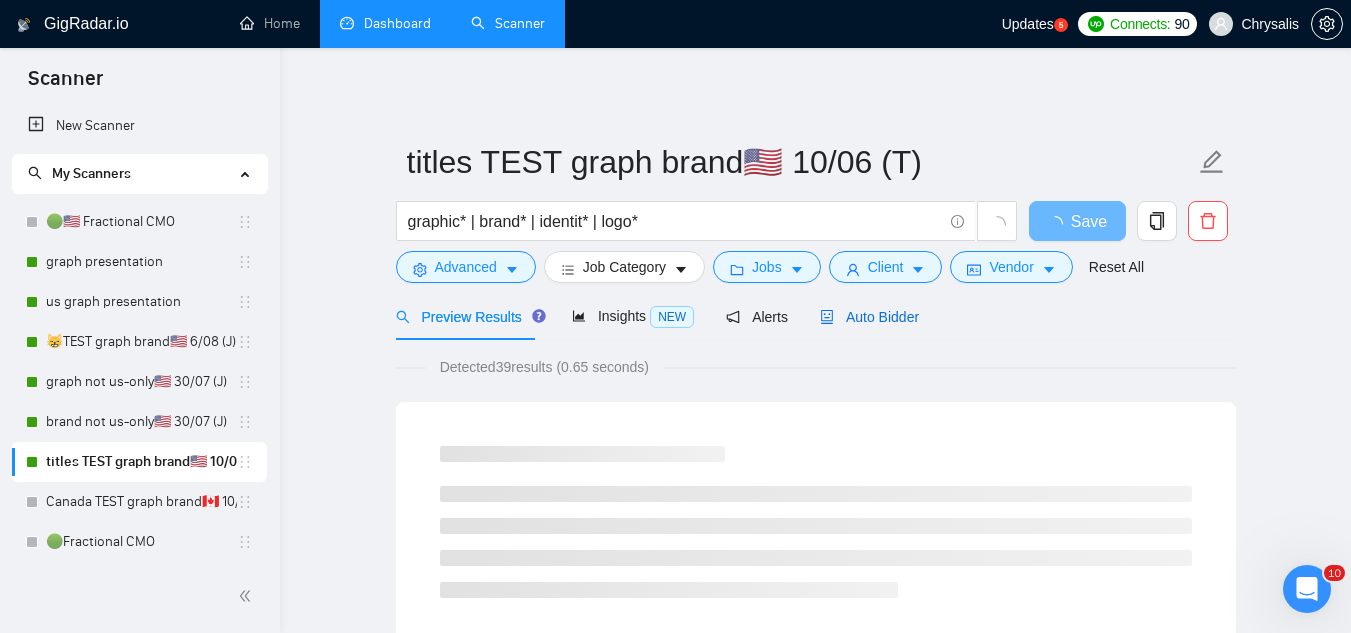 click on "Auto Bidder" at bounding box center [869, 317] 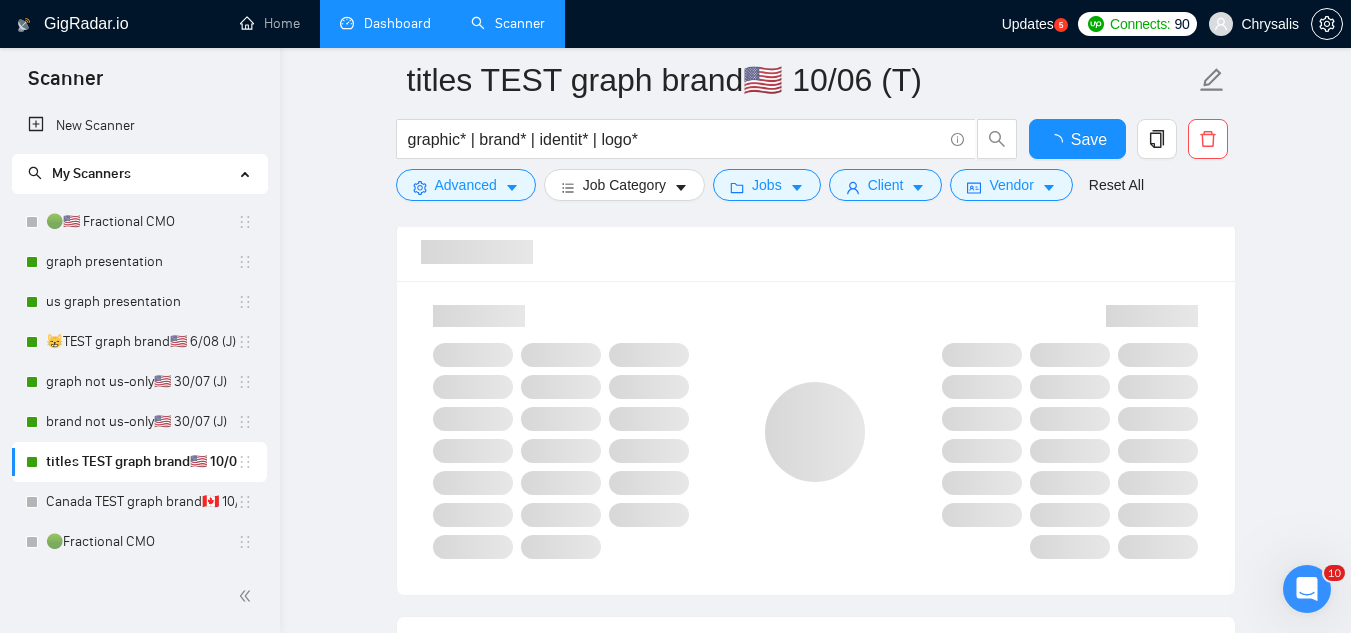 type 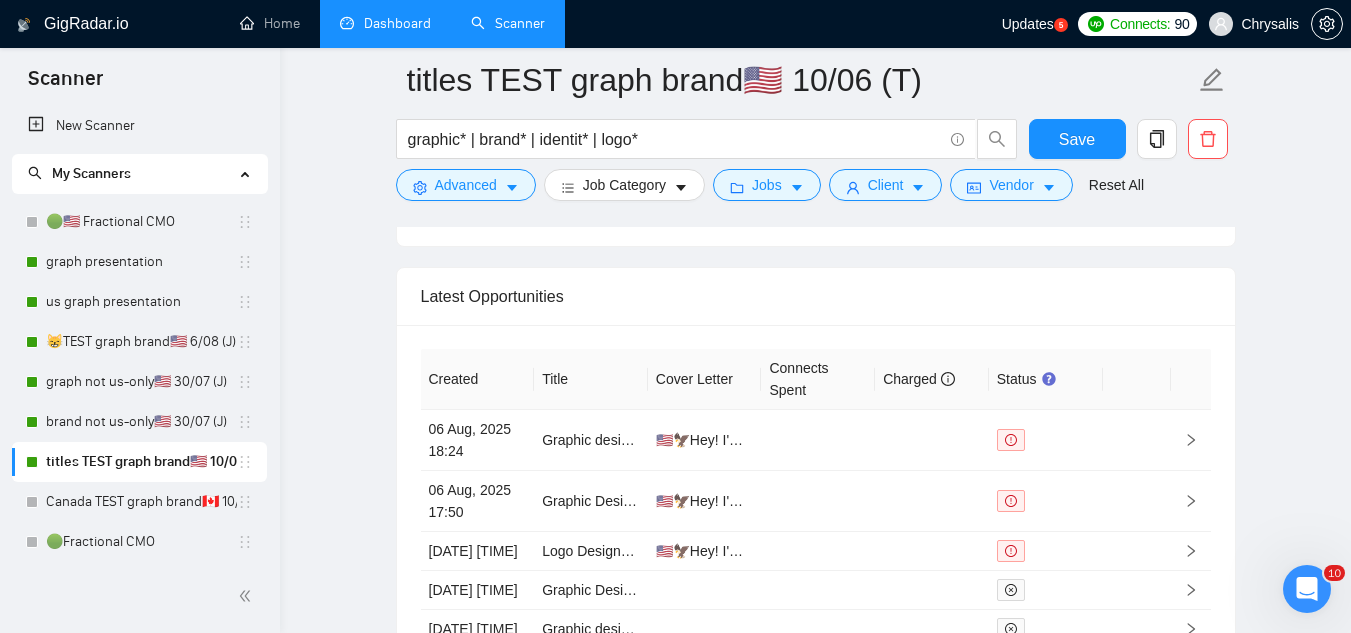 scroll, scrollTop: 5200, scrollLeft: 0, axis: vertical 